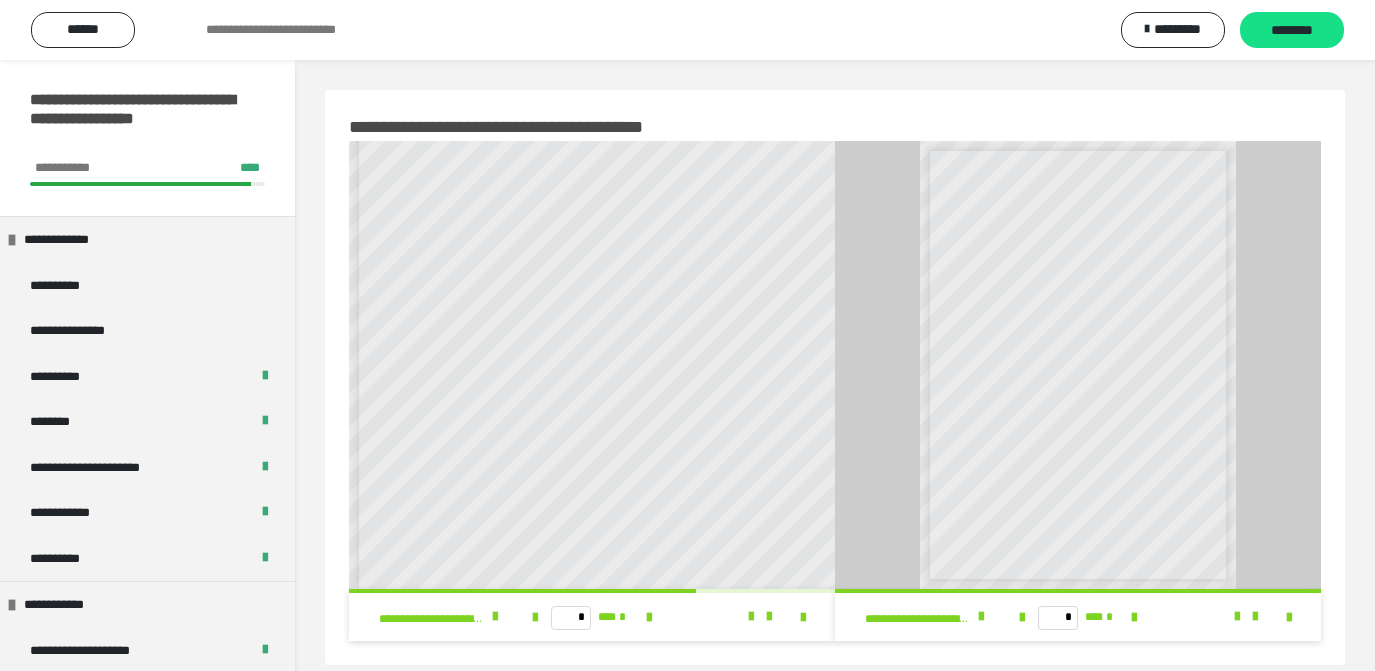scroll, scrollTop: 60, scrollLeft: 0, axis: vertical 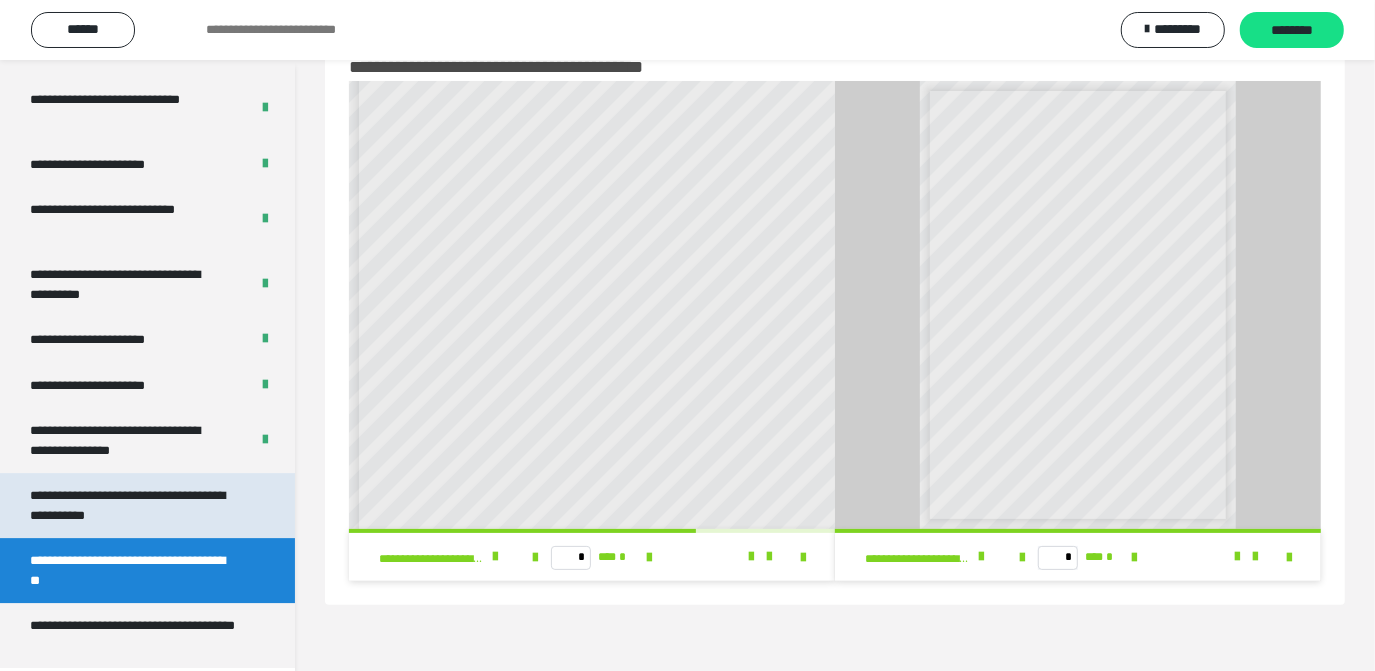 click on "**********" at bounding box center (132, 505) 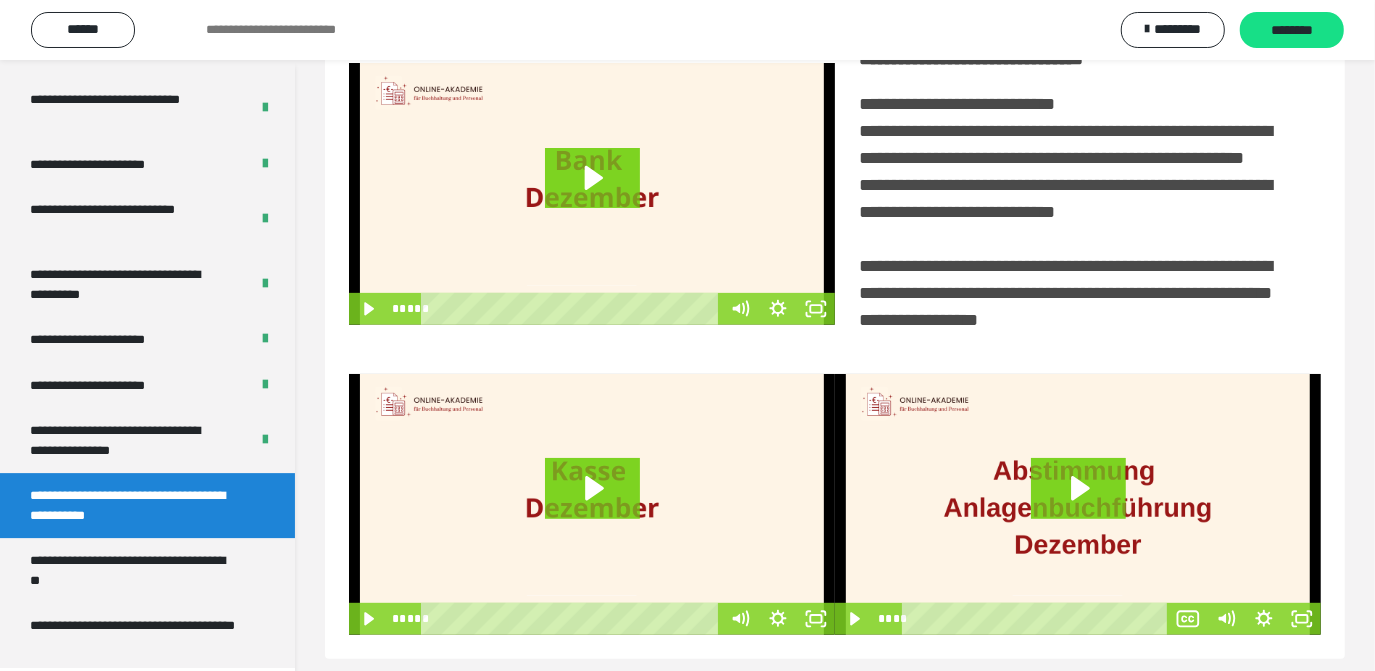 scroll, scrollTop: 459, scrollLeft: 0, axis: vertical 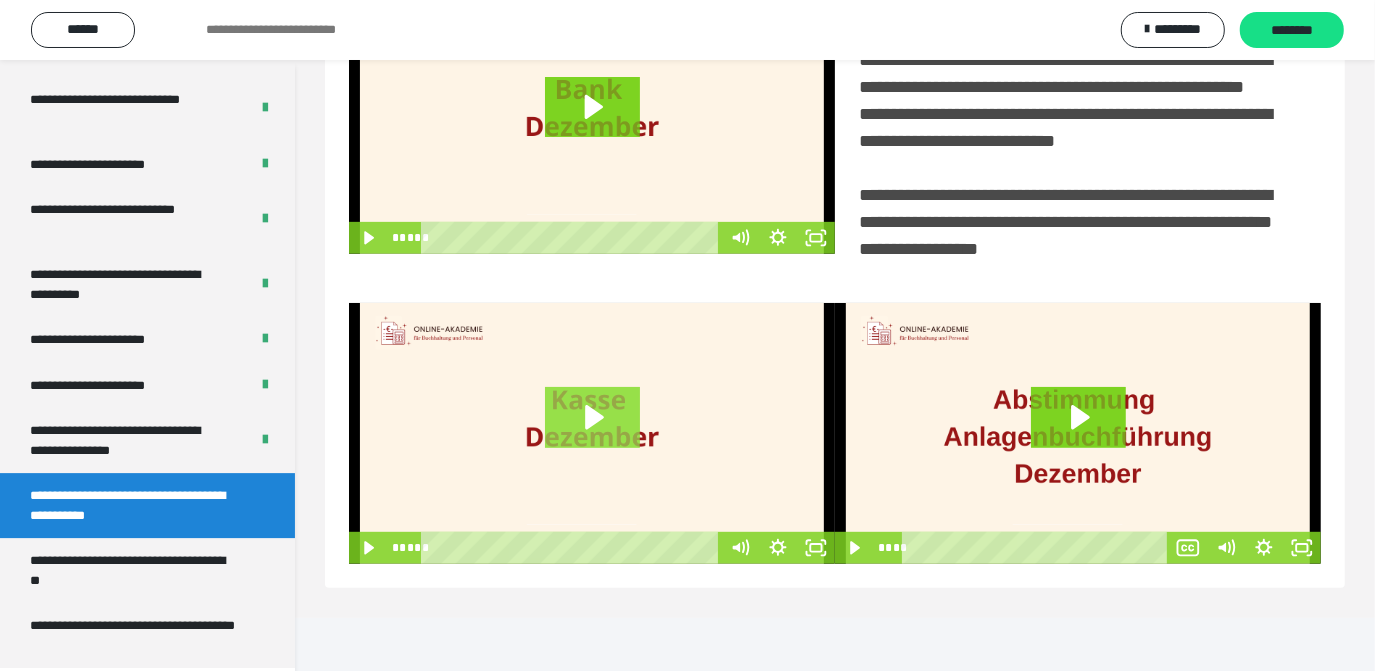click 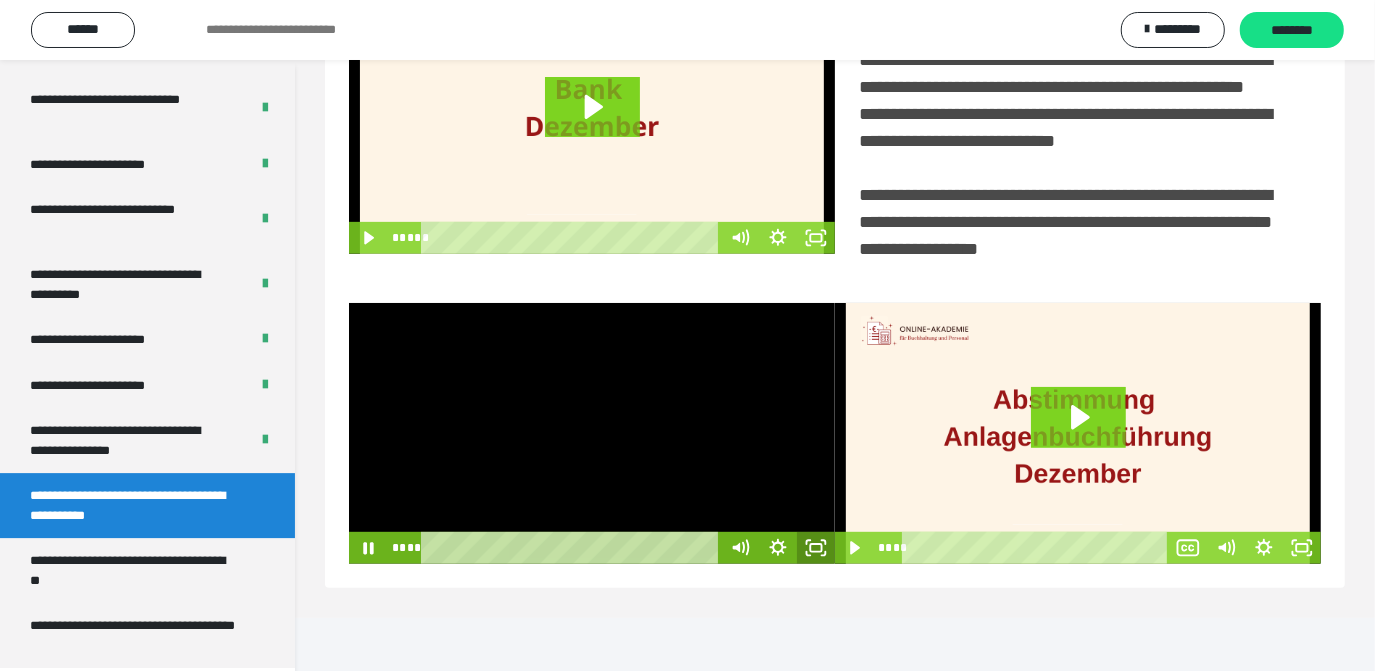 click 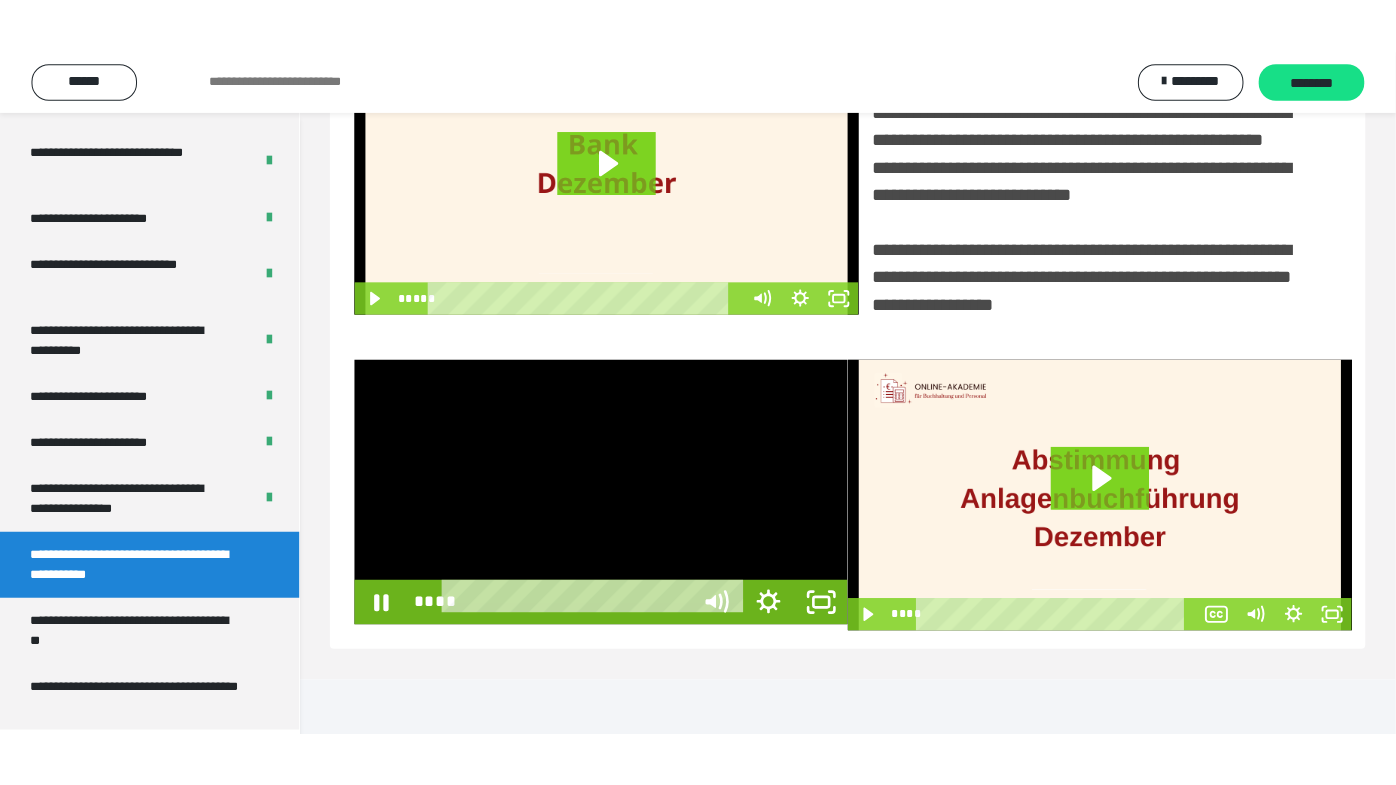 scroll, scrollTop: 330, scrollLeft: 0, axis: vertical 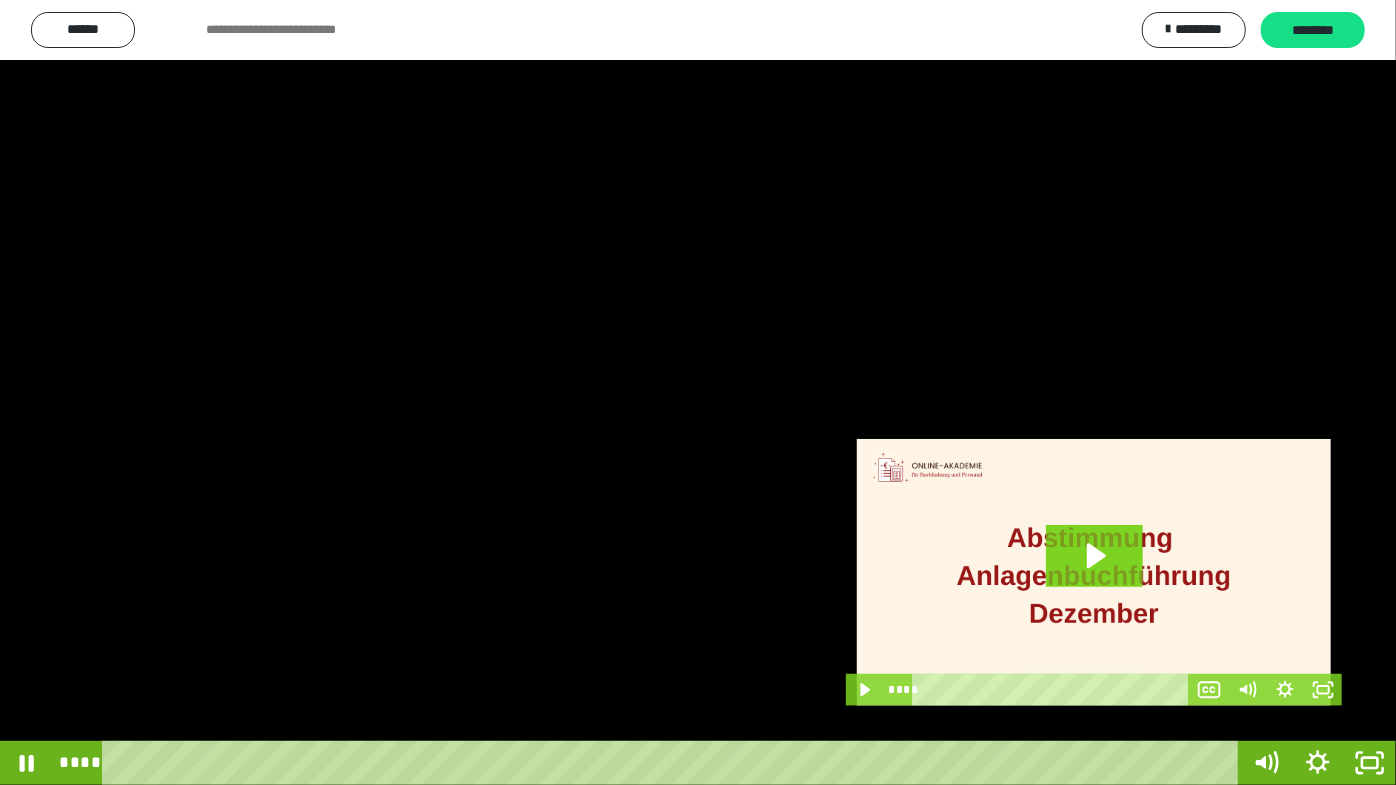 click at bounding box center (698, 392) 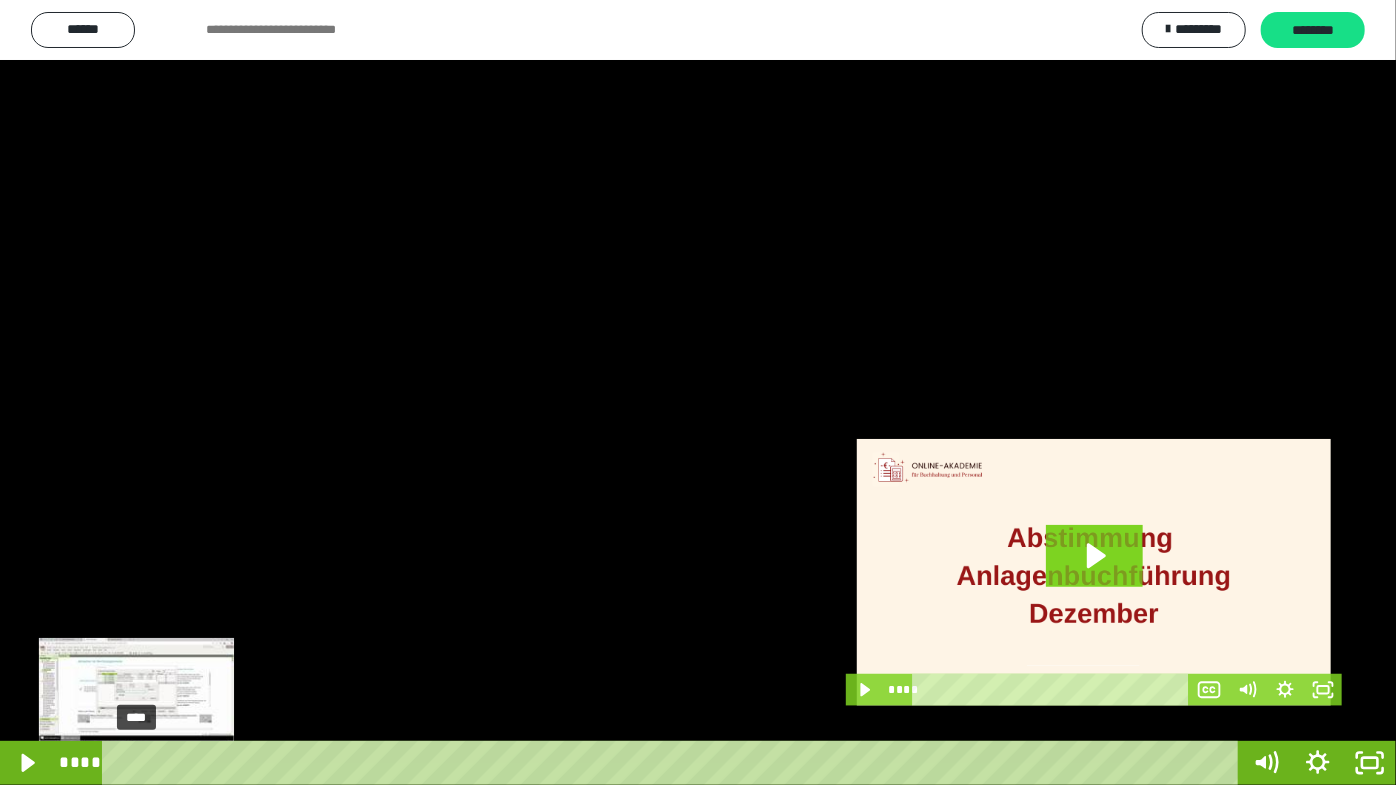 drag, startPoint x: 149, startPoint y: 761, endPoint x: 136, endPoint y: 758, distance: 13.341664 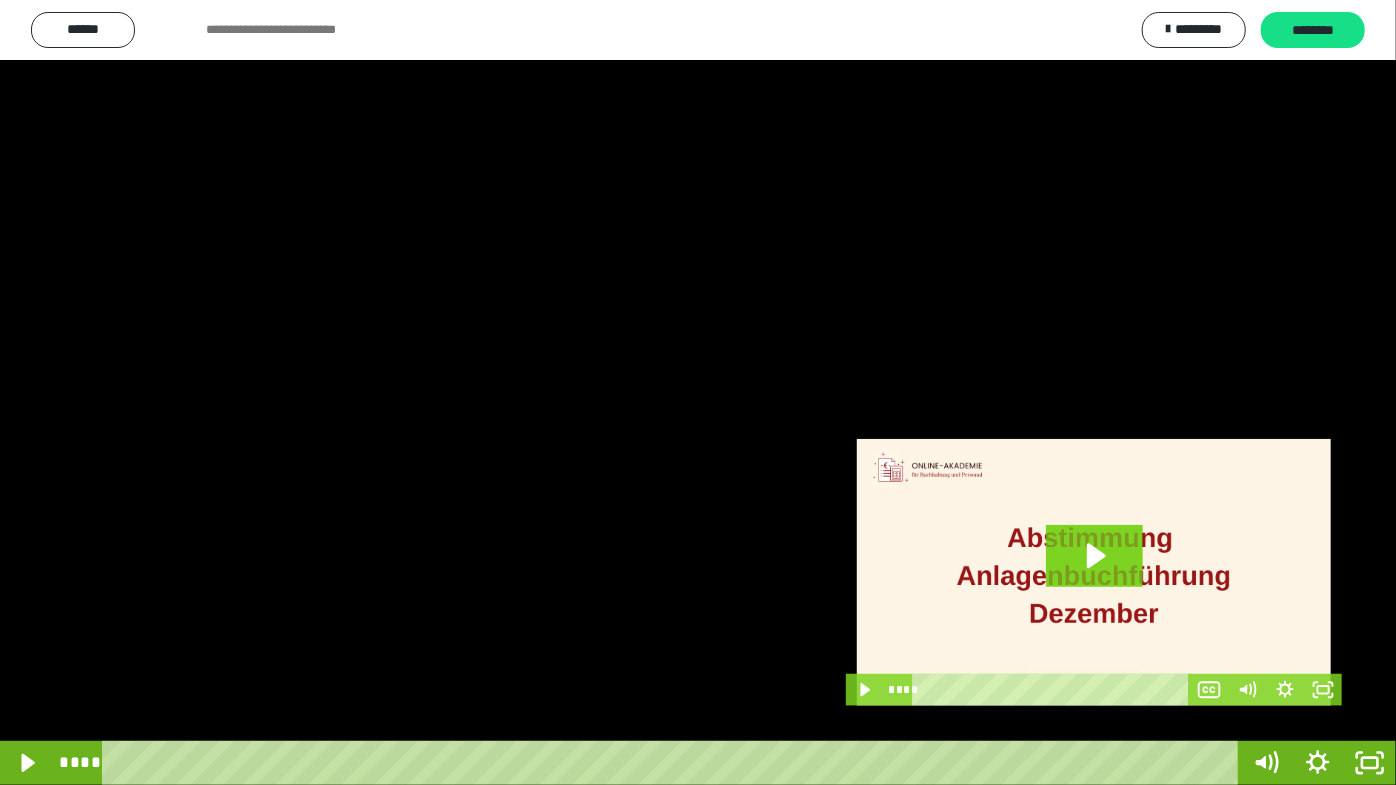 click at bounding box center [698, 392] 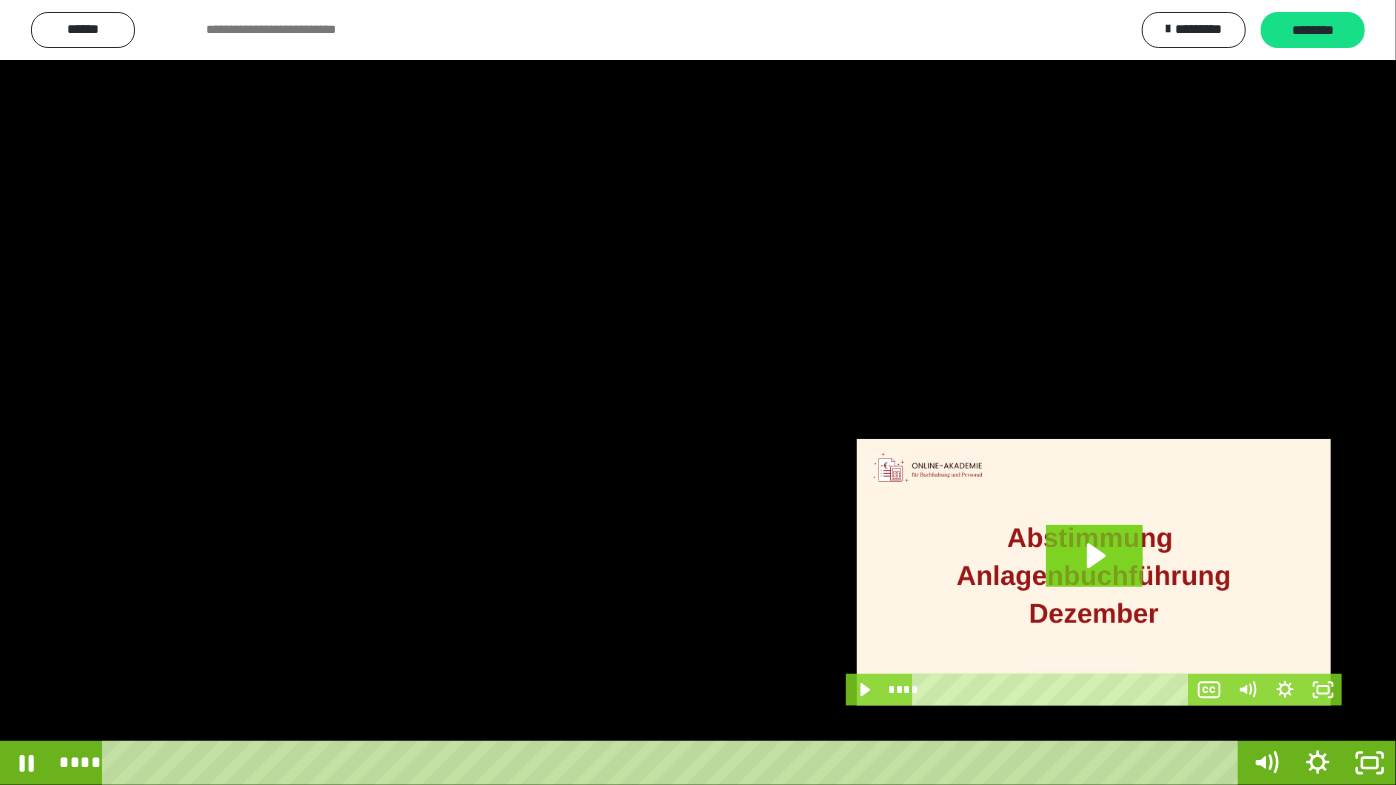 click at bounding box center [698, 392] 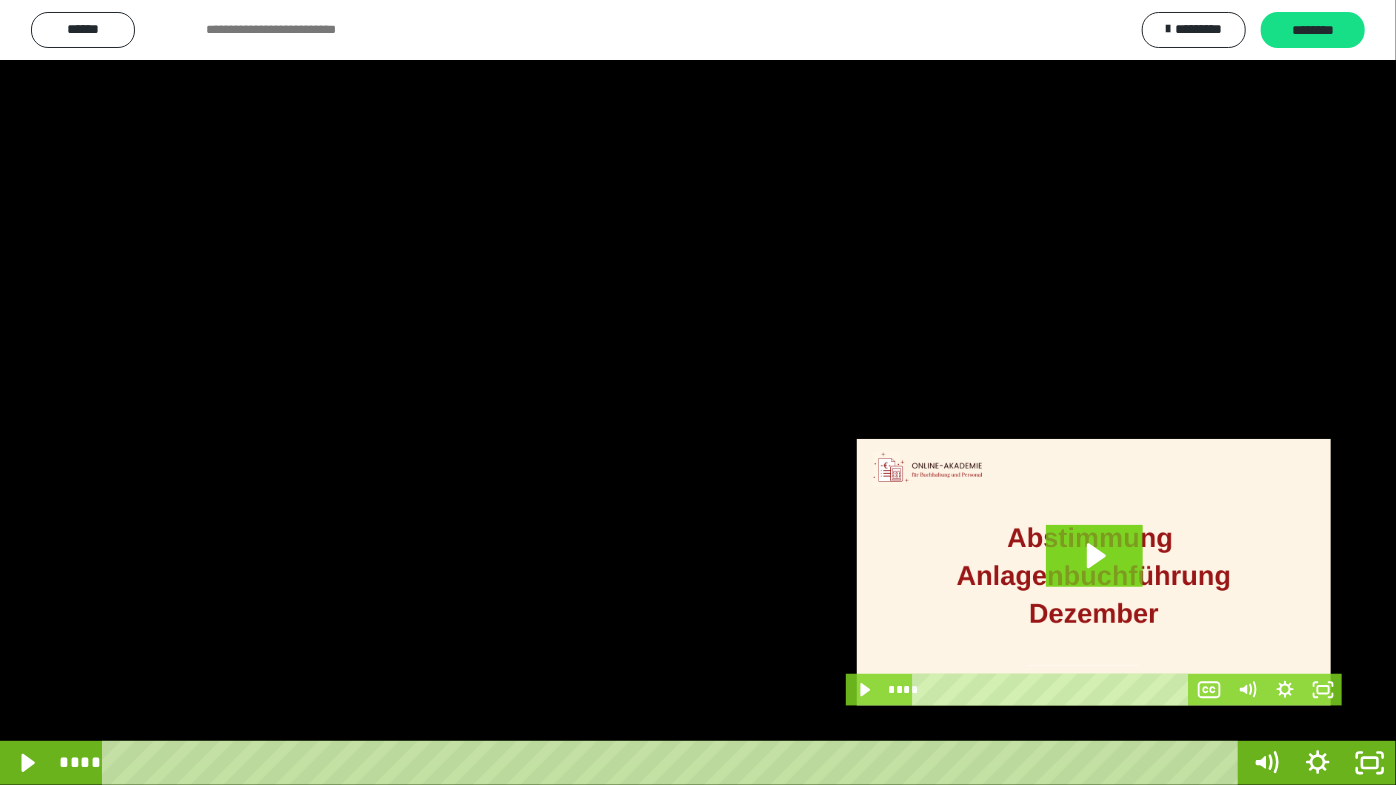 click at bounding box center [698, 392] 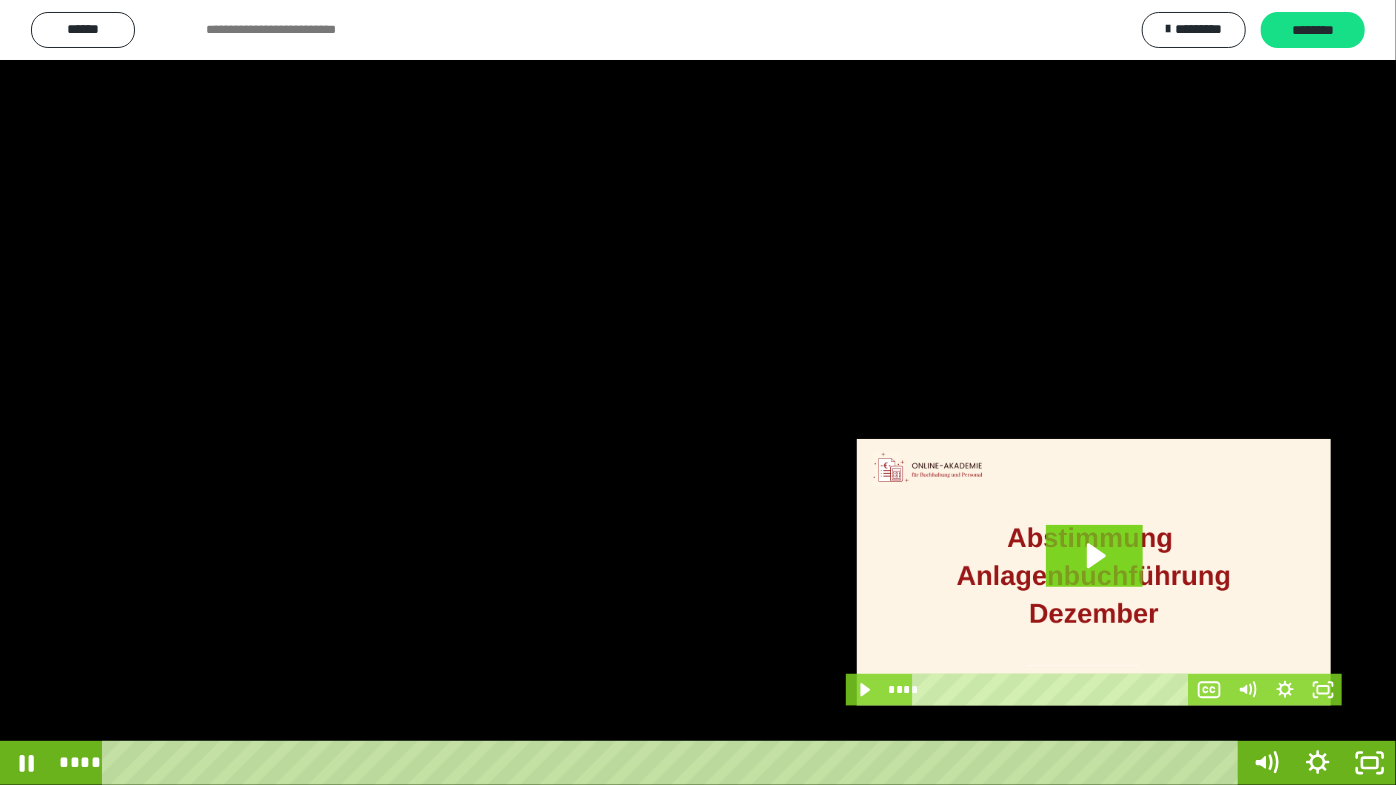 click at bounding box center (698, 392) 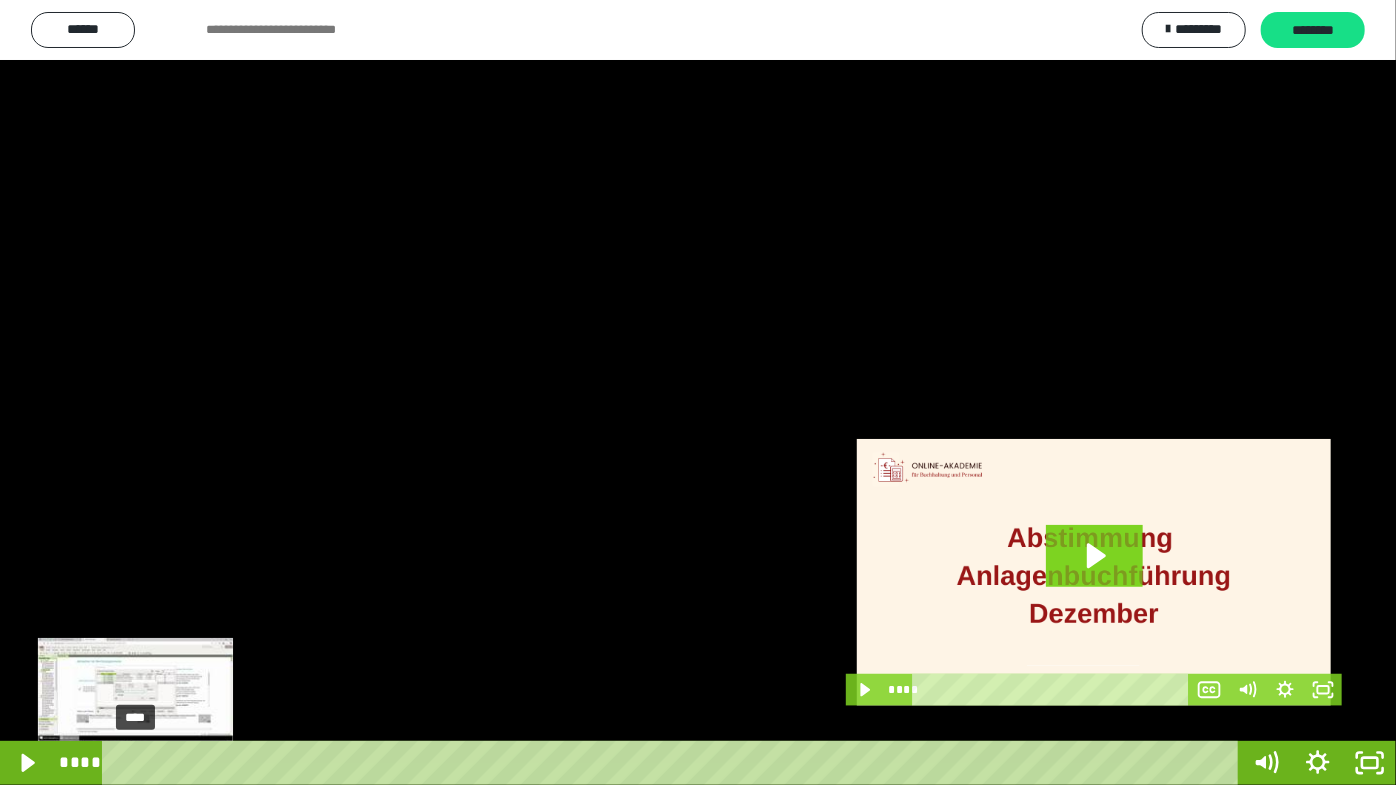 click at bounding box center (135, 763) 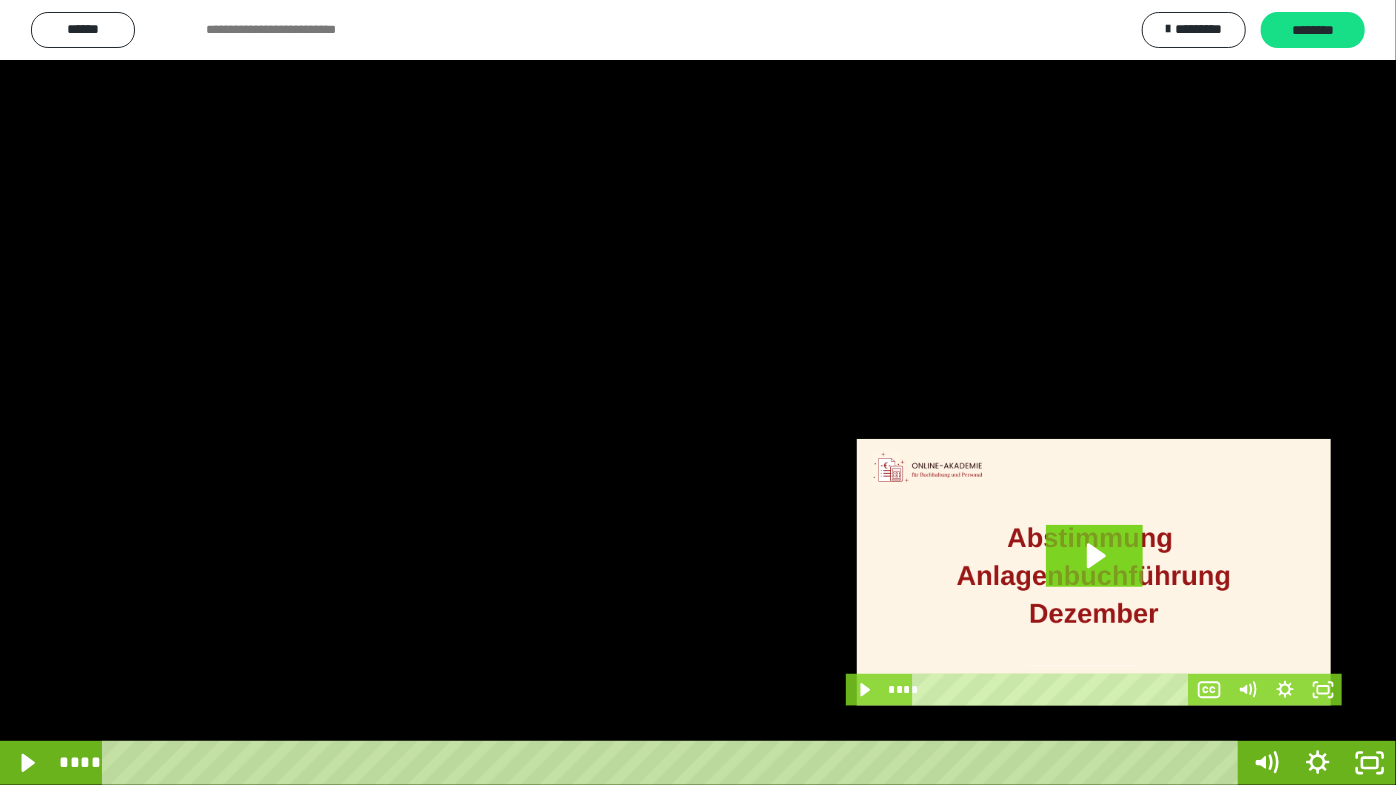 click at bounding box center (698, 392) 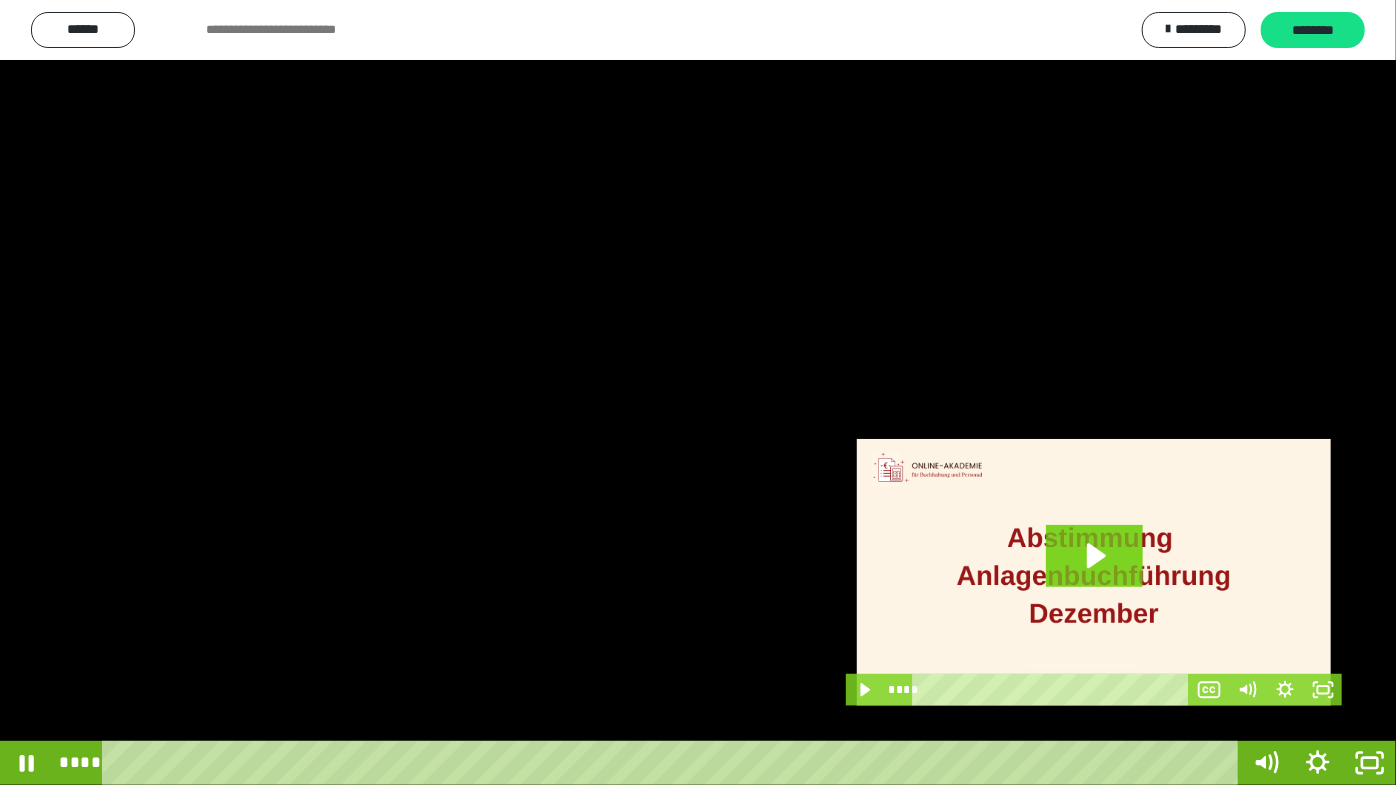click at bounding box center (698, 392) 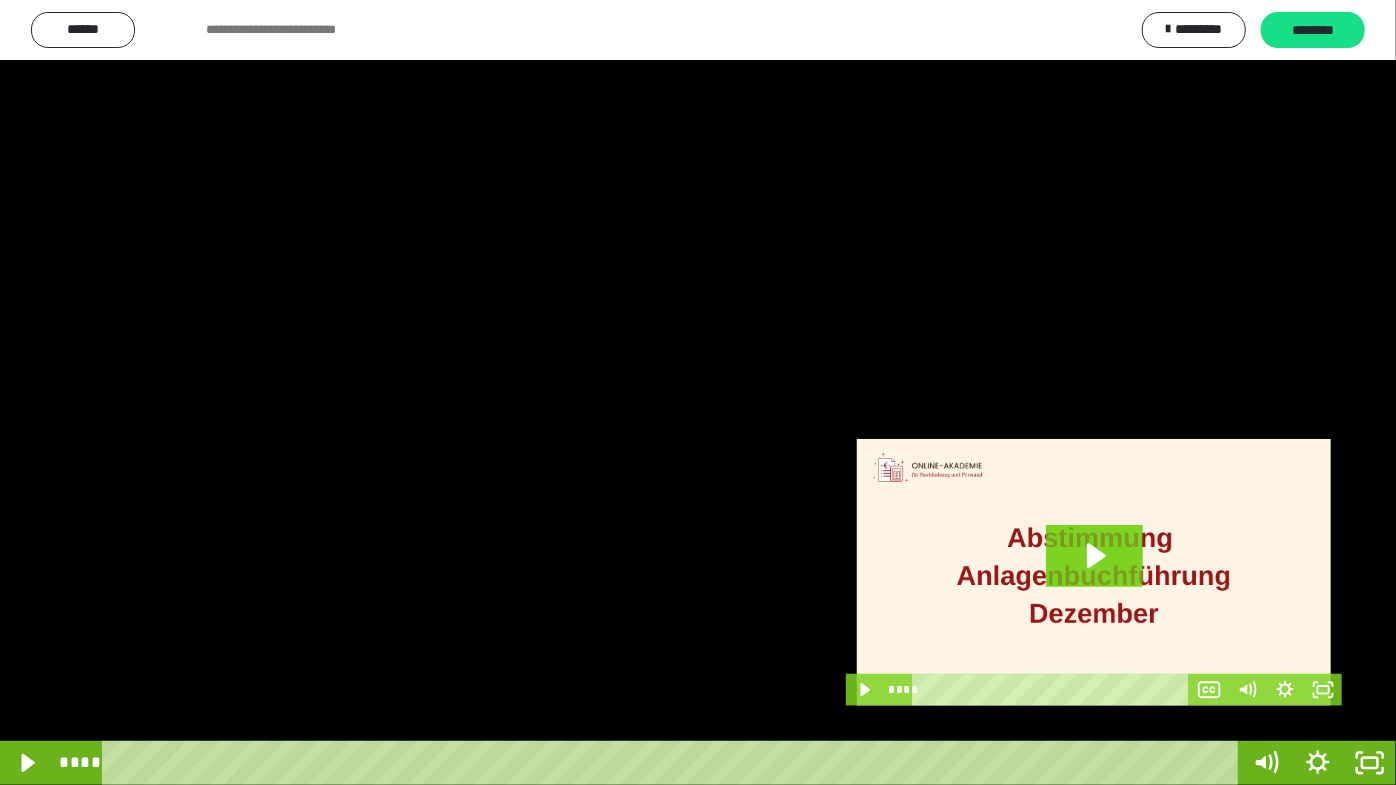 click at bounding box center (698, 392) 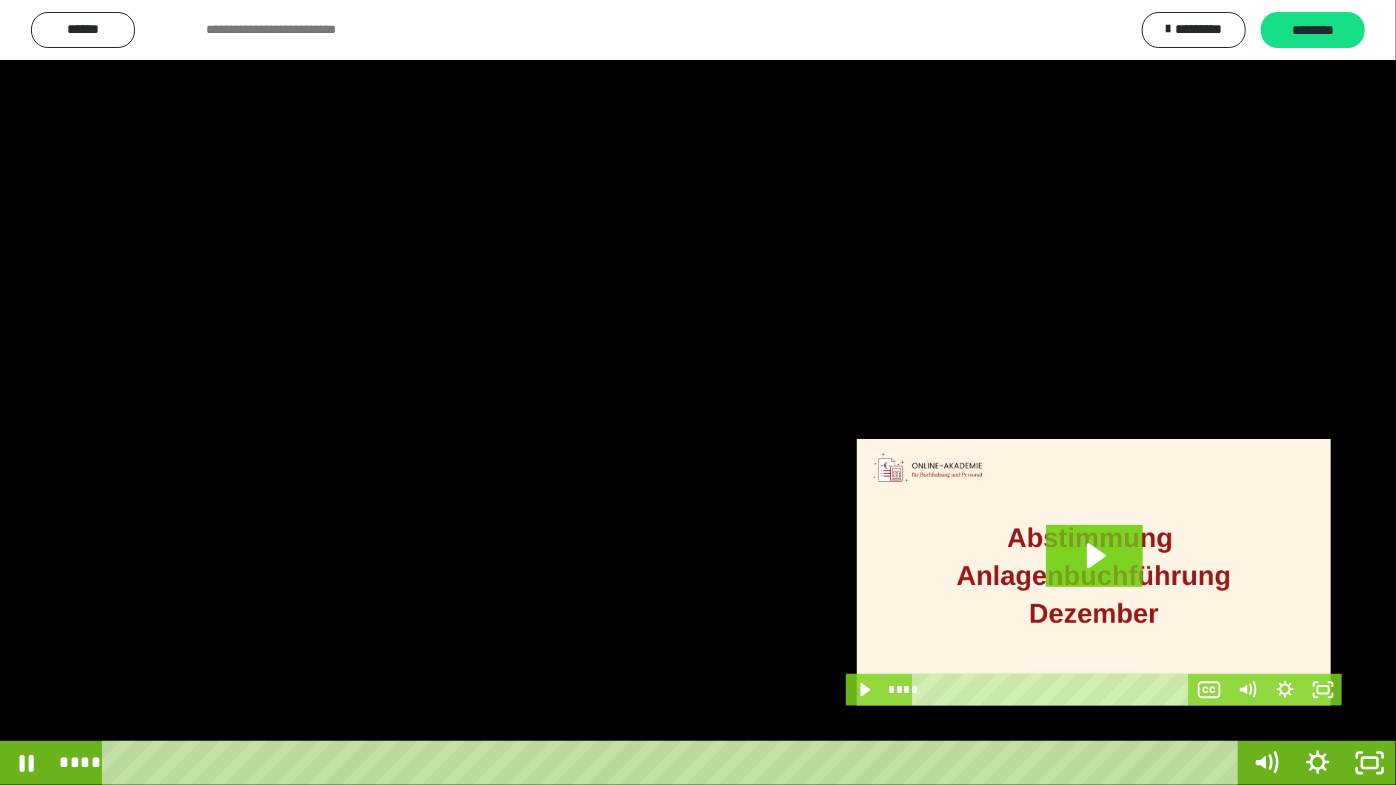 click at bounding box center [698, 392] 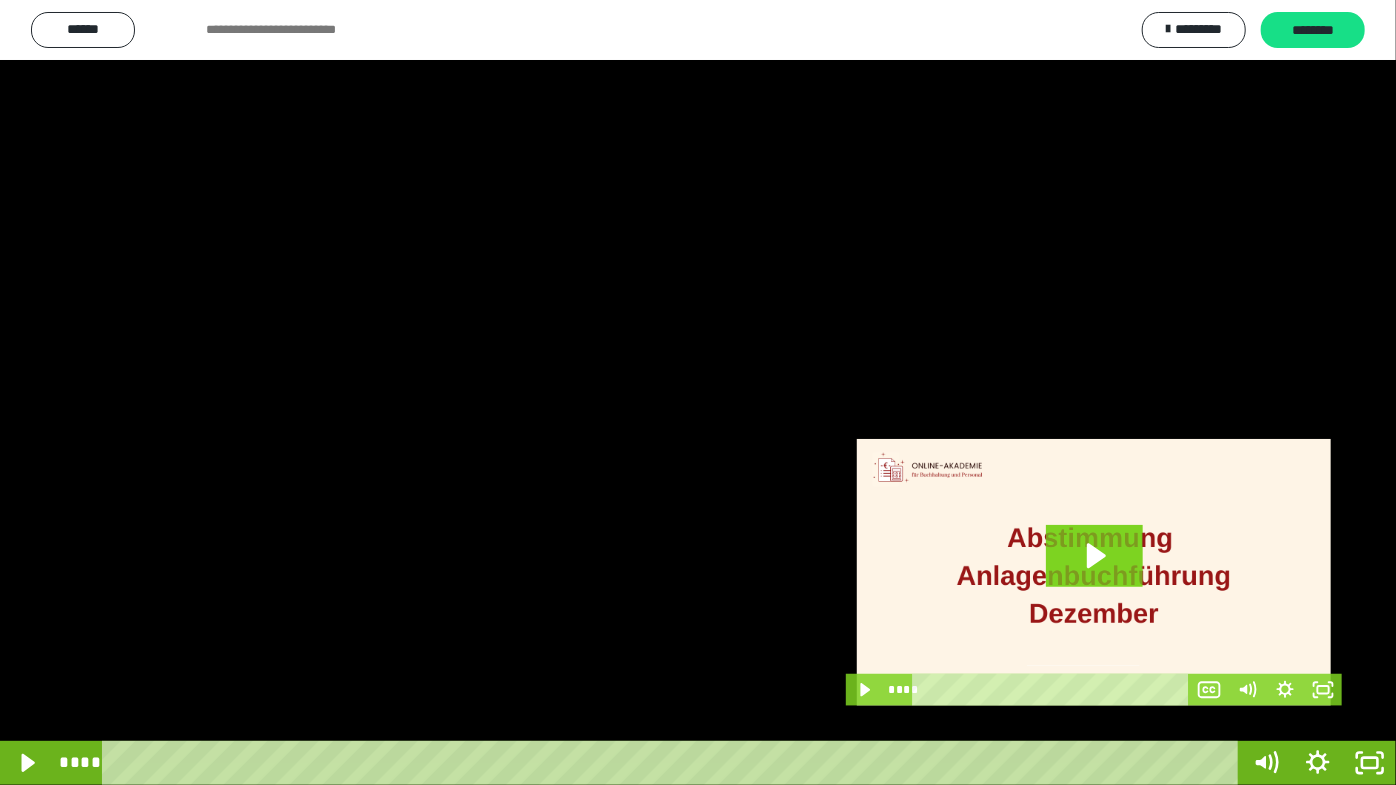 click at bounding box center [698, 392] 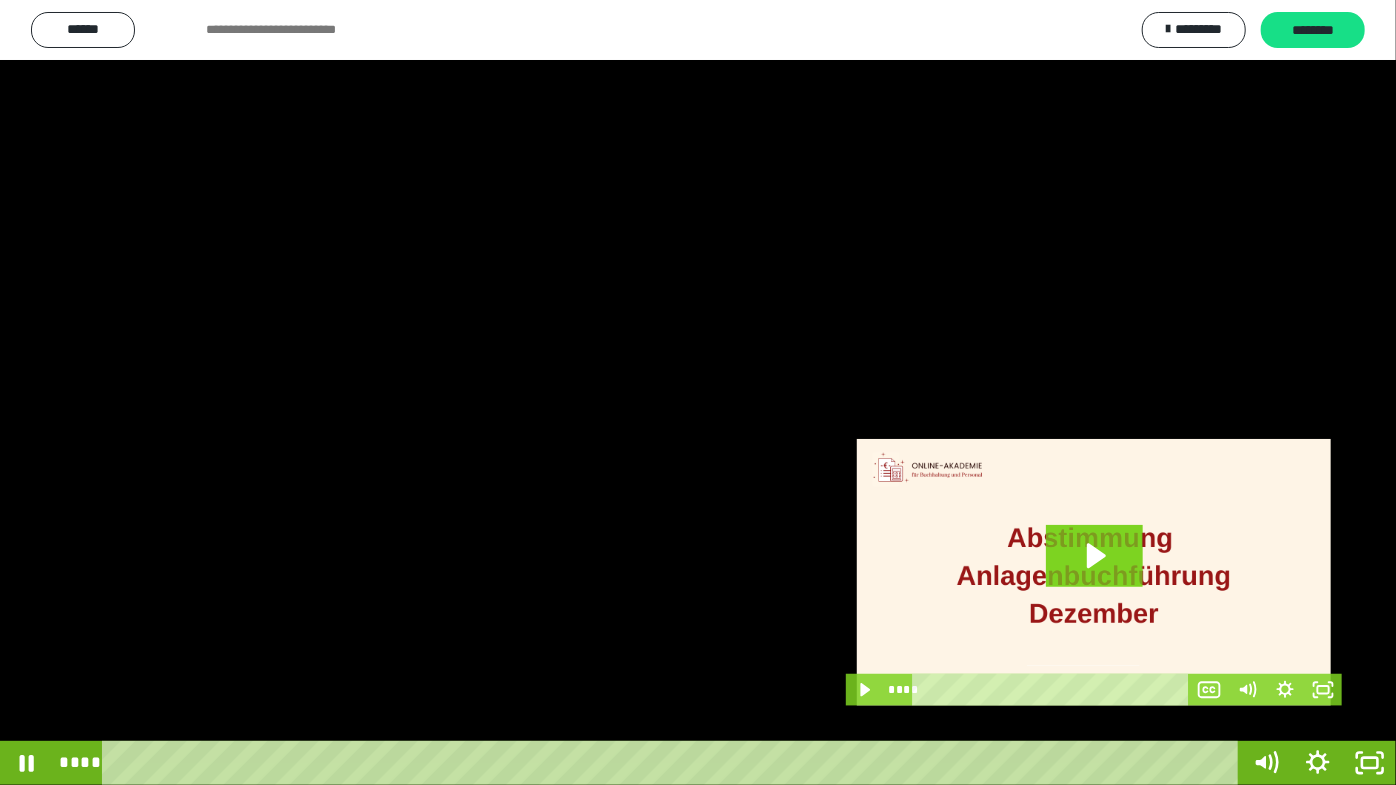 click at bounding box center [698, 392] 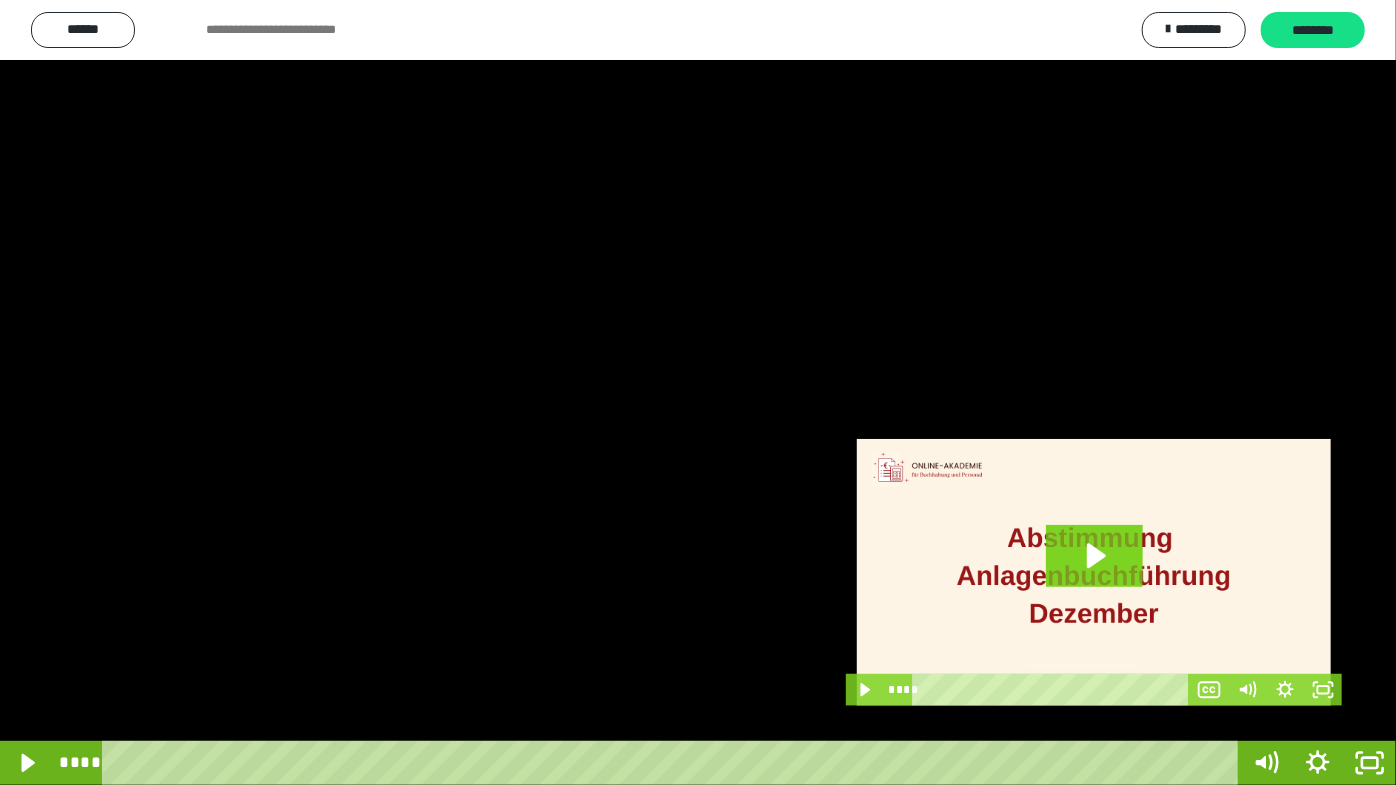 click at bounding box center [698, 392] 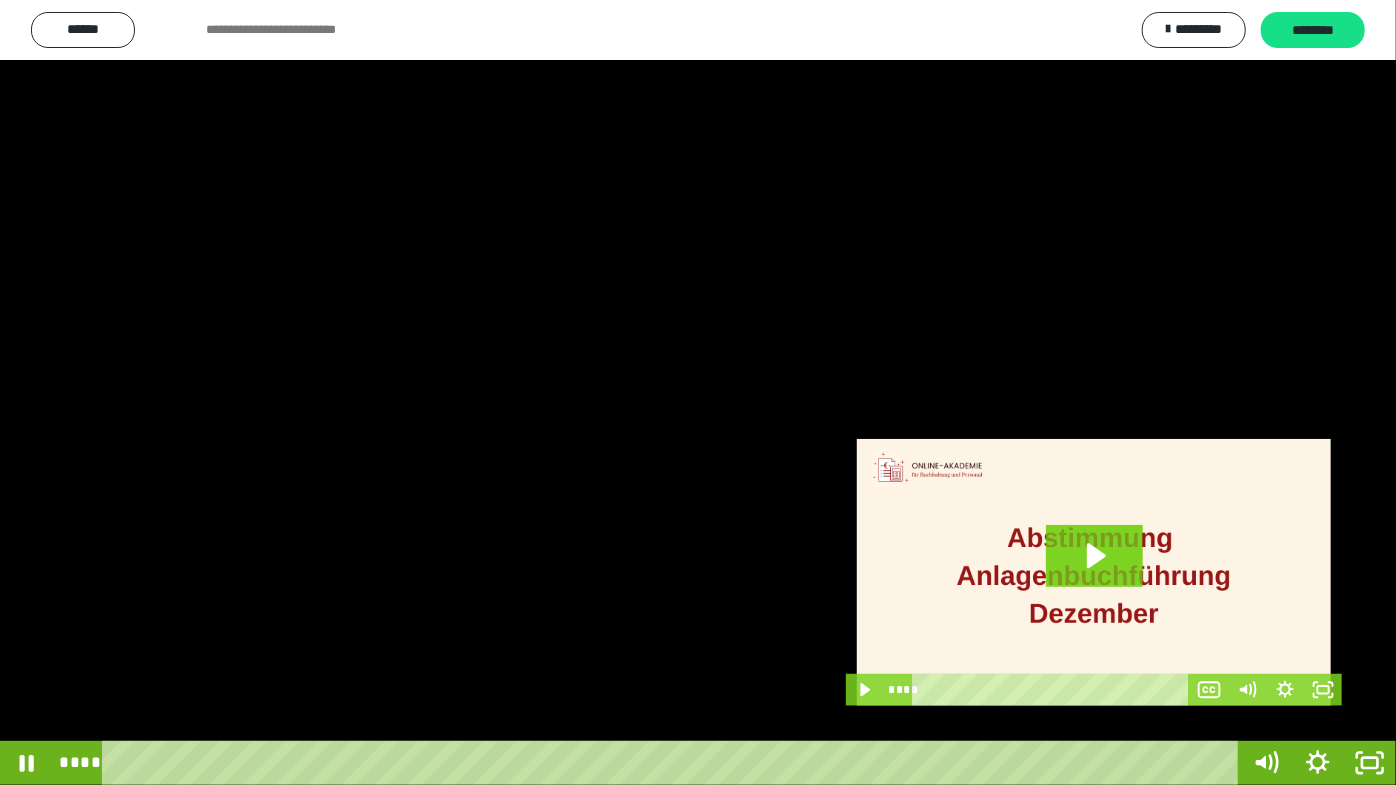 click at bounding box center [698, 392] 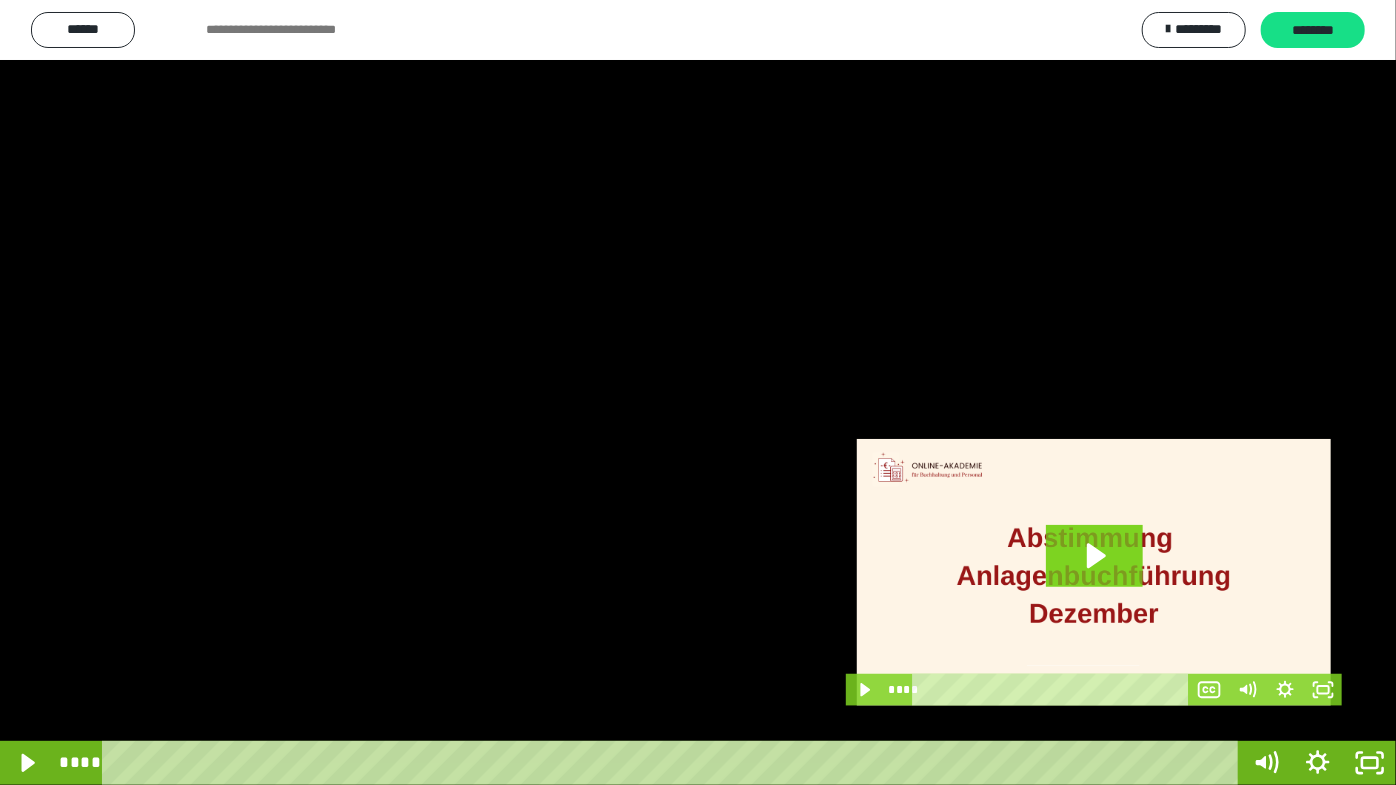 click at bounding box center [698, 392] 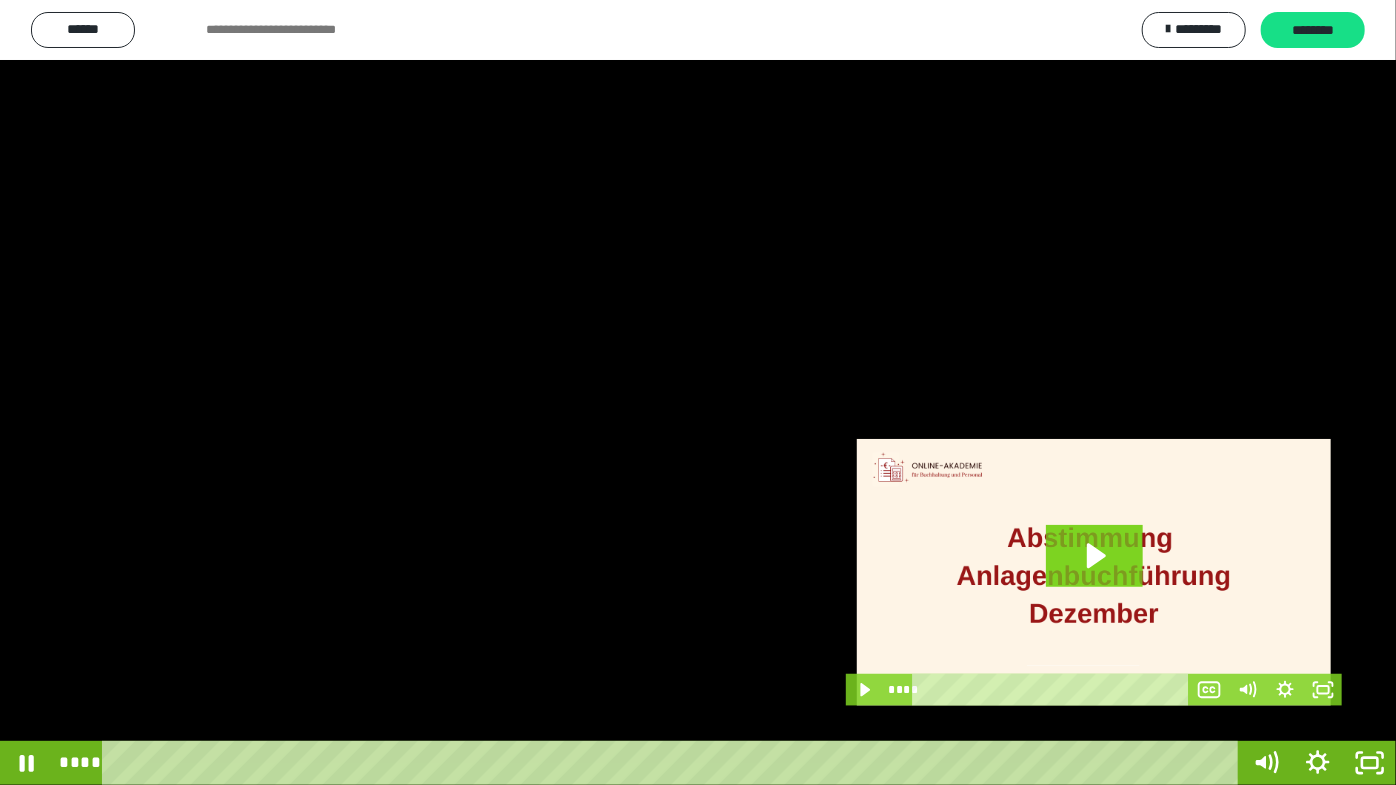click at bounding box center (698, 392) 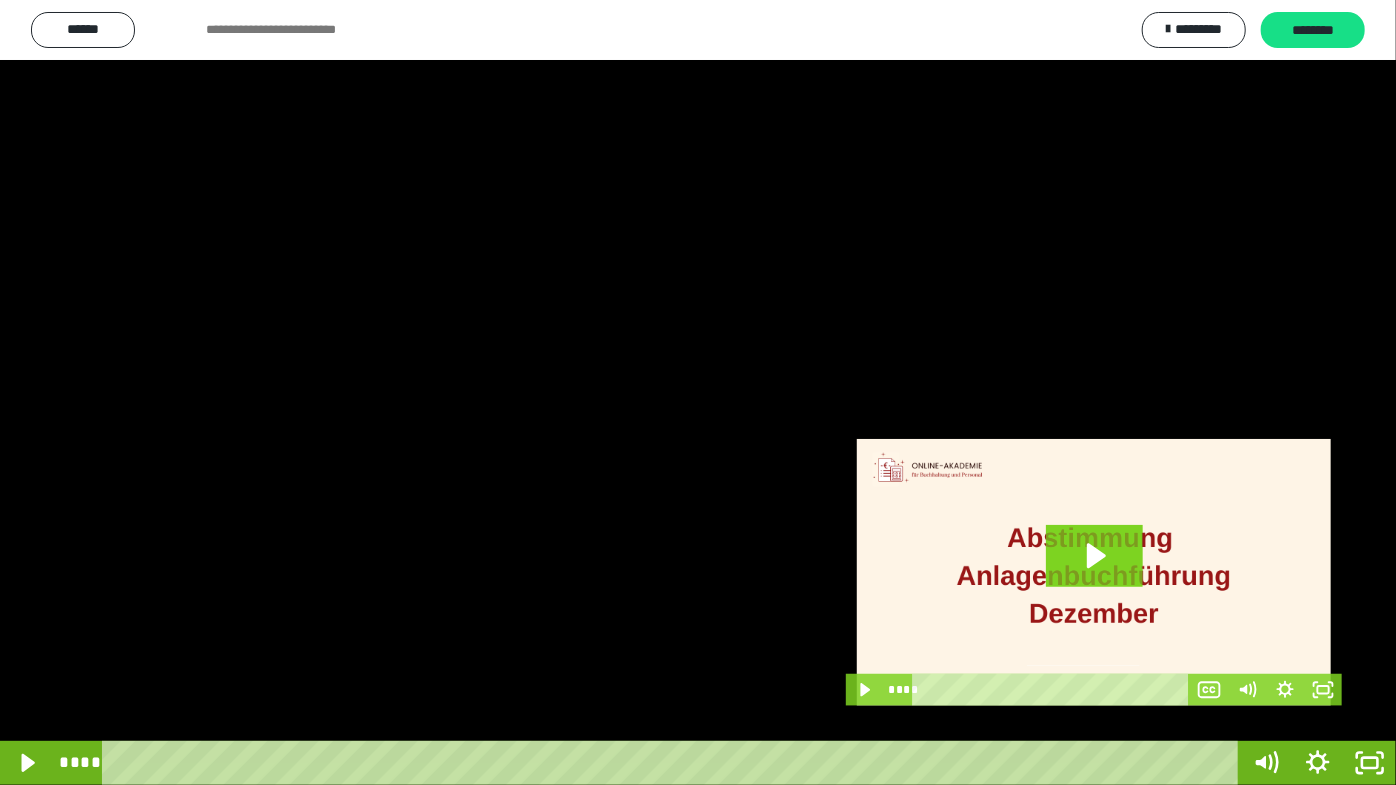 click at bounding box center [698, 392] 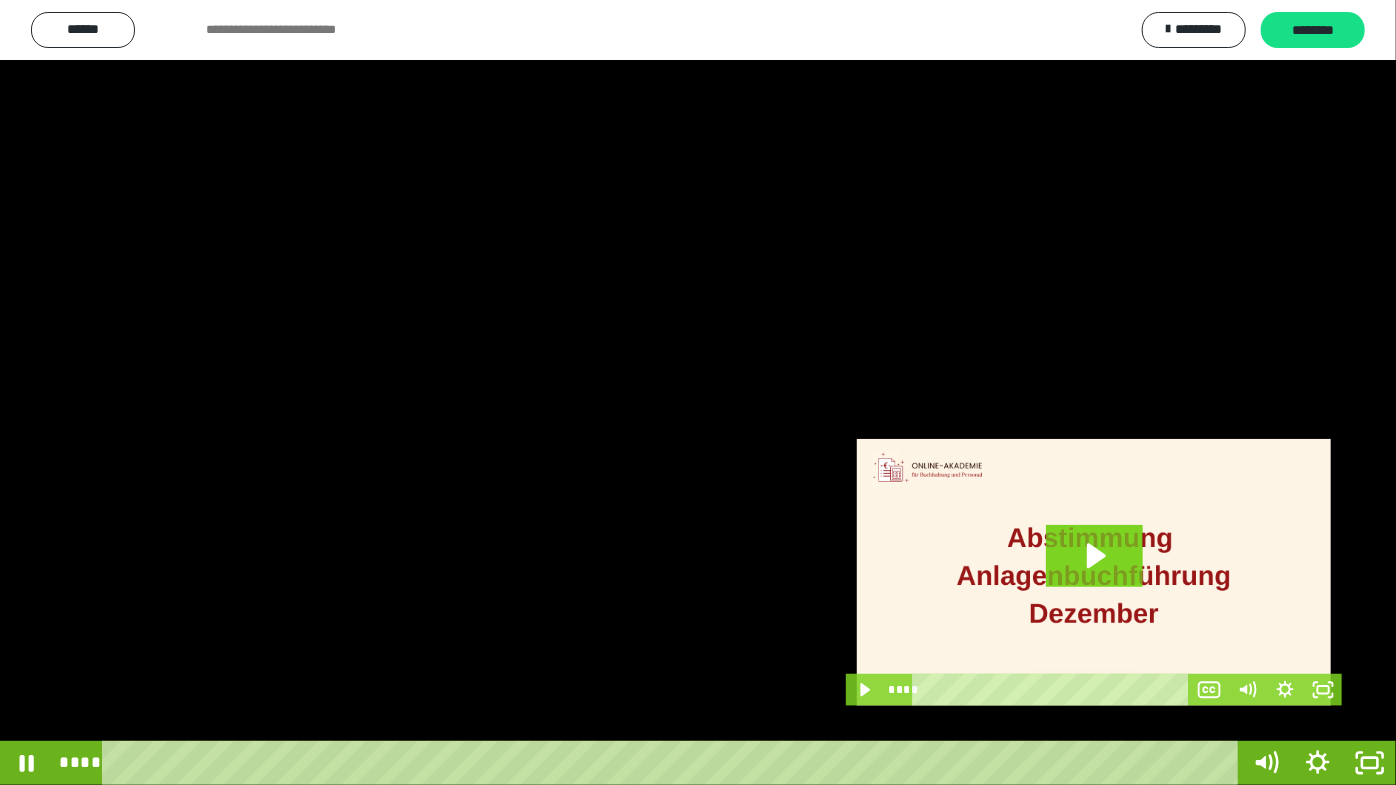 click at bounding box center [698, 392] 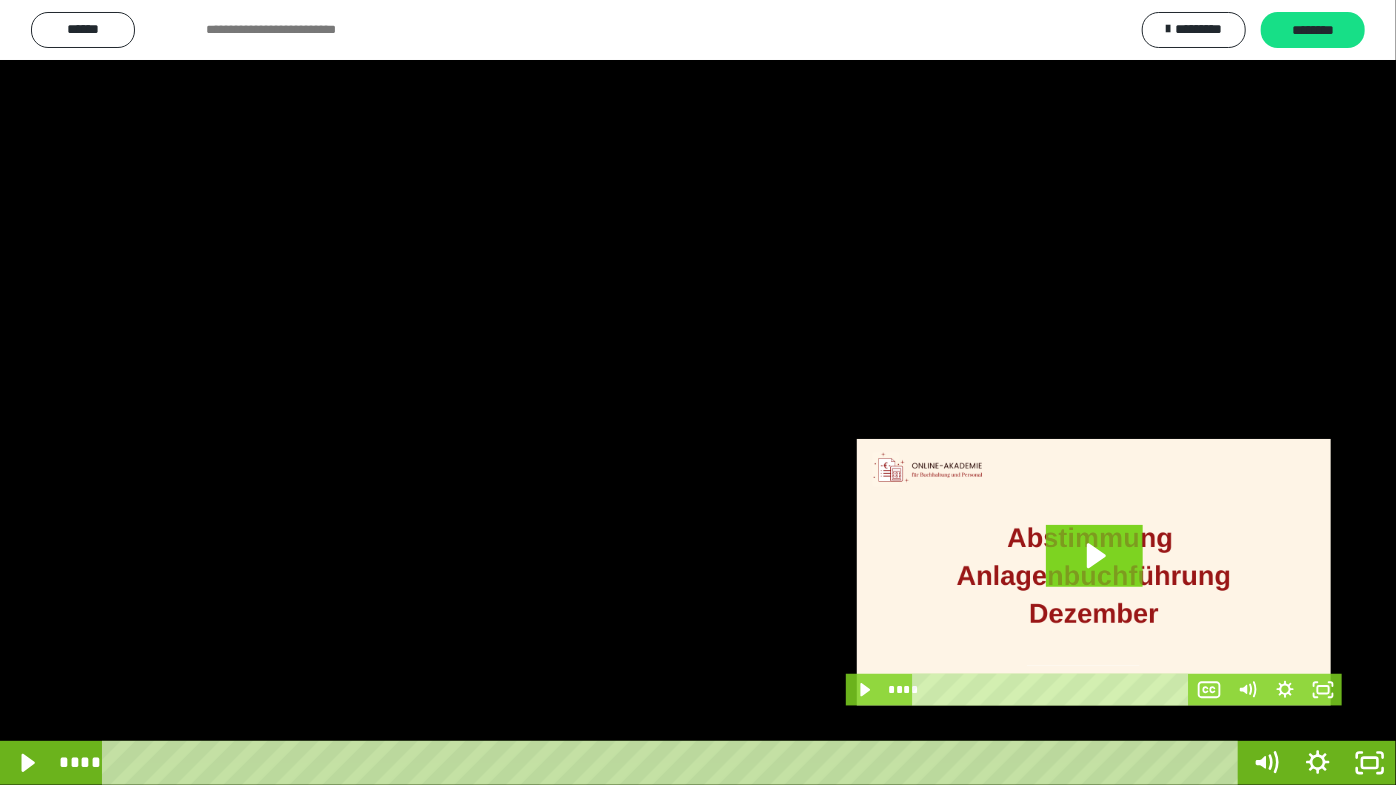 click at bounding box center [698, 392] 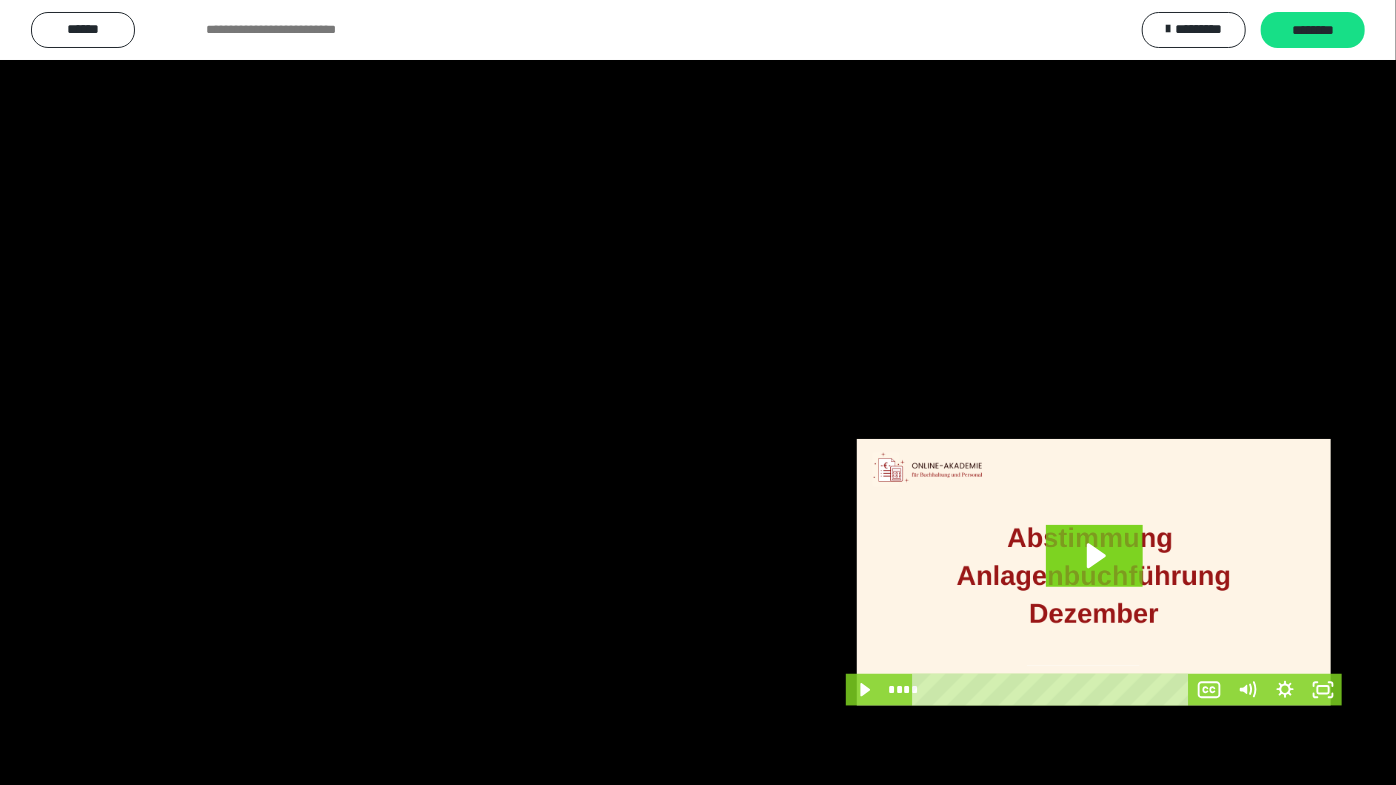 click at bounding box center (698, 392) 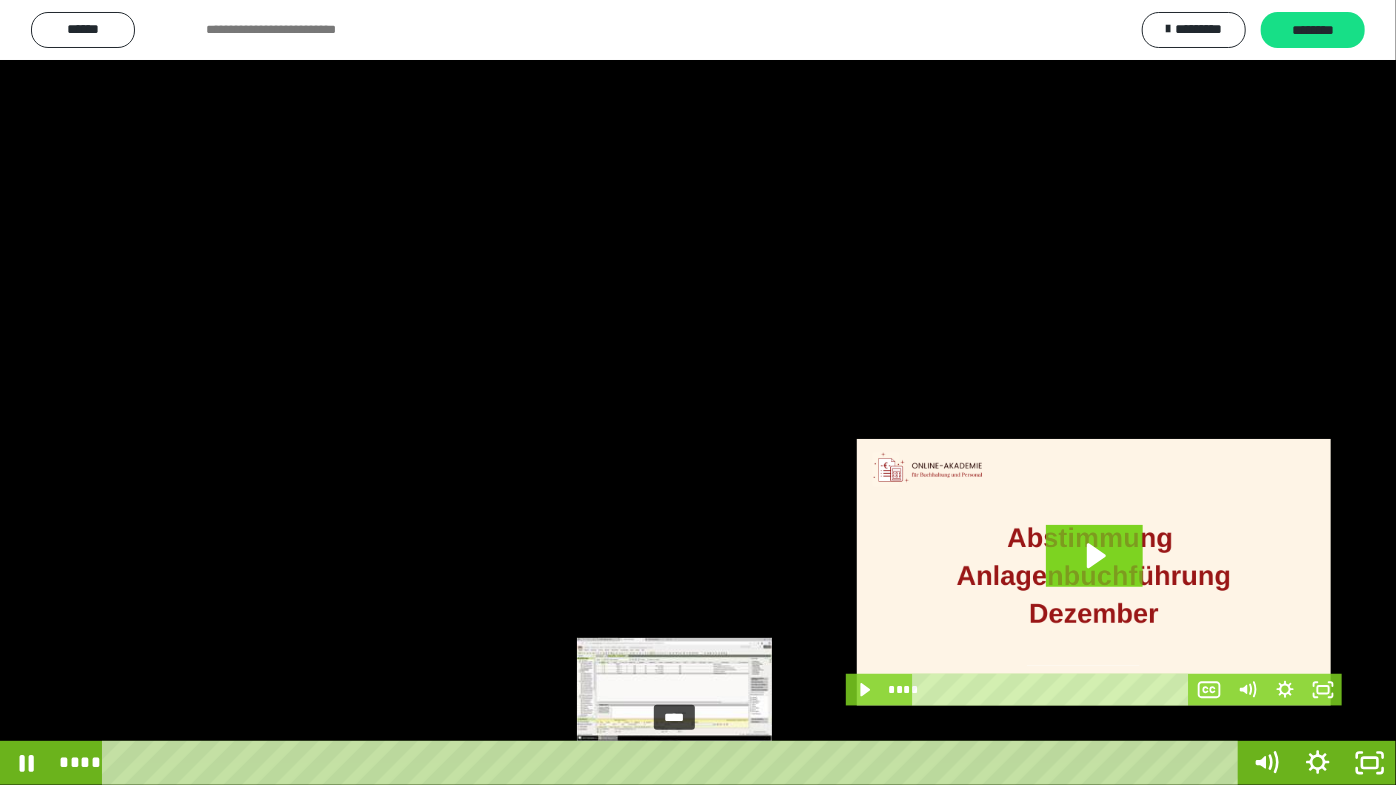 drag, startPoint x: 691, startPoint y: 766, endPoint x: 675, endPoint y: 769, distance: 16.27882 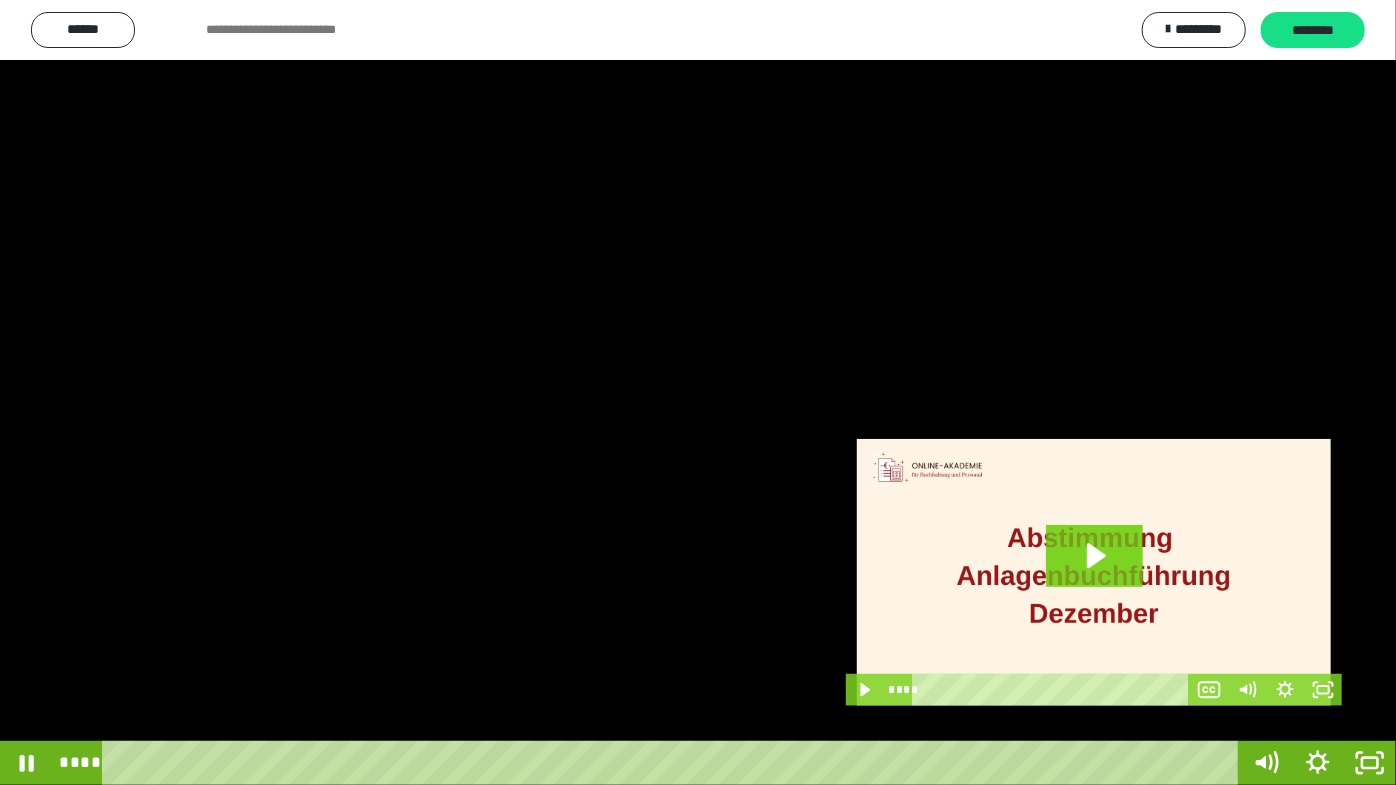 click at bounding box center (698, 392) 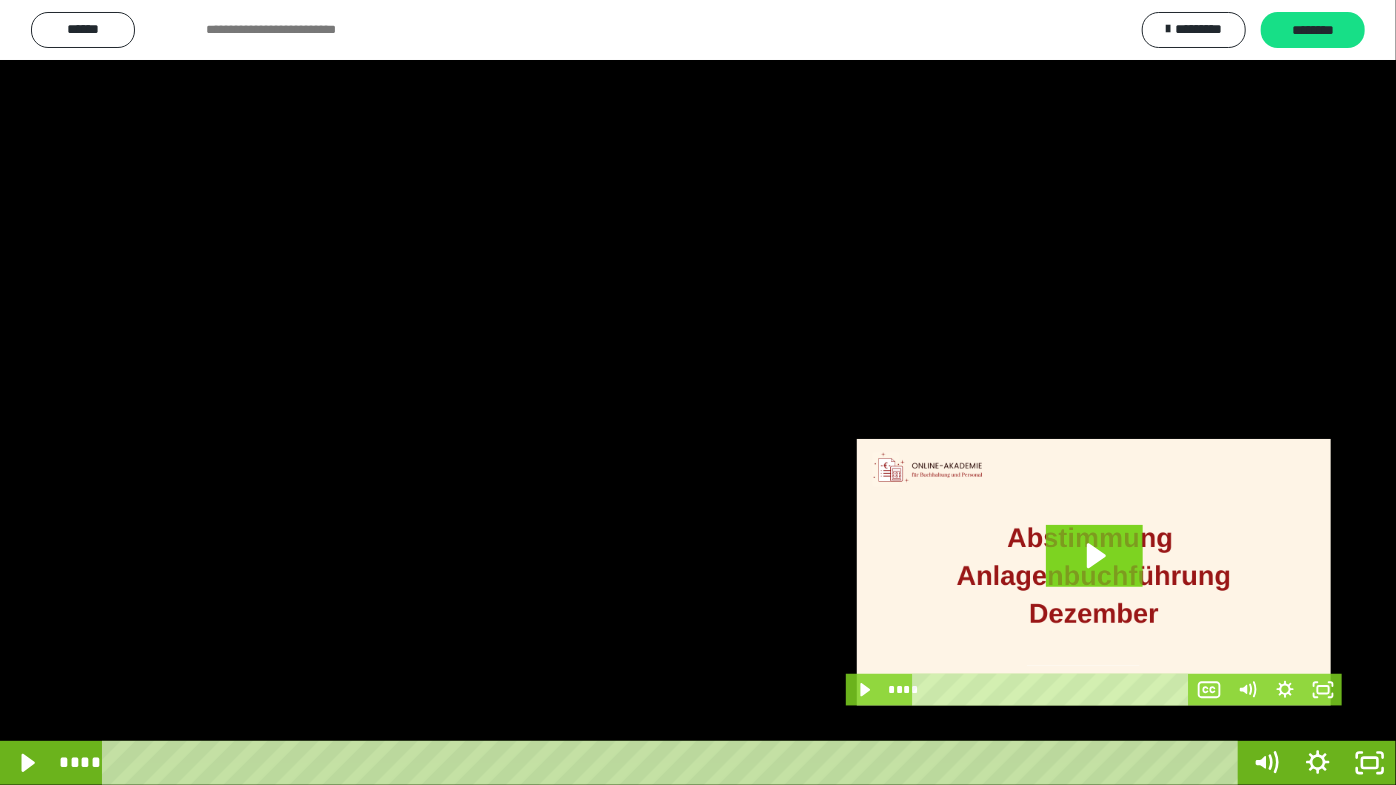 click at bounding box center (698, 392) 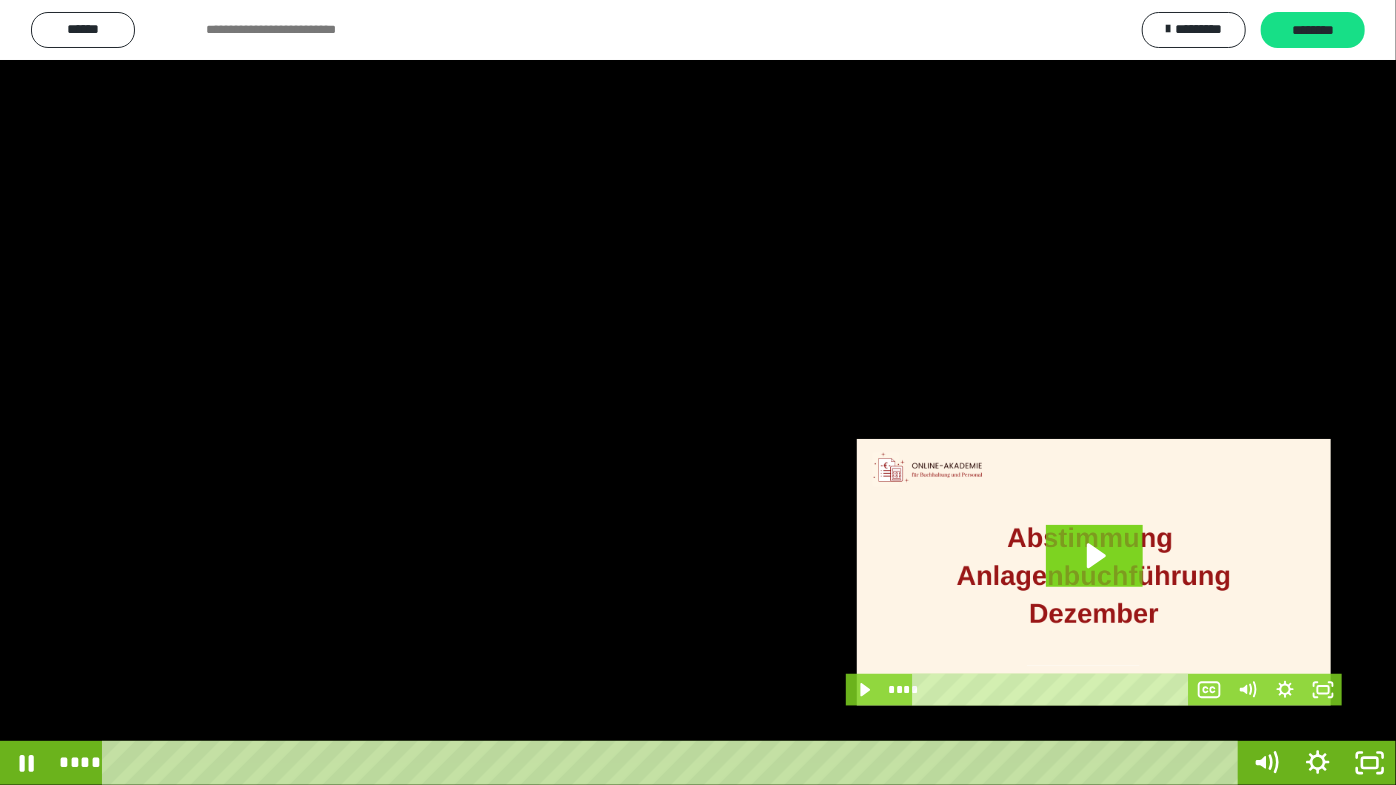 click at bounding box center (698, 392) 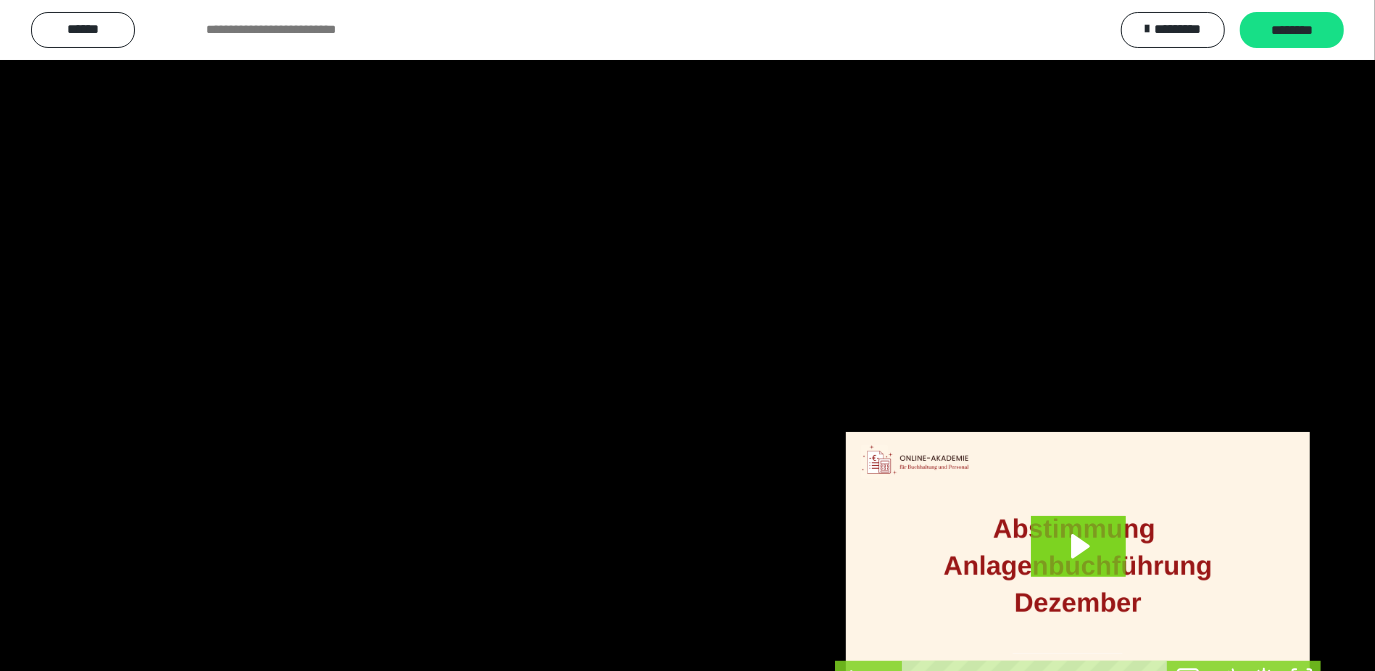 scroll, scrollTop: 4016, scrollLeft: 0, axis: vertical 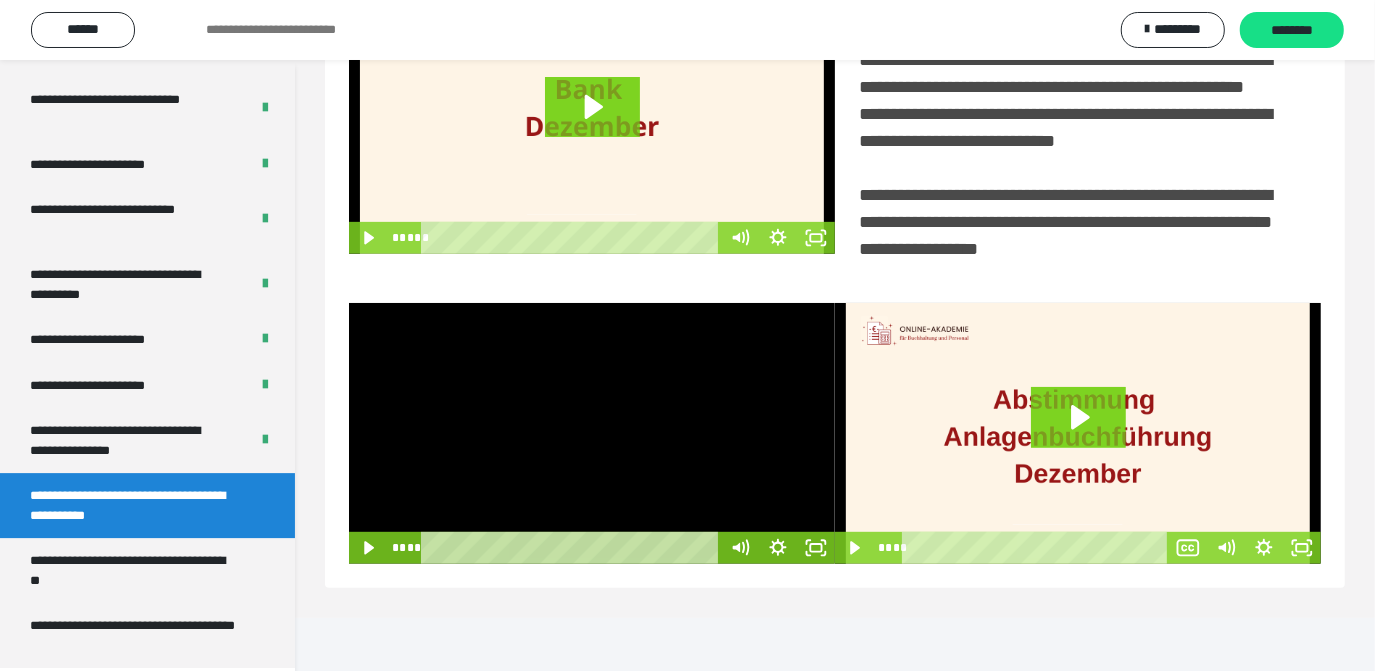 click at bounding box center [592, 433] 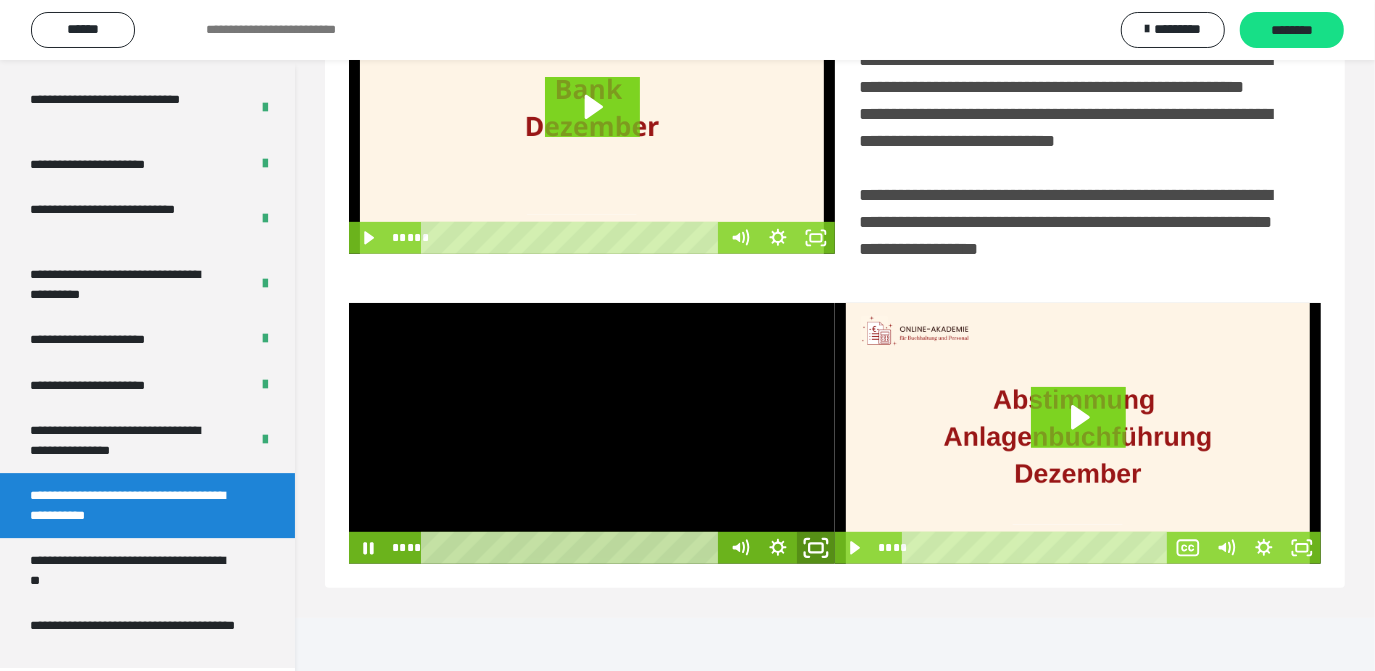 click 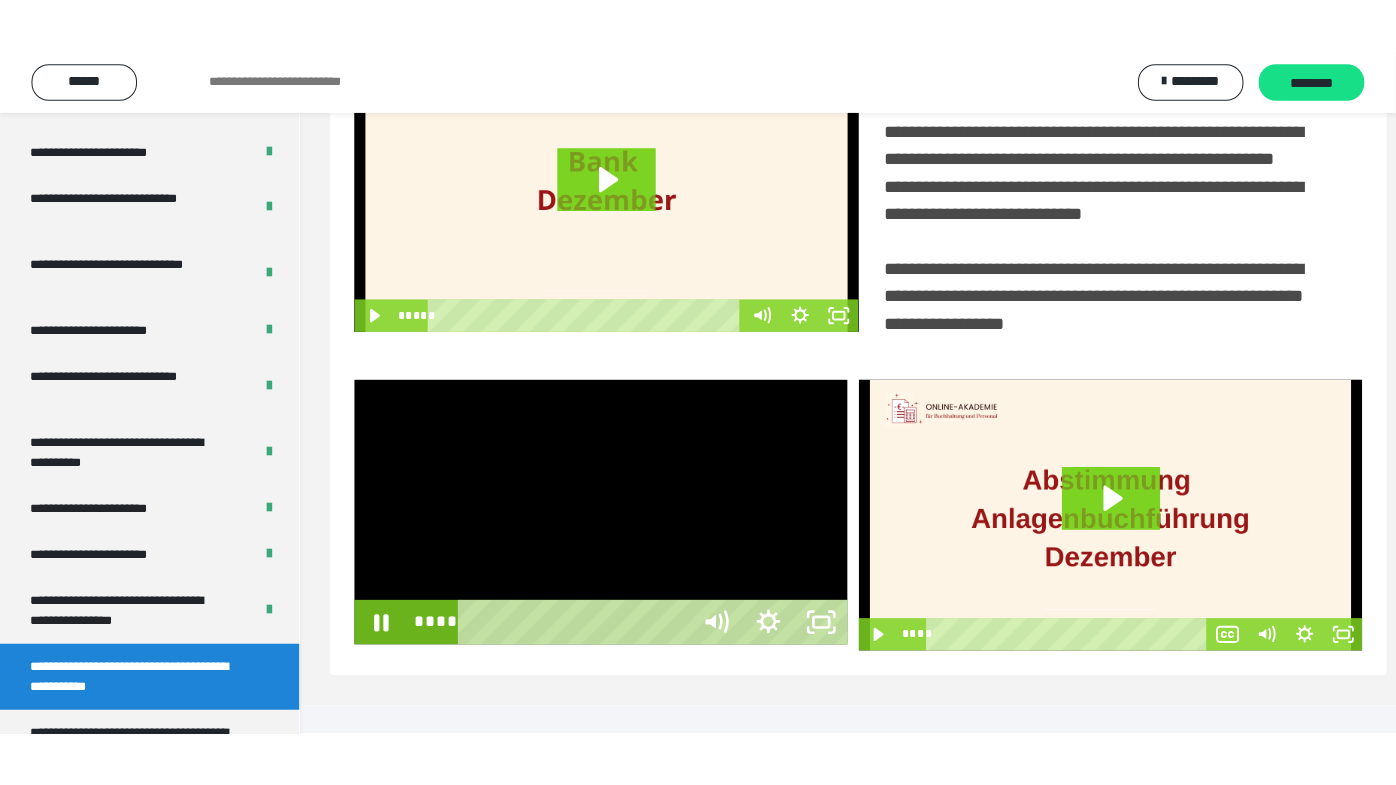 scroll, scrollTop: 330, scrollLeft: 0, axis: vertical 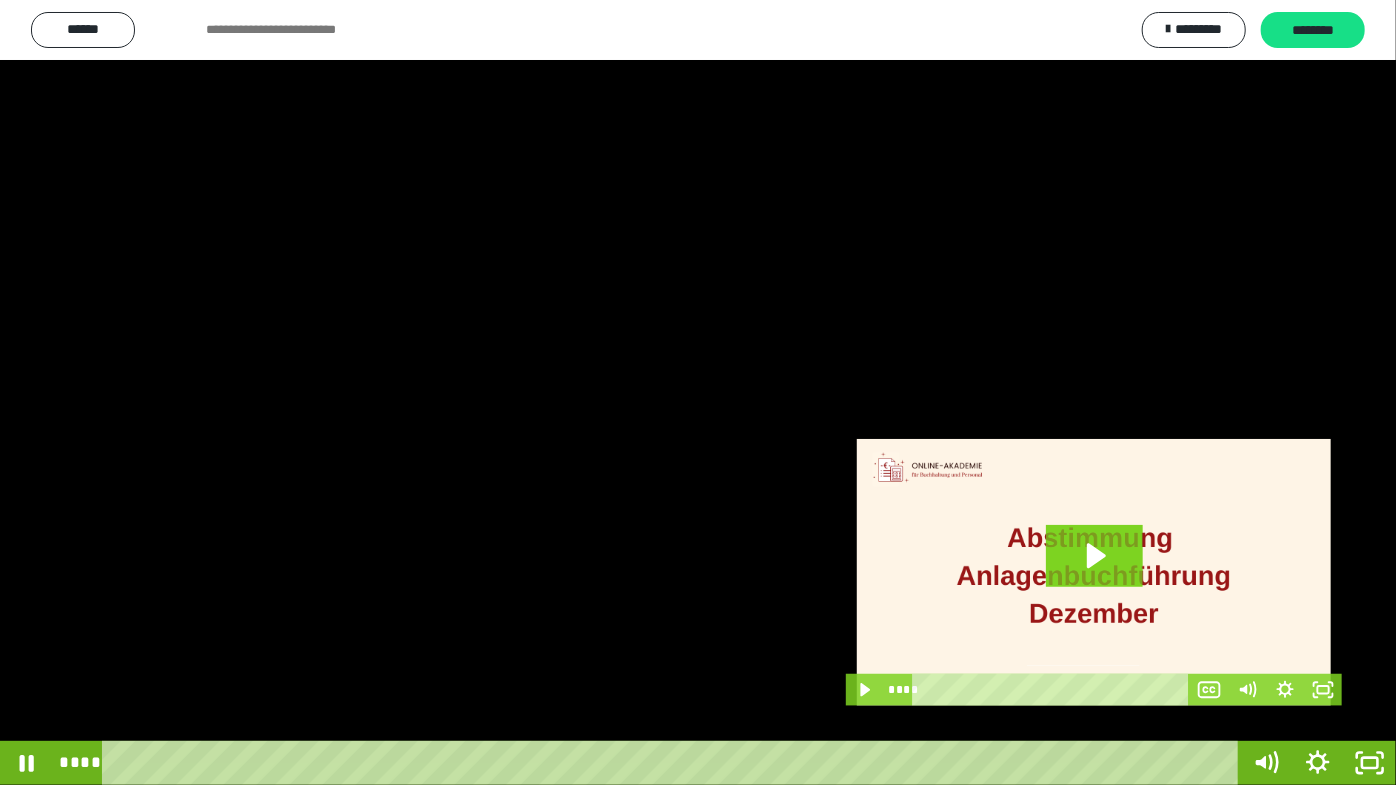 click at bounding box center [698, 392] 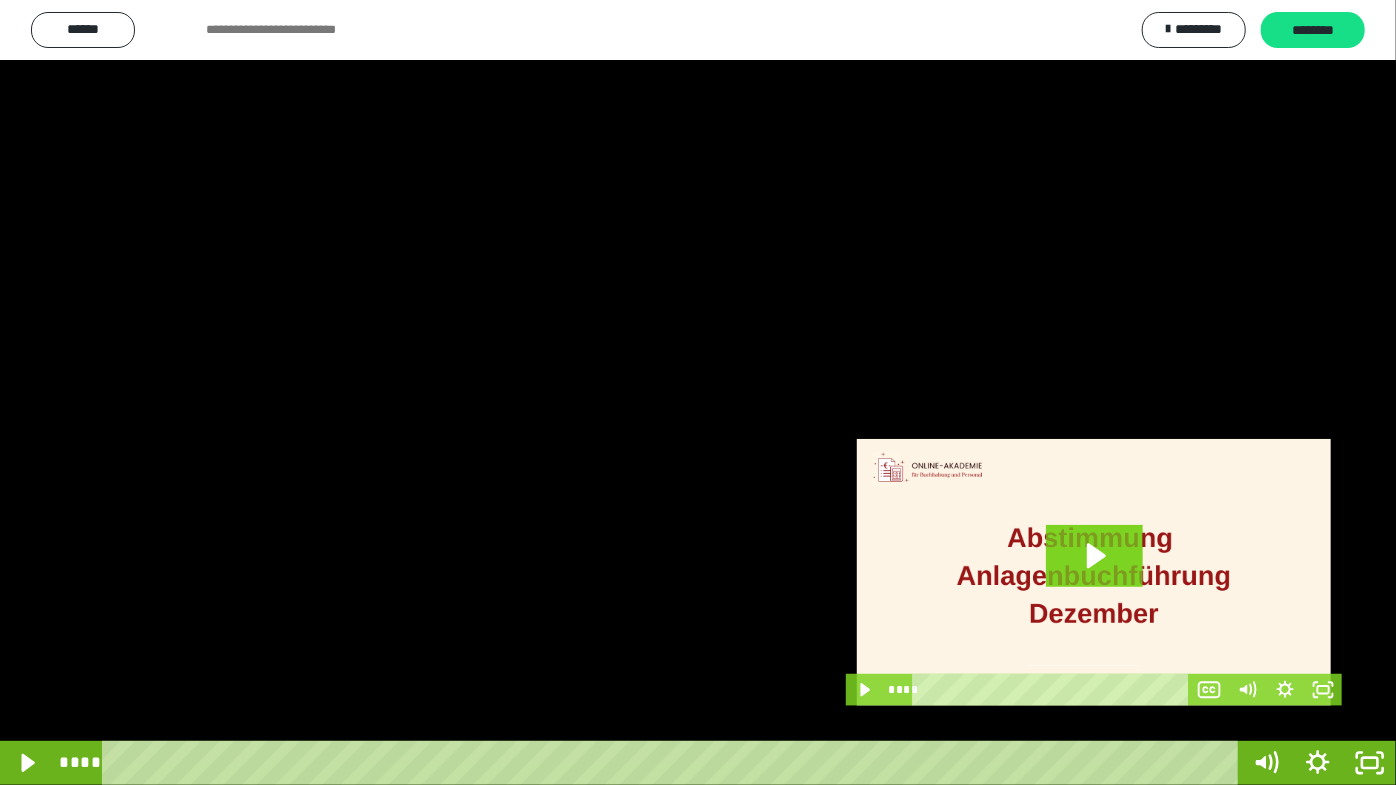 click at bounding box center [698, 392] 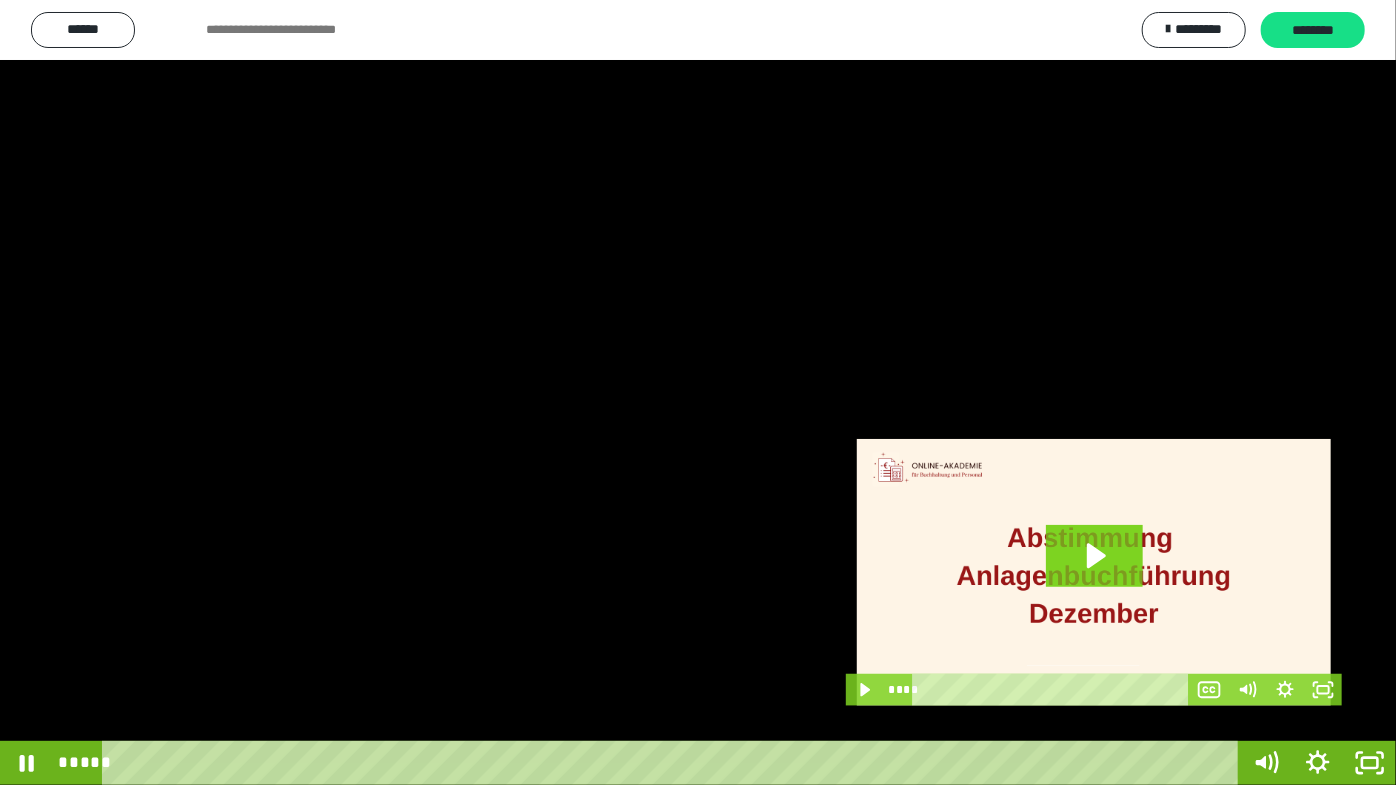 click at bounding box center (698, 392) 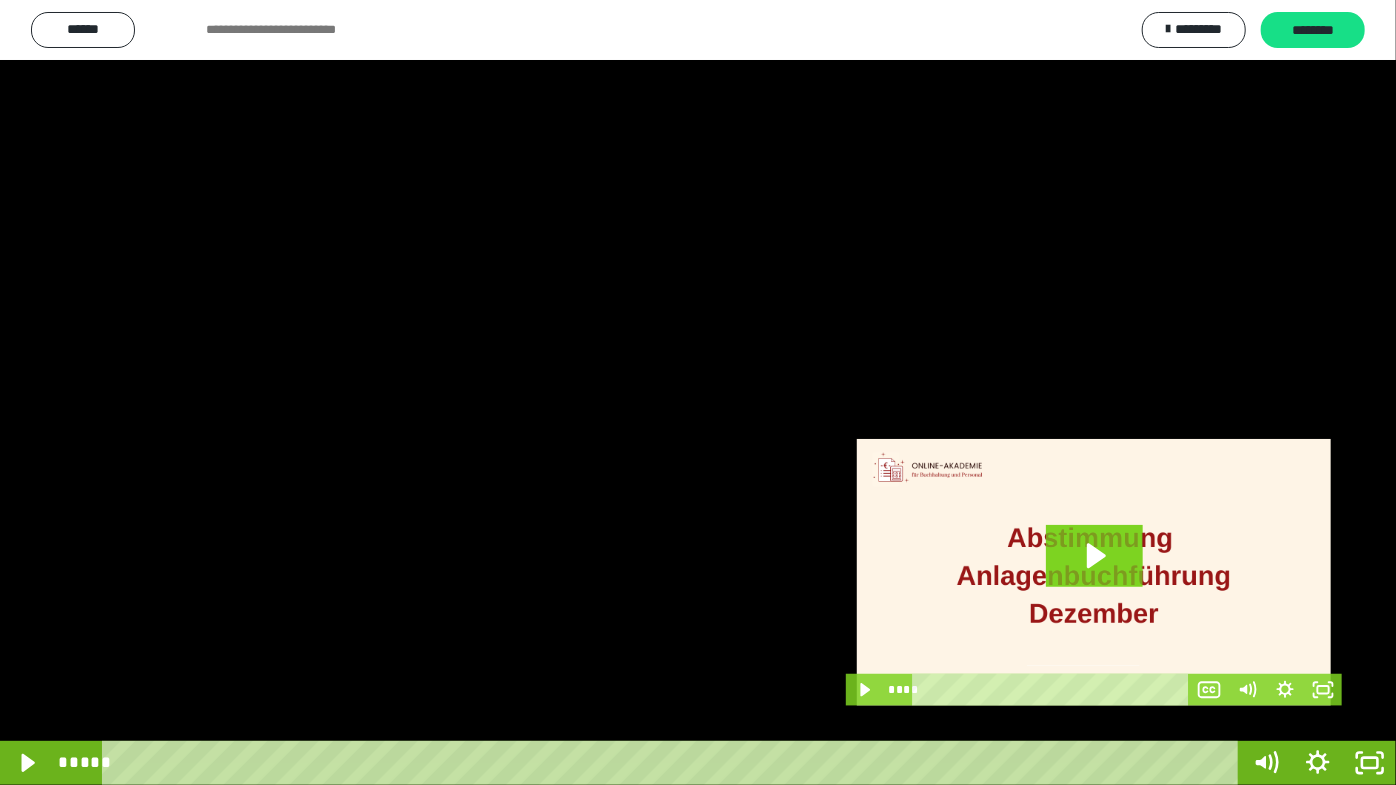 click at bounding box center [698, 392] 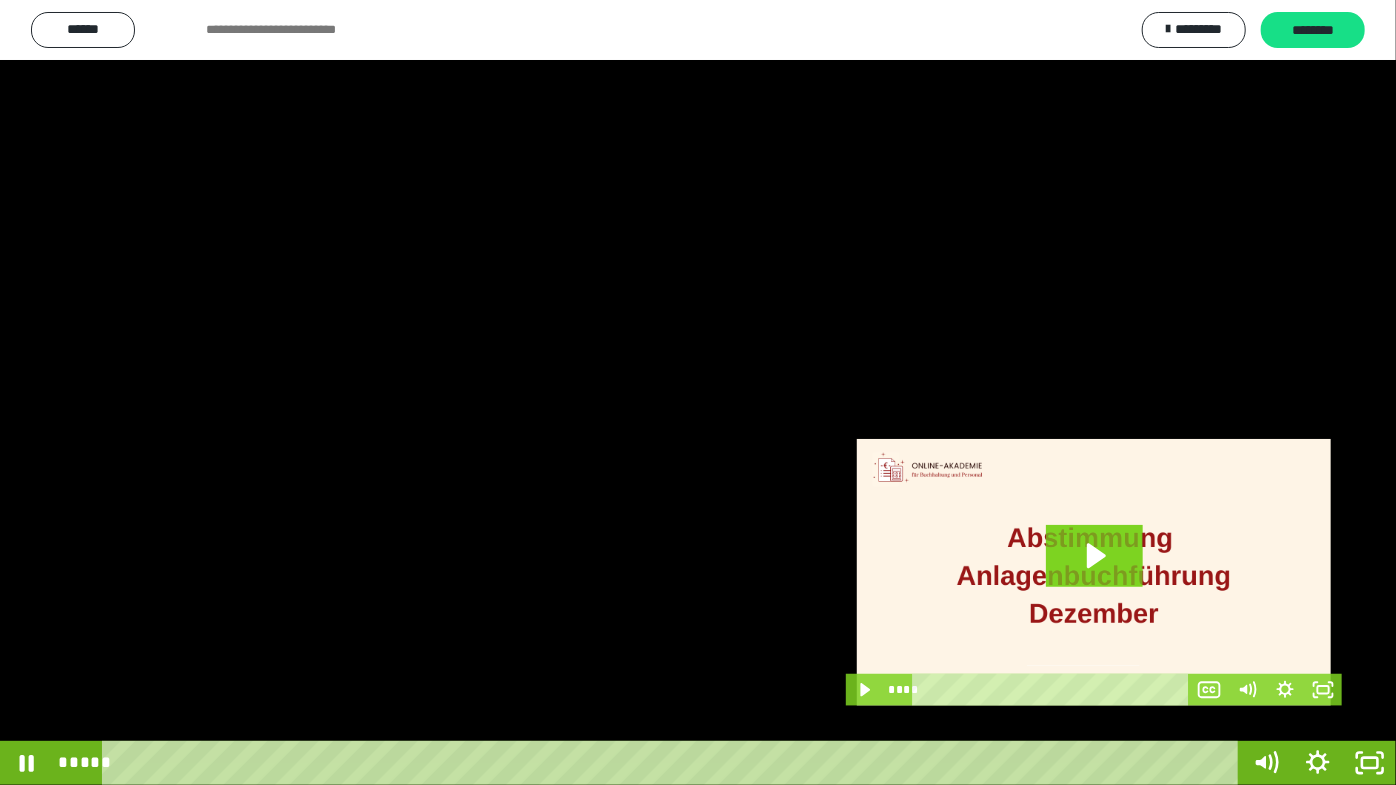 click at bounding box center (698, 392) 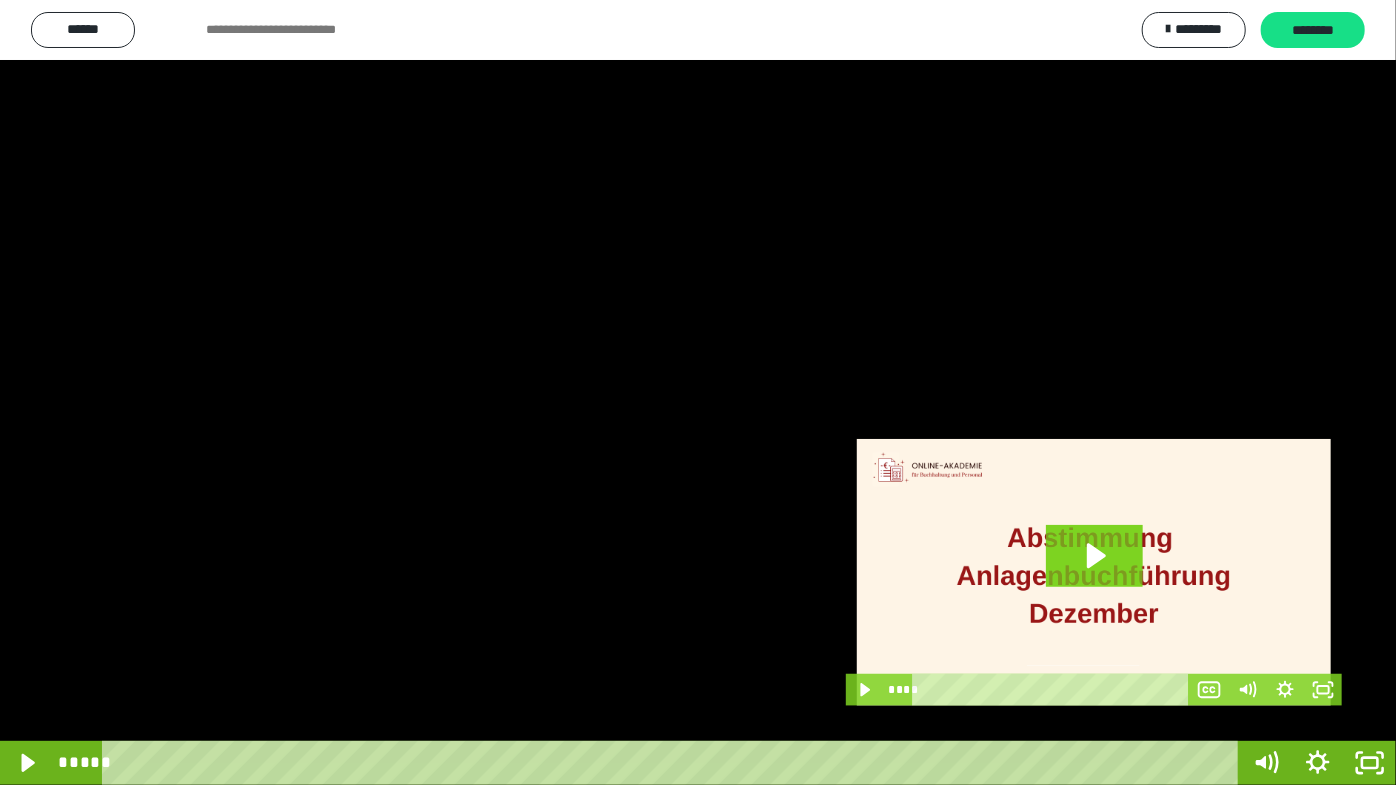 click at bounding box center [698, 392] 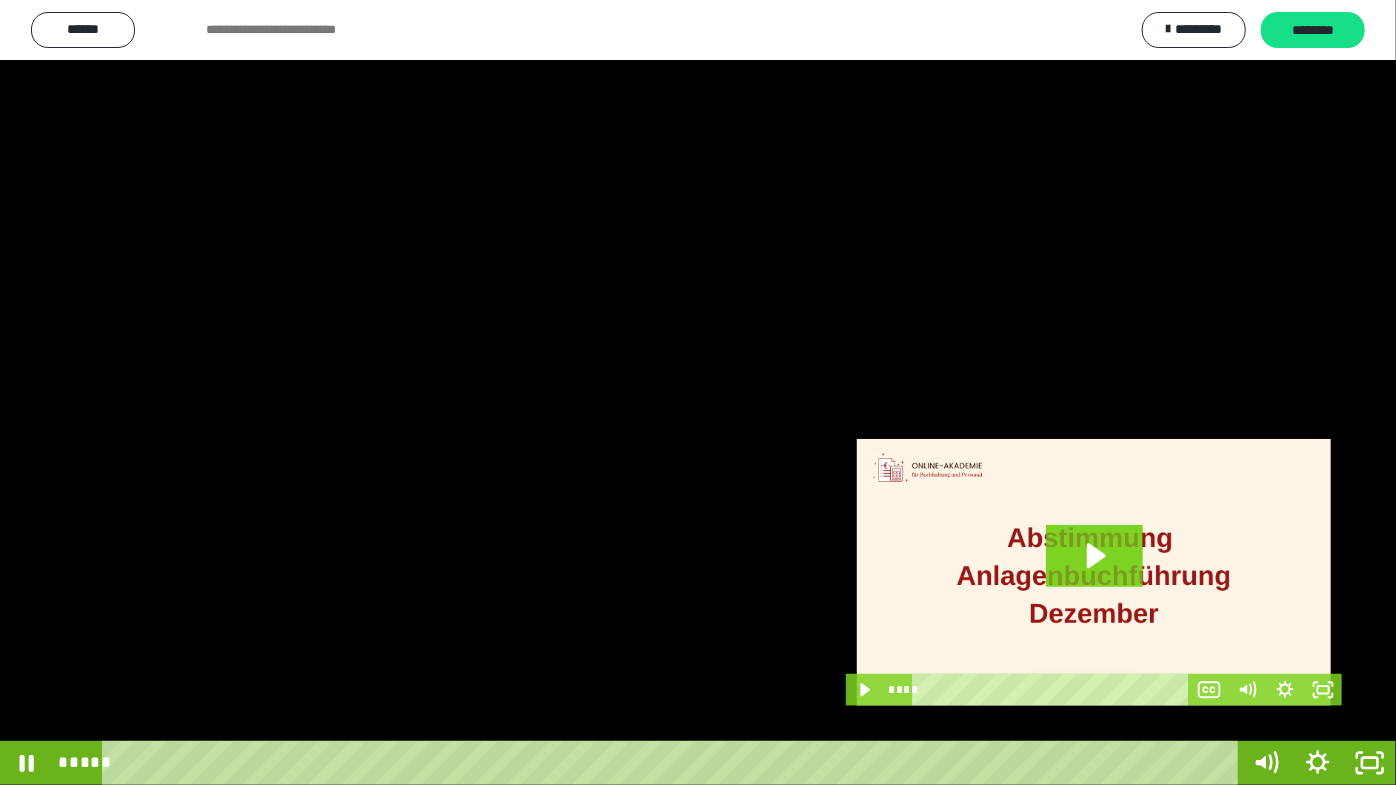click at bounding box center (698, 392) 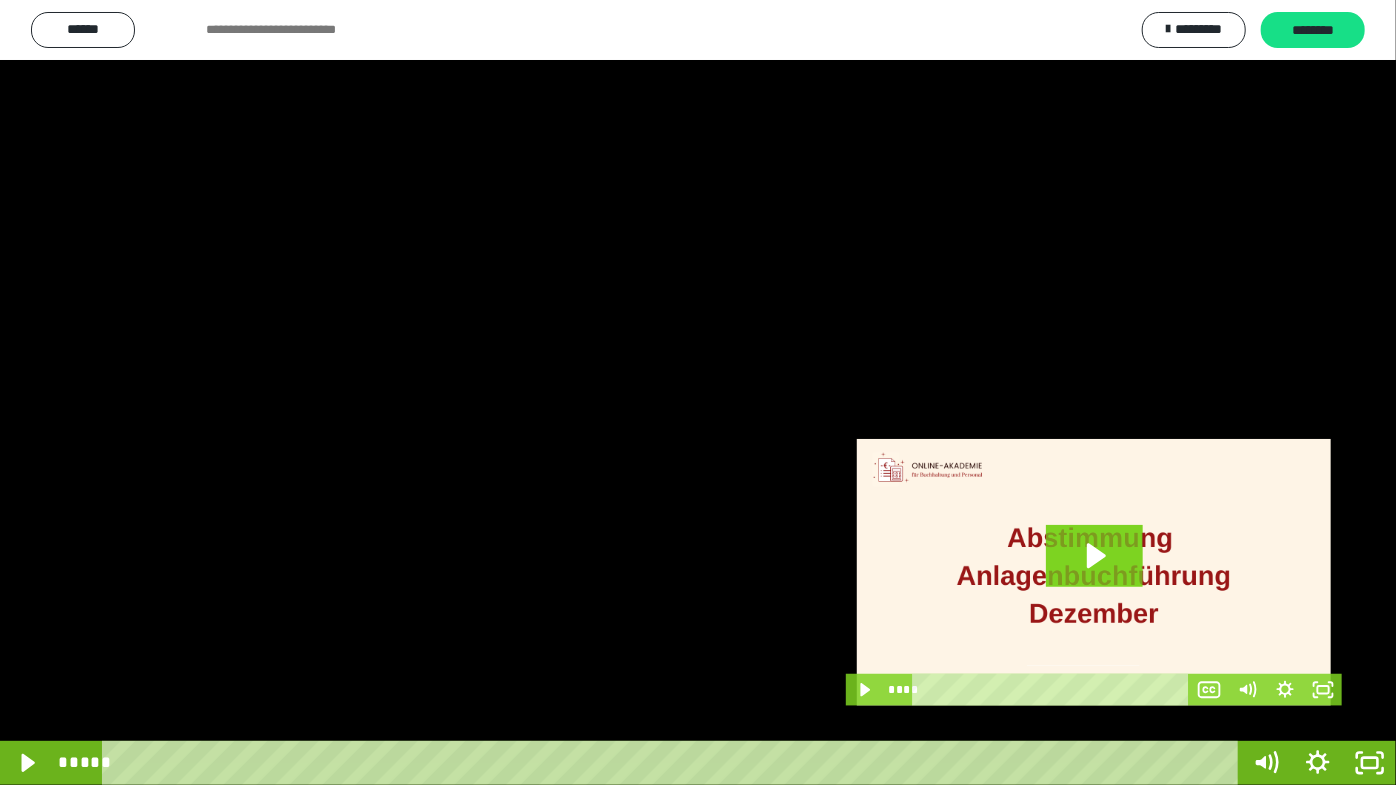 click at bounding box center (698, 392) 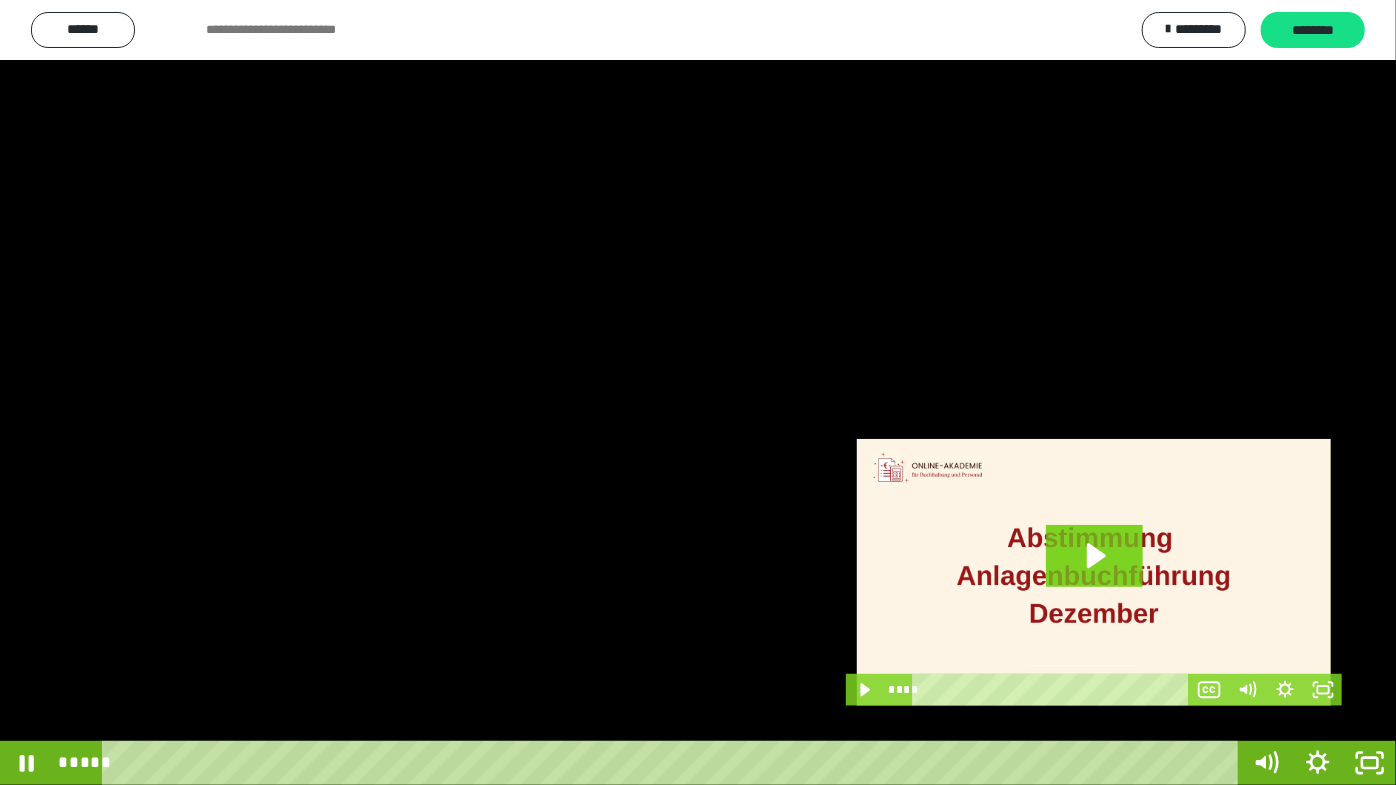 click at bounding box center (698, 392) 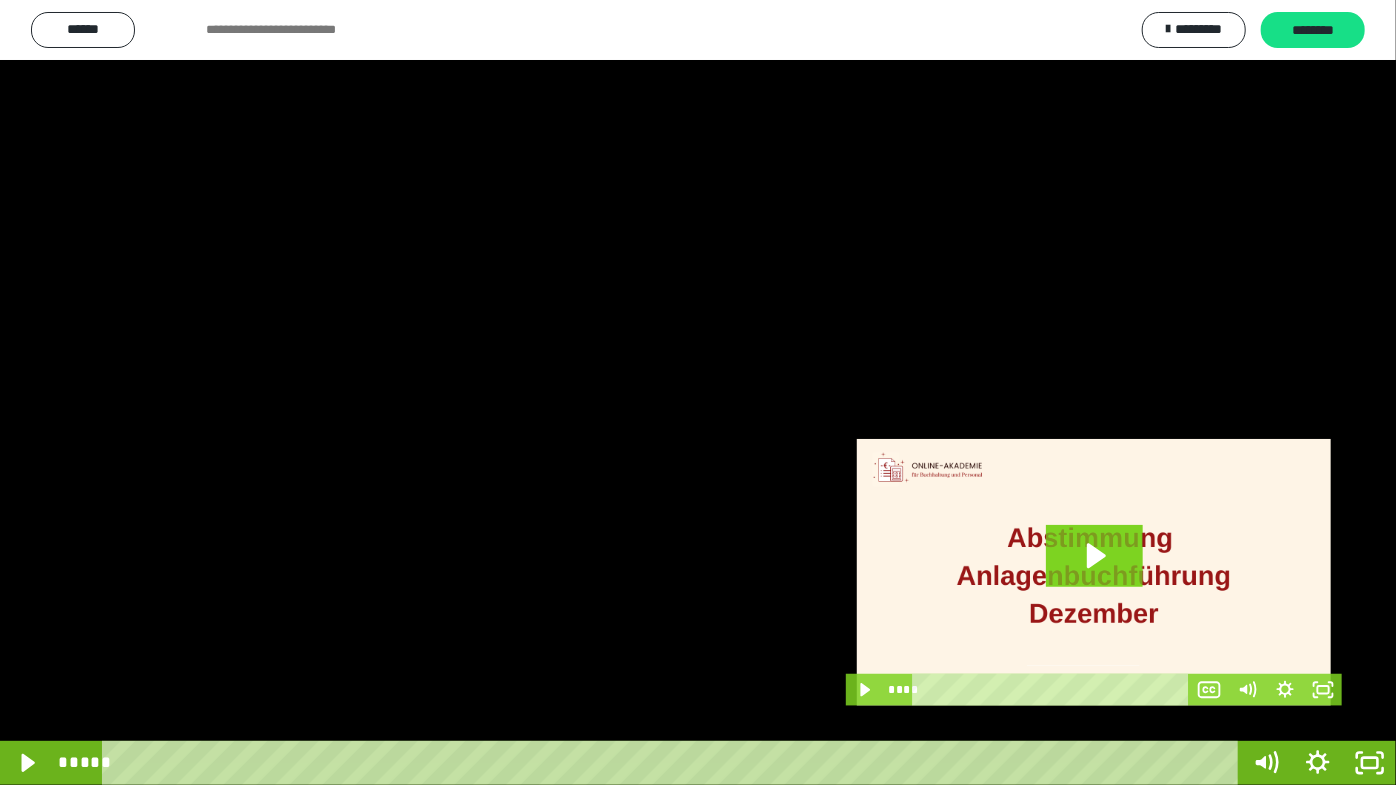 click at bounding box center [698, 392] 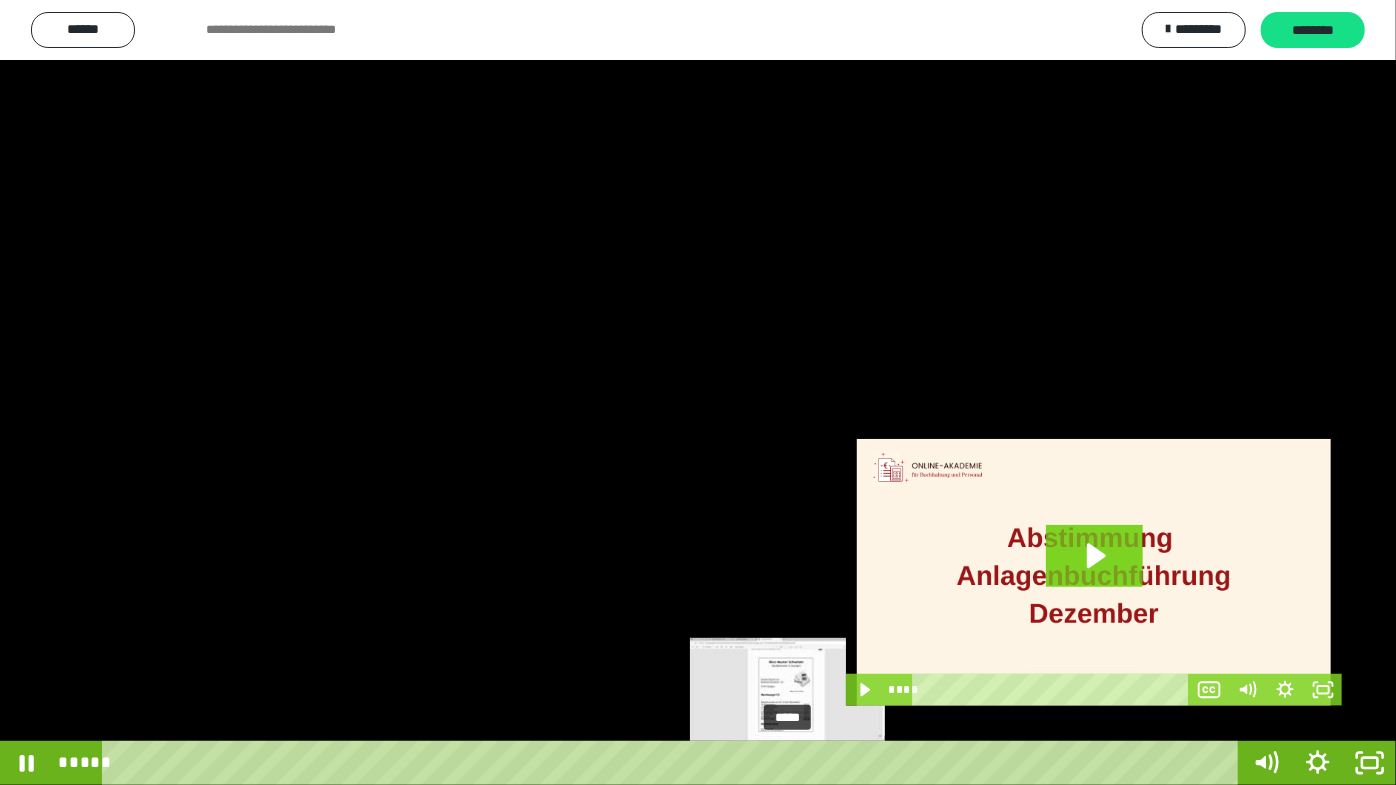 drag, startPoint x: 817, startPoint y: 762, endPoint x: 789, endPoint y: 768, distance: 28.635643 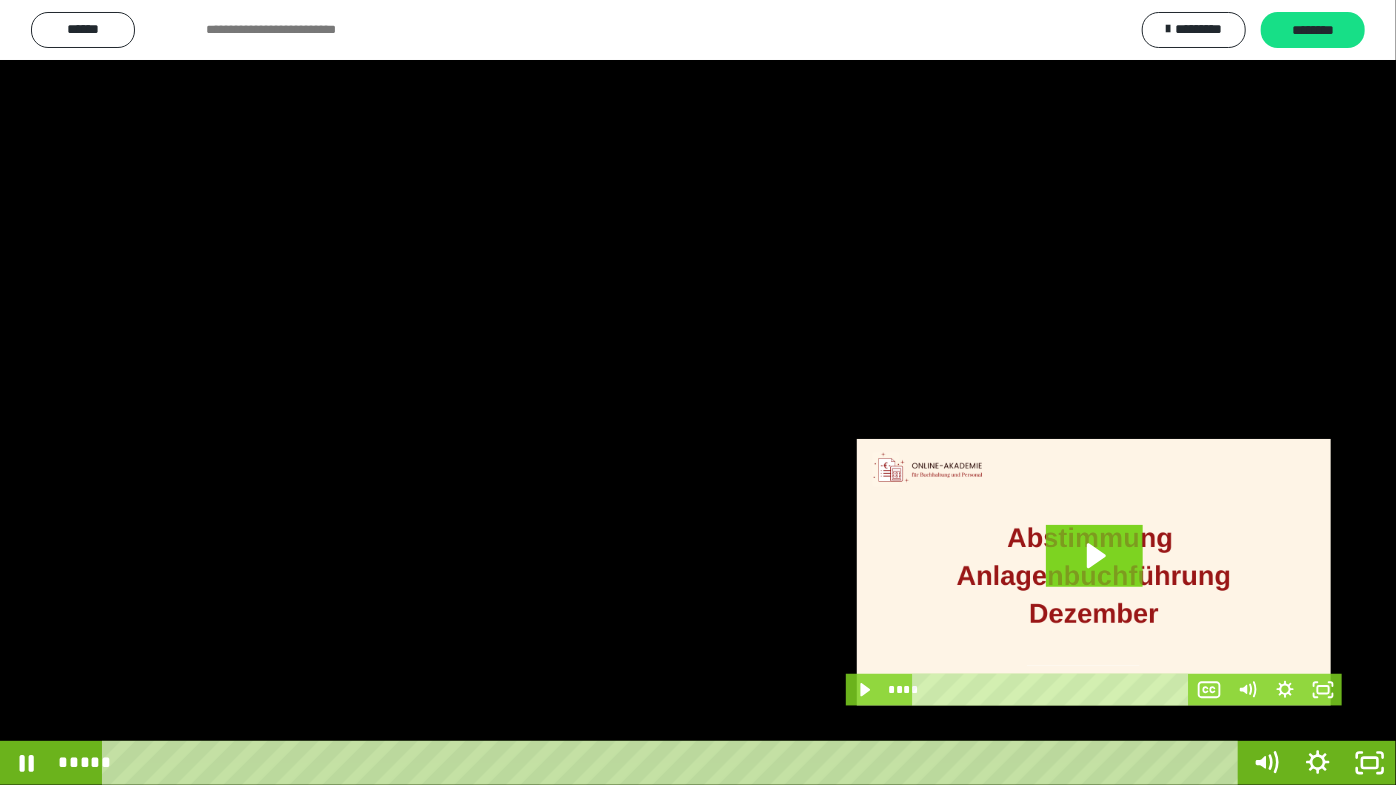 click at bounding box center (698, 392) 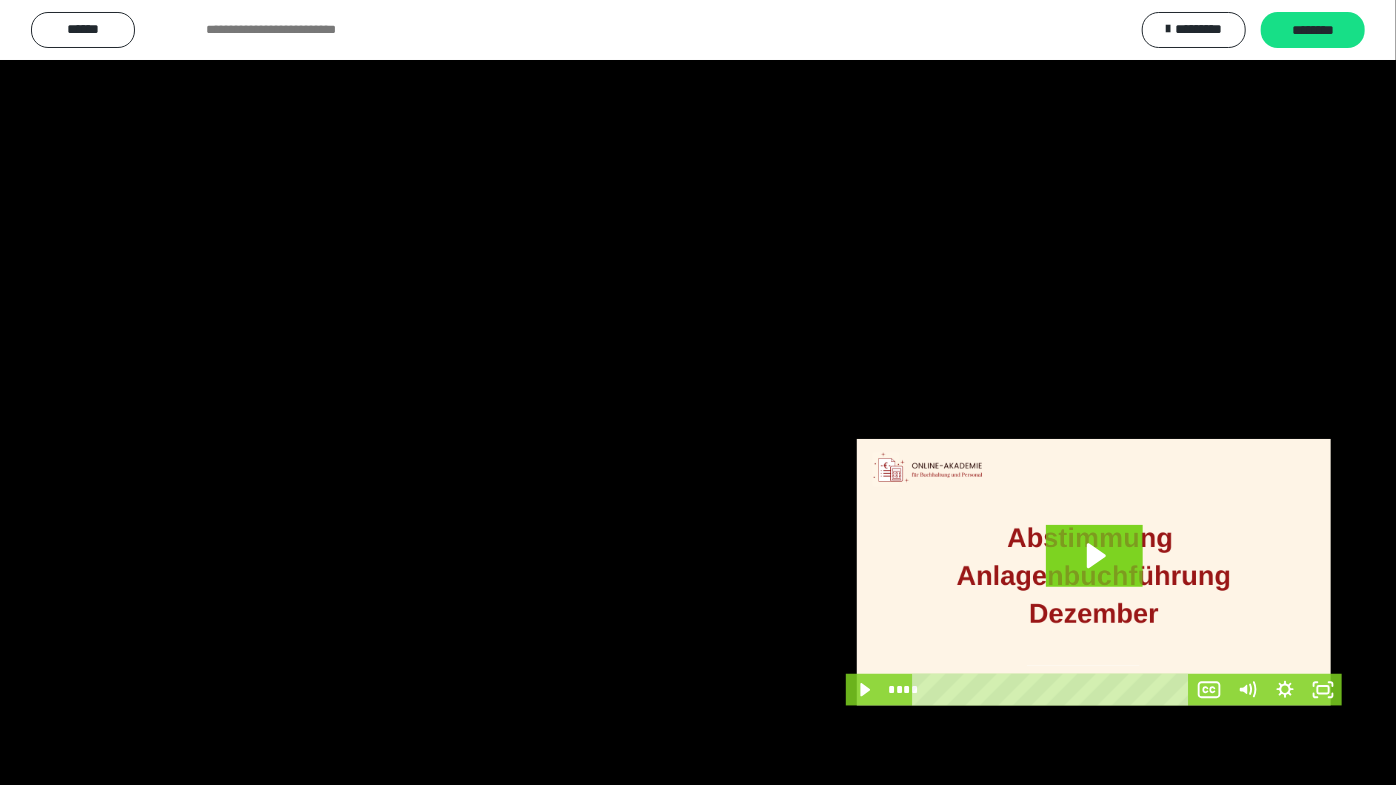 click at bounding box center (698, 392) 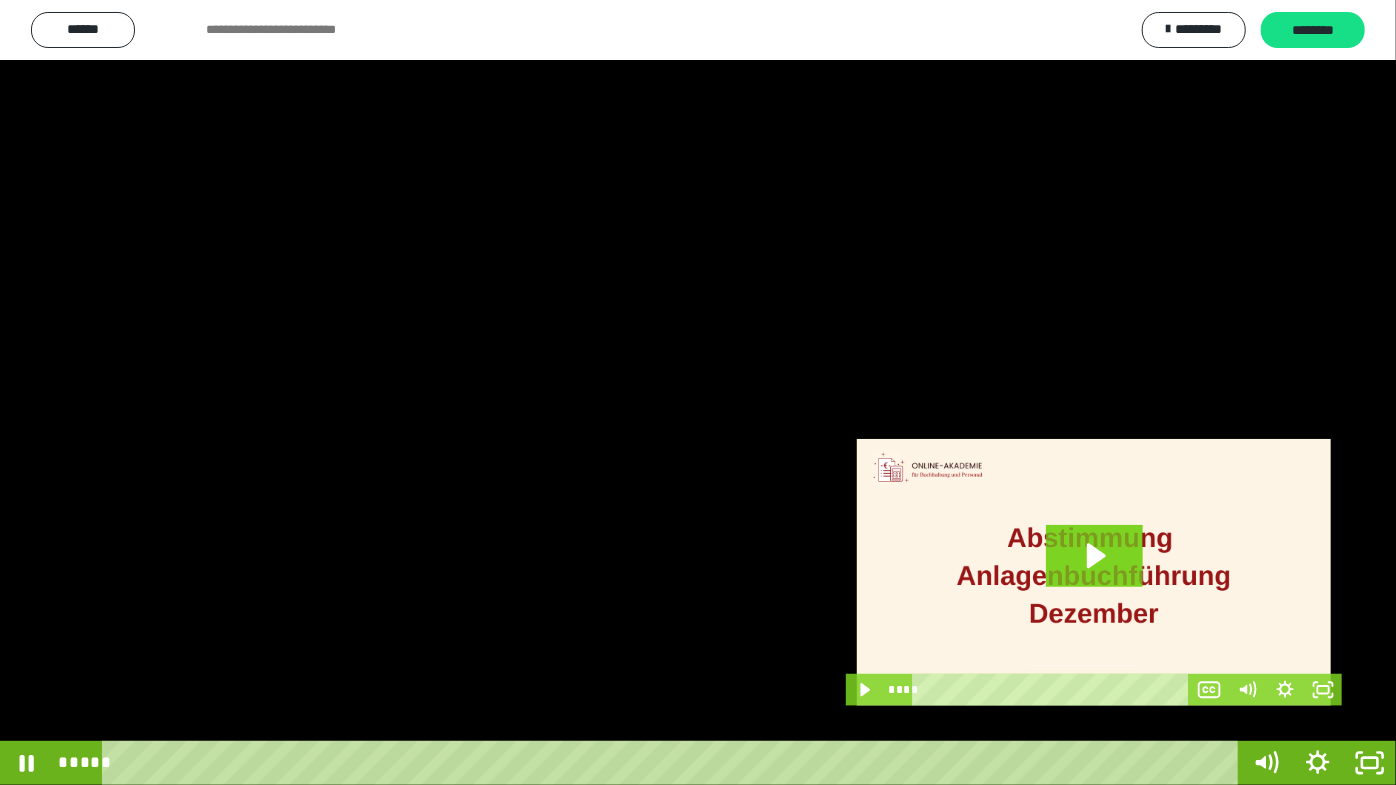 click at bounding box center (698, 392) 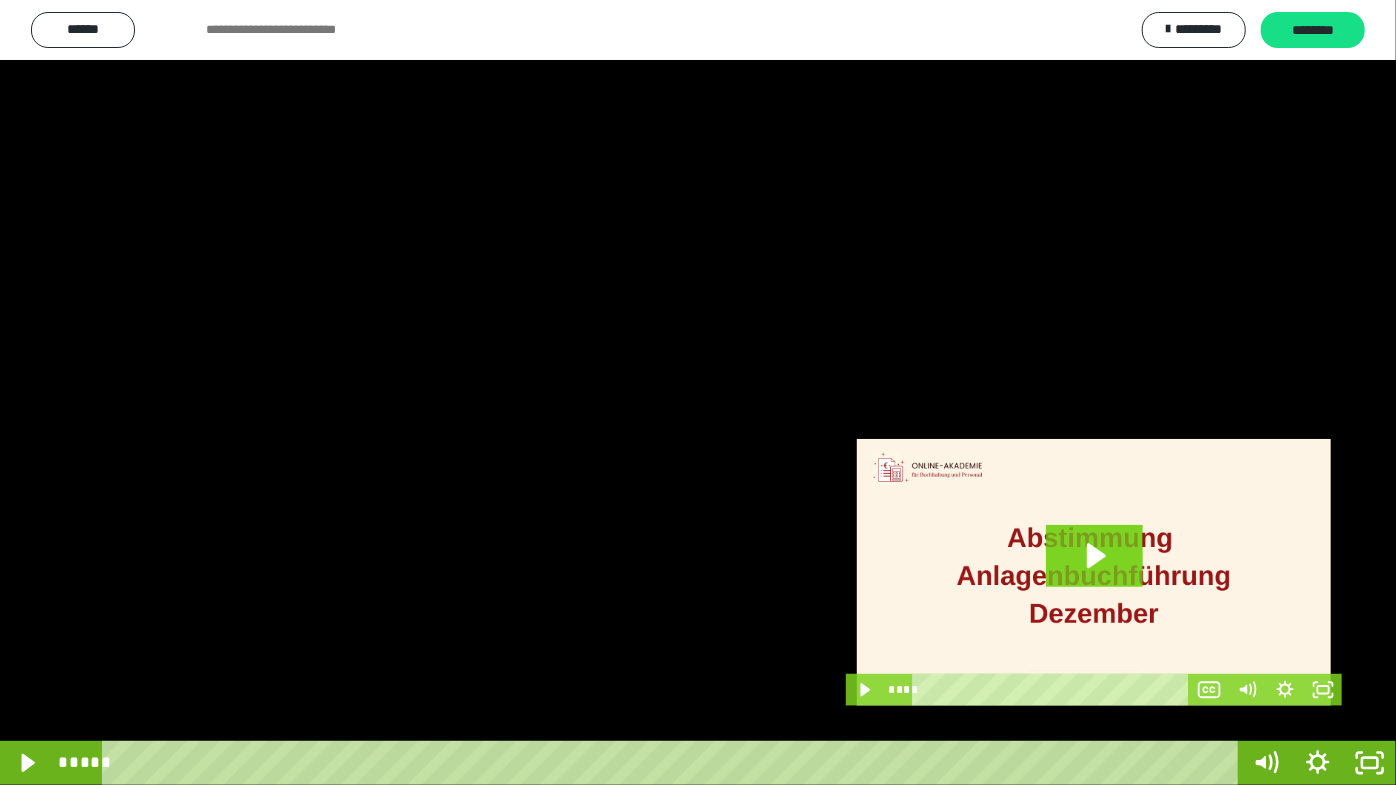 click at bounding box center (698, 392) 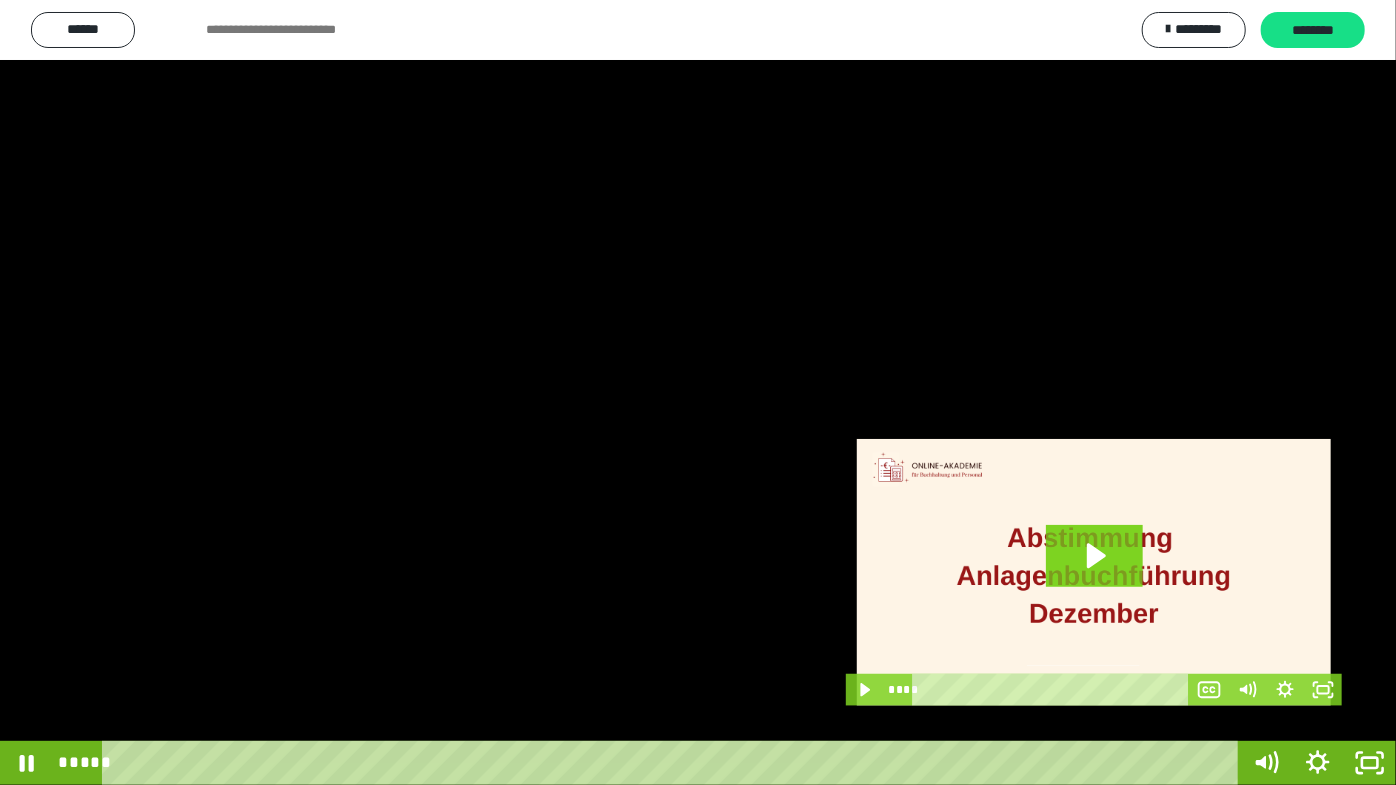 click at bounding box center [698, 392] 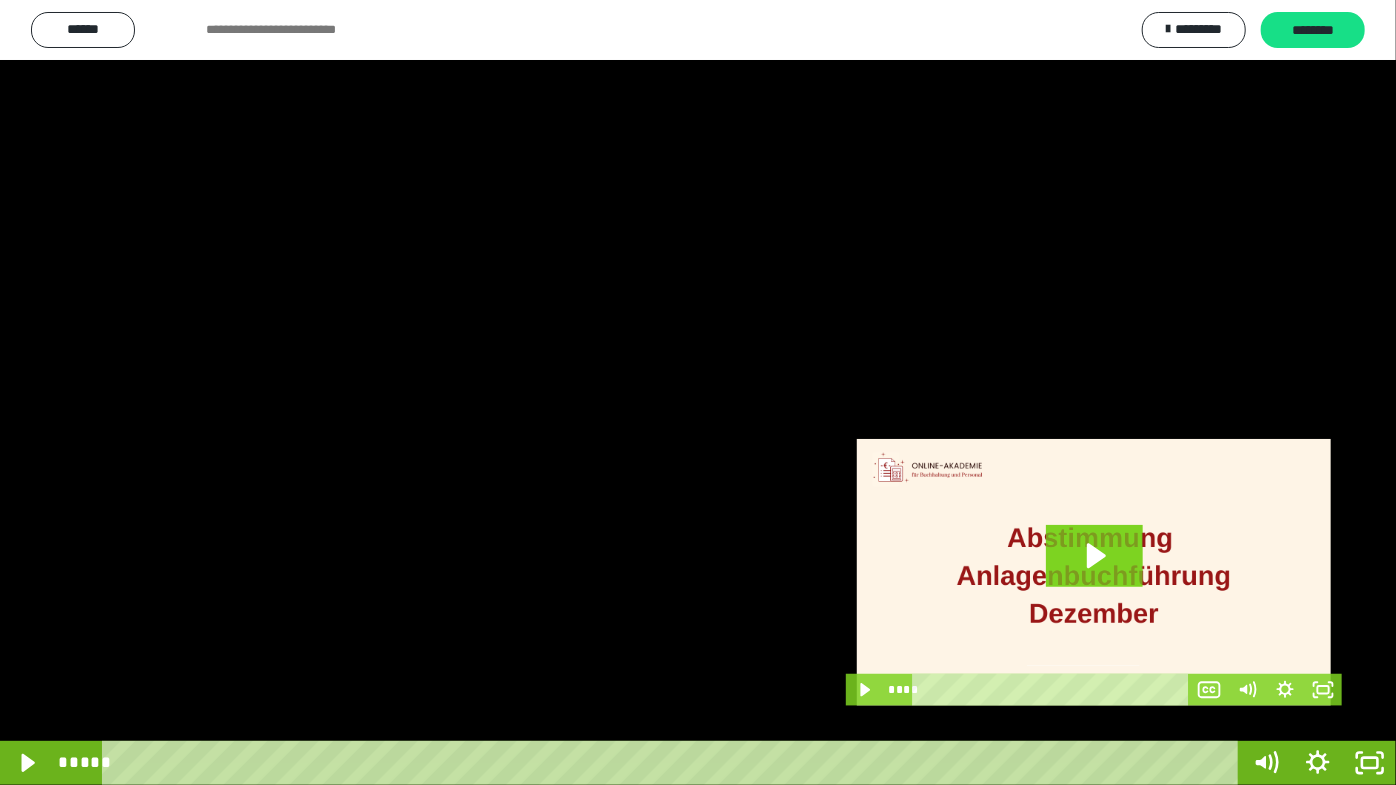 click at bounding box center (698, 392) 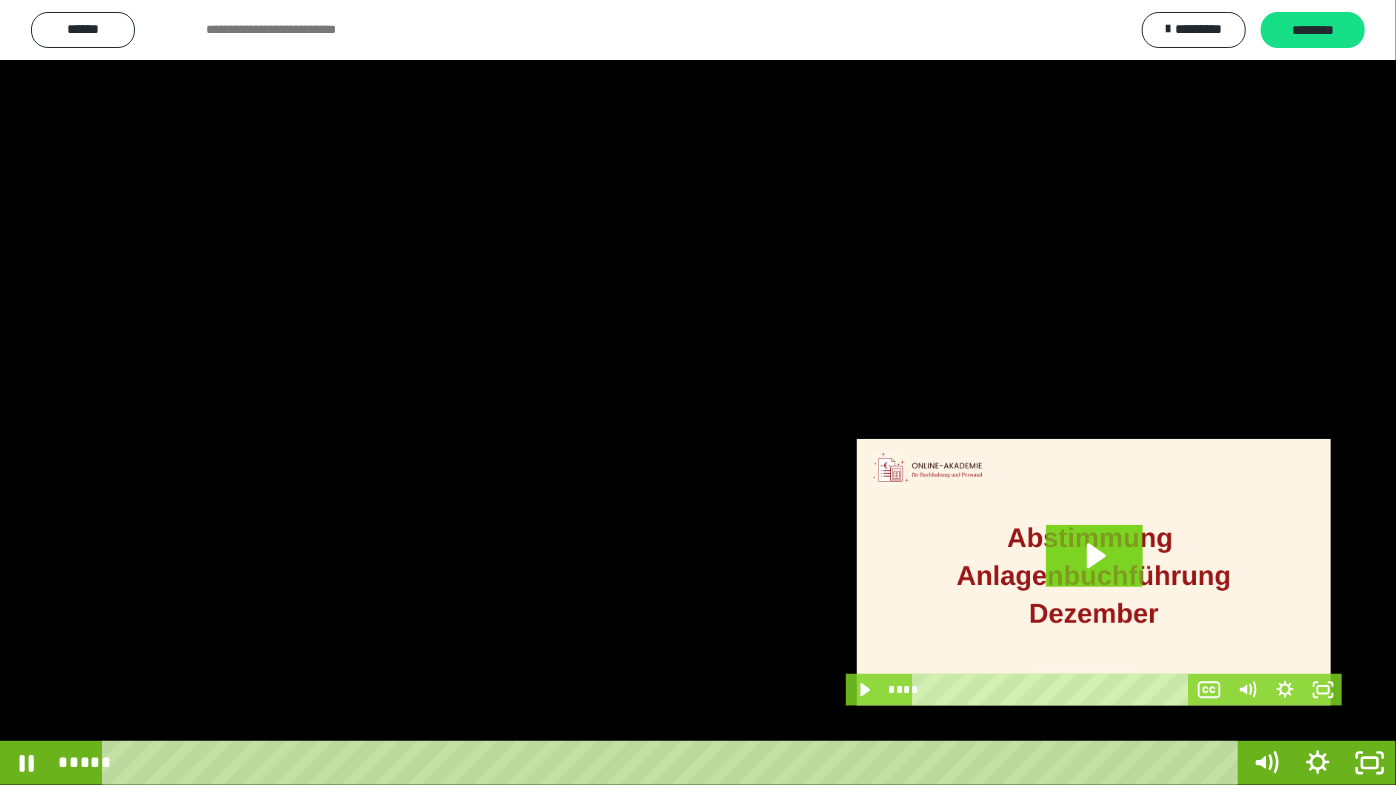 click at bounding box center [698, 392] 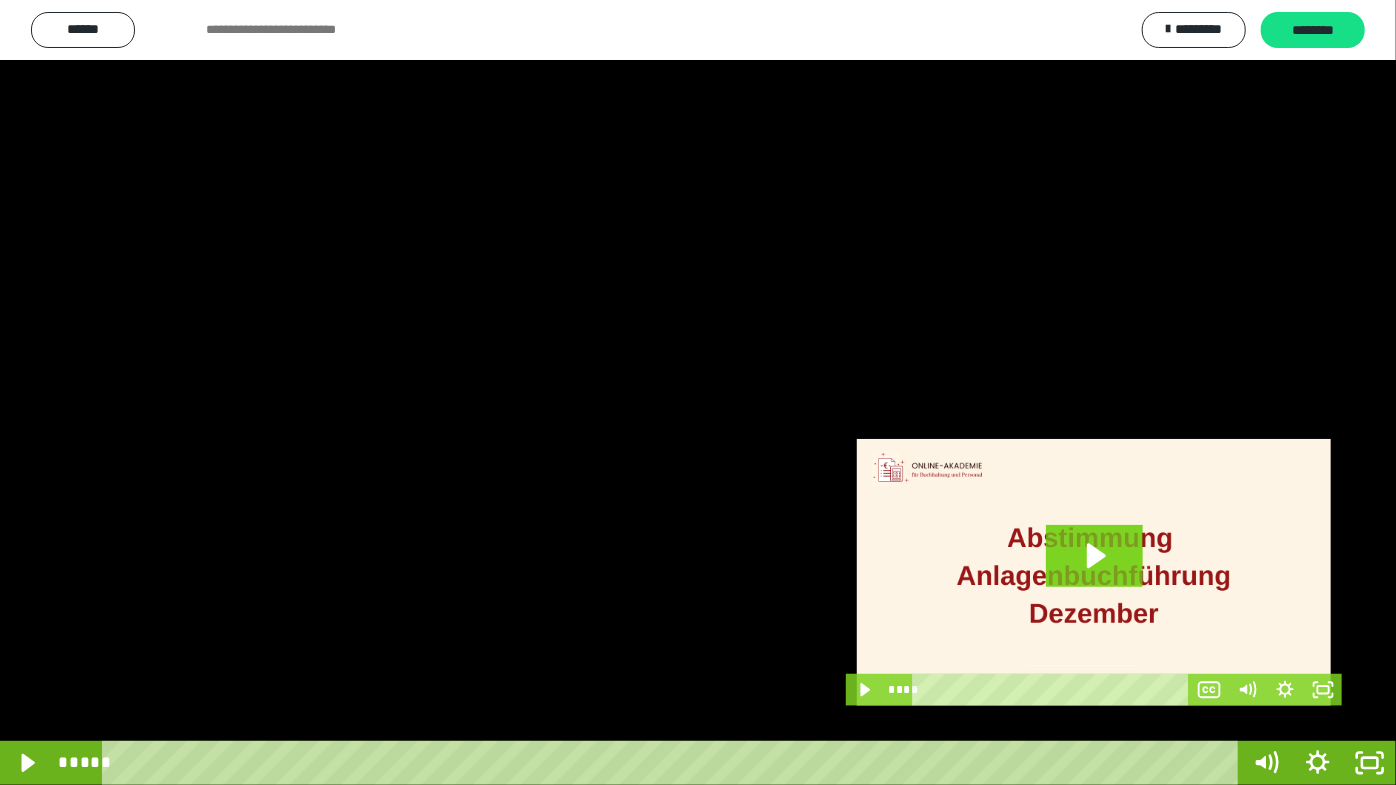 click at bounding box center (698, 392) 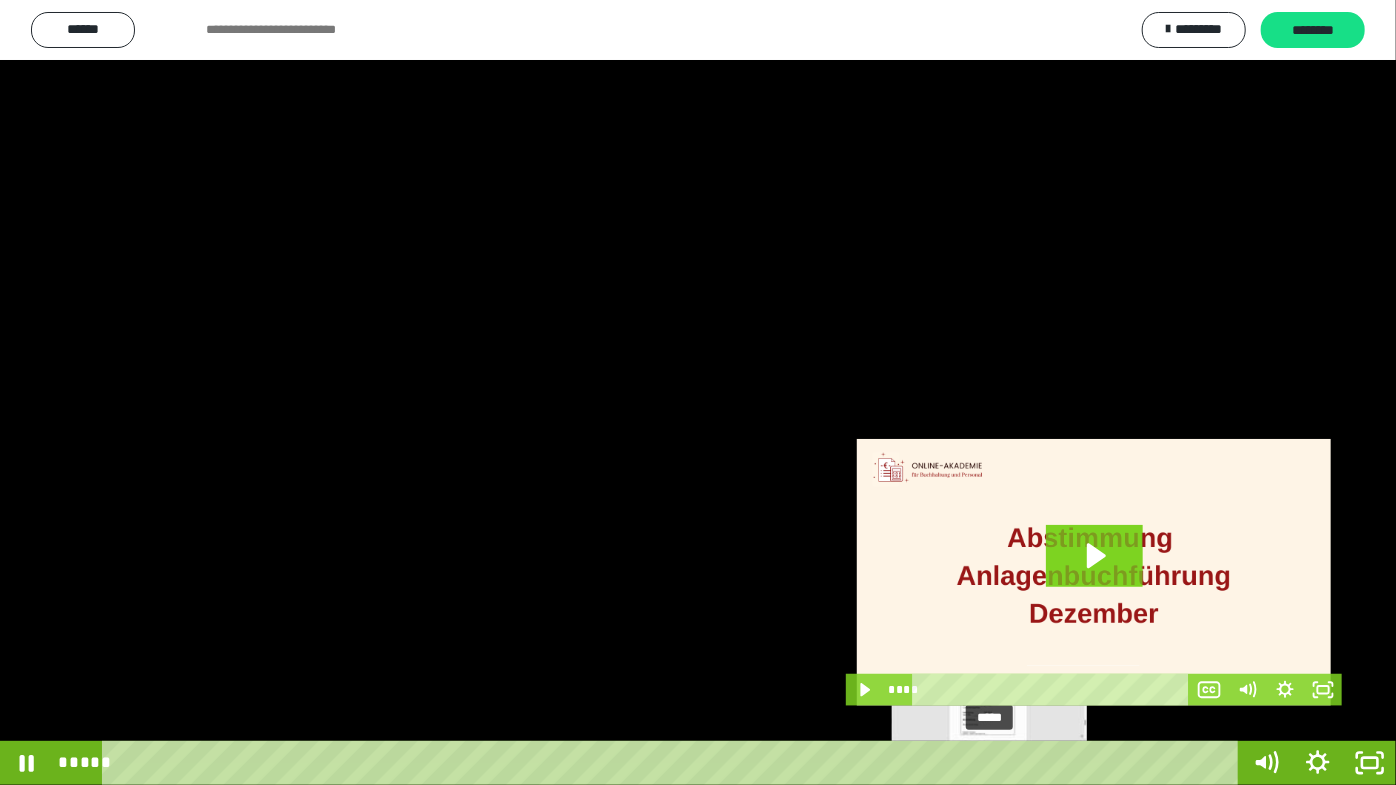drag, startPoint x: 1004, startPoint y: 760, endPoint x: 991, endPoint y: 760, distance: 13 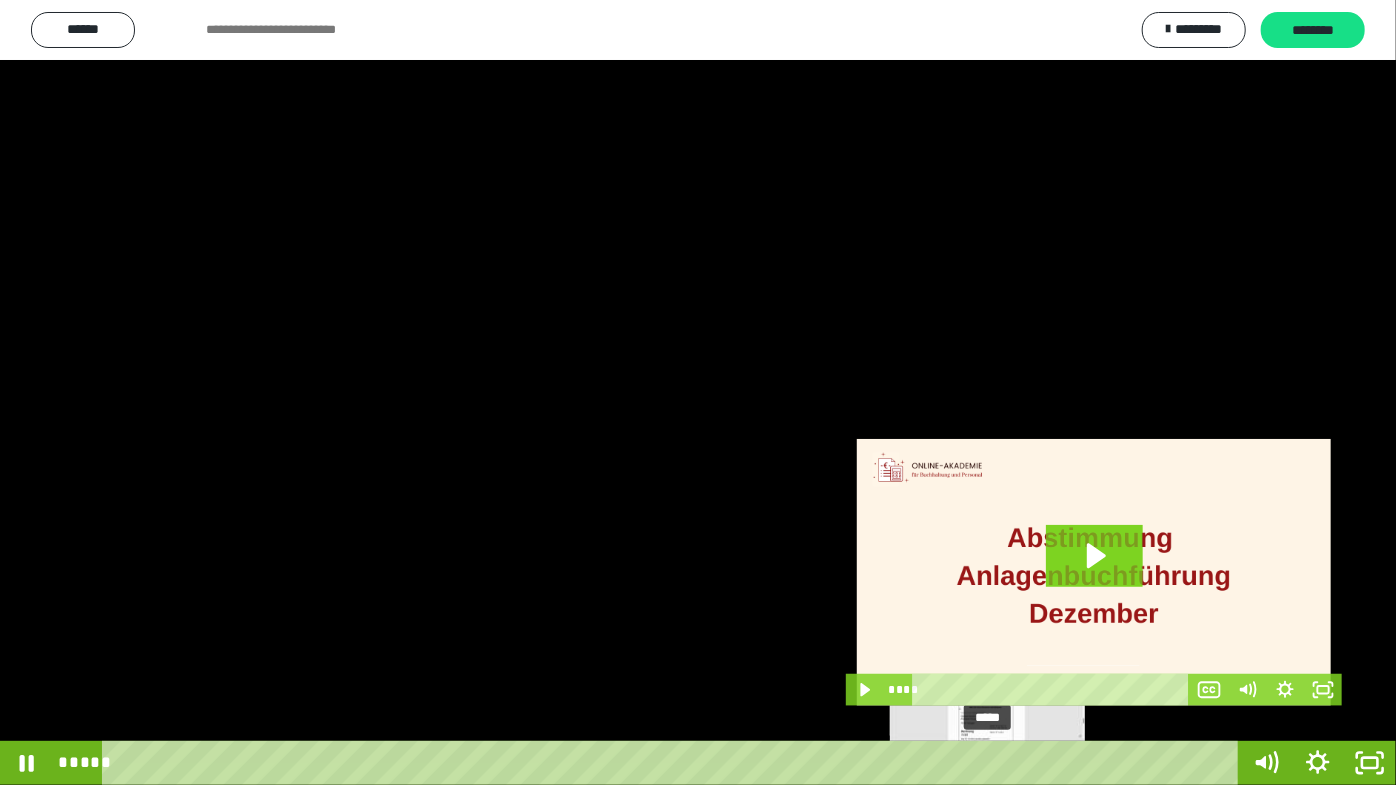 click at bounding box center (988, 763) 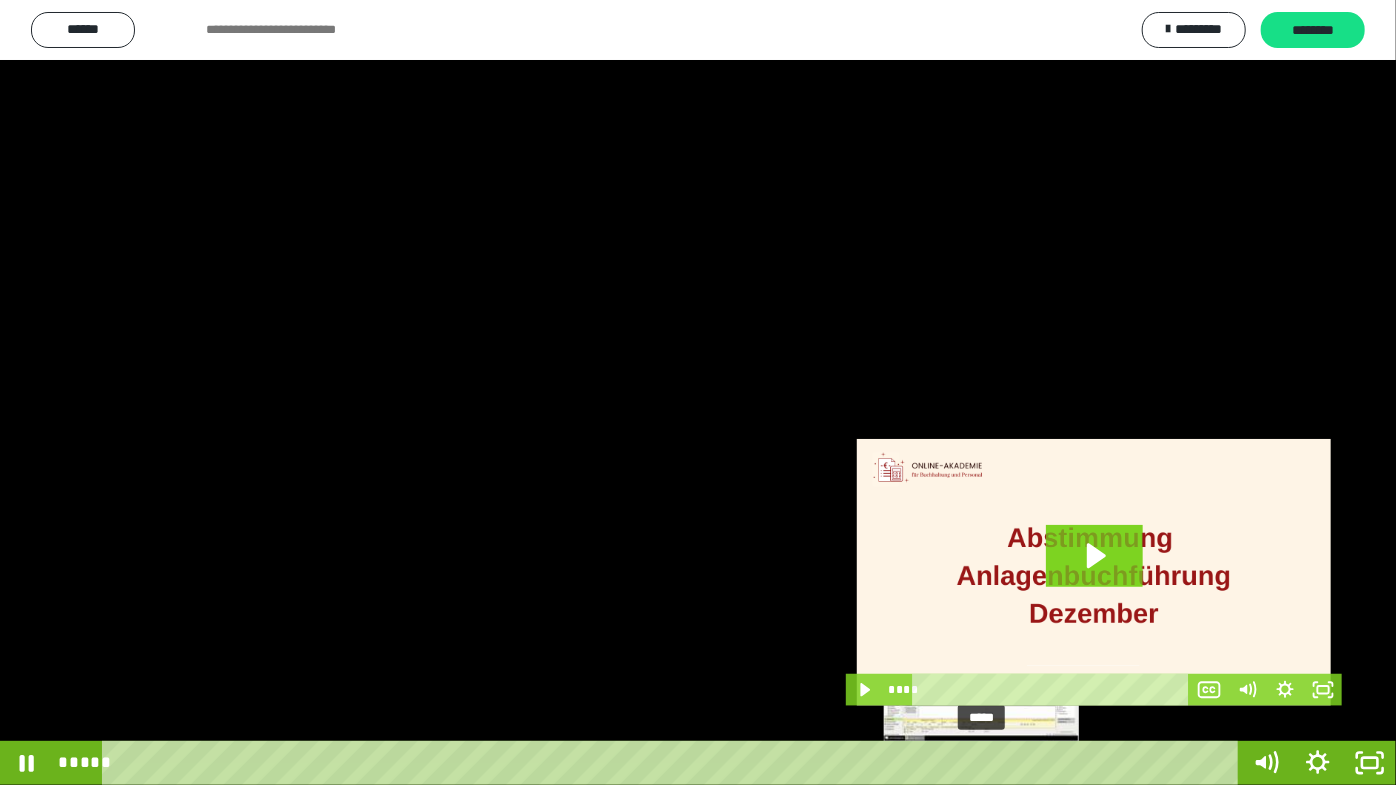 click at bounding box center (981, 763) 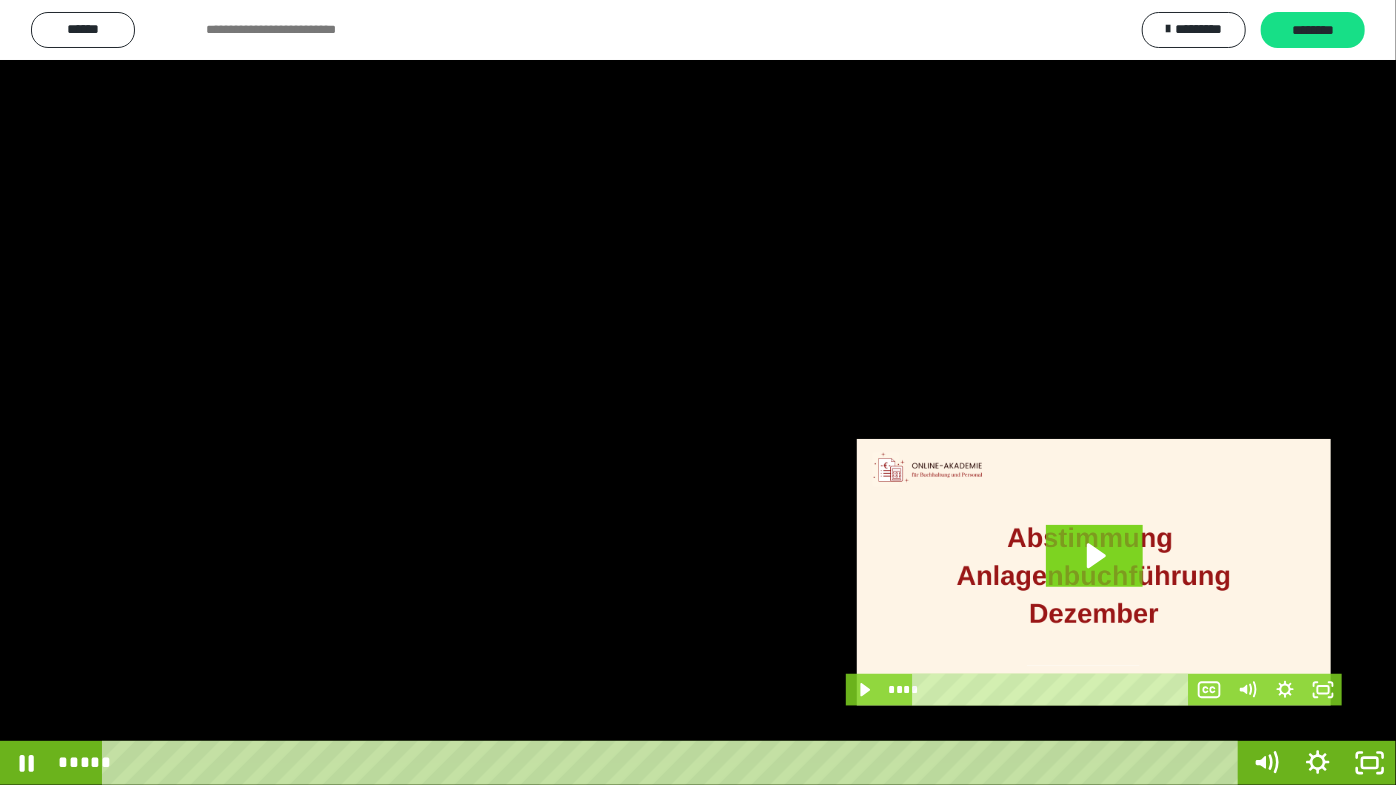 click at bounding box center [698, 392] 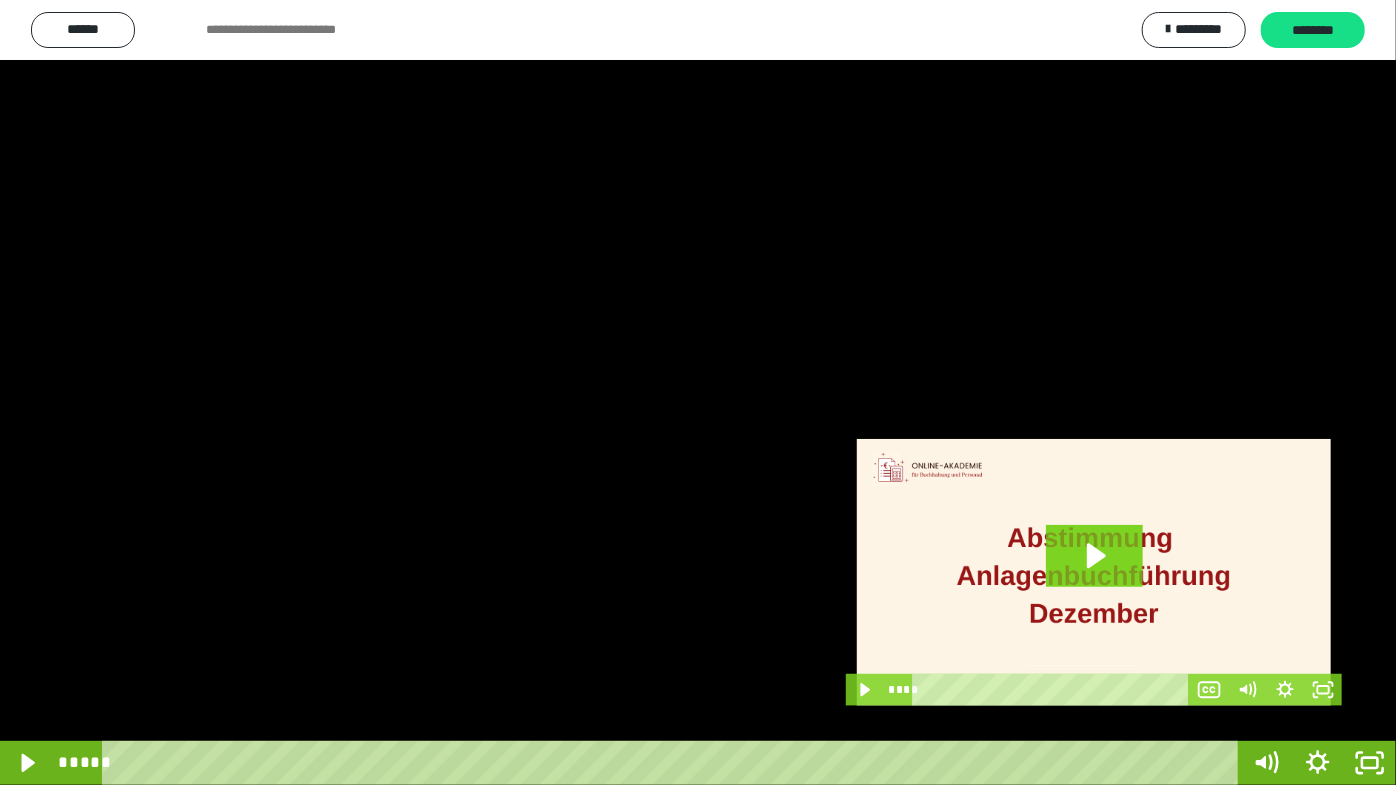 click at bounding box center [698, 392] 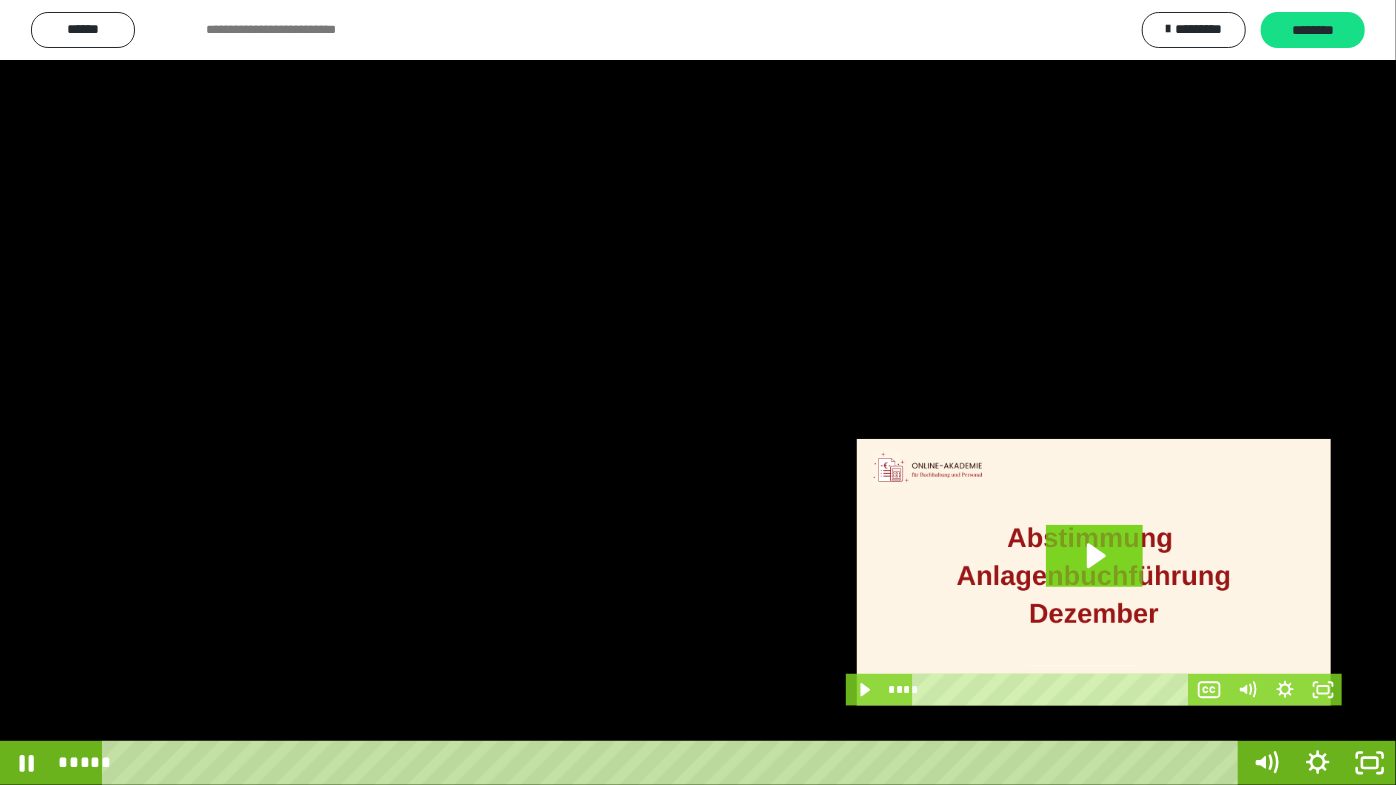 click at bounding box center [698, 392] 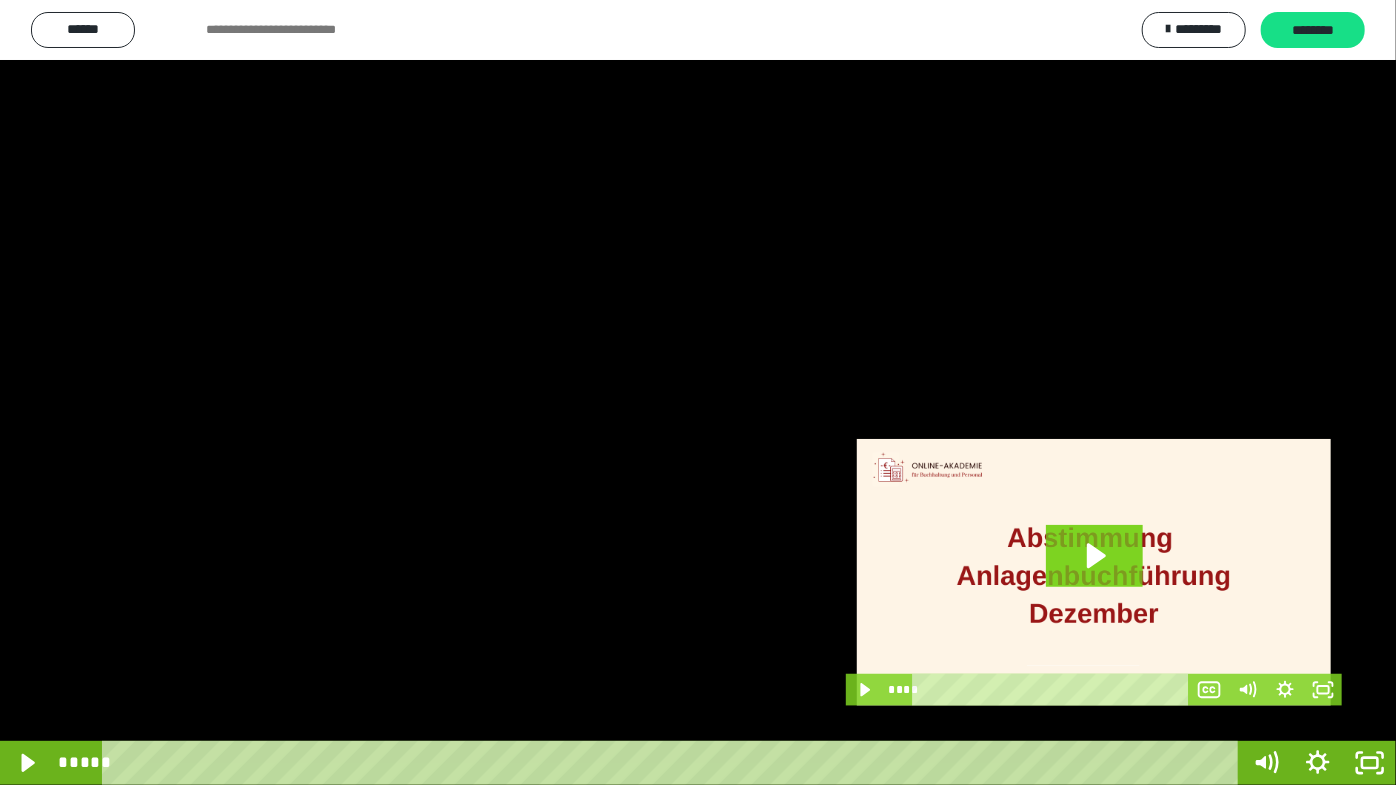 click at bounding box center (698, 392) 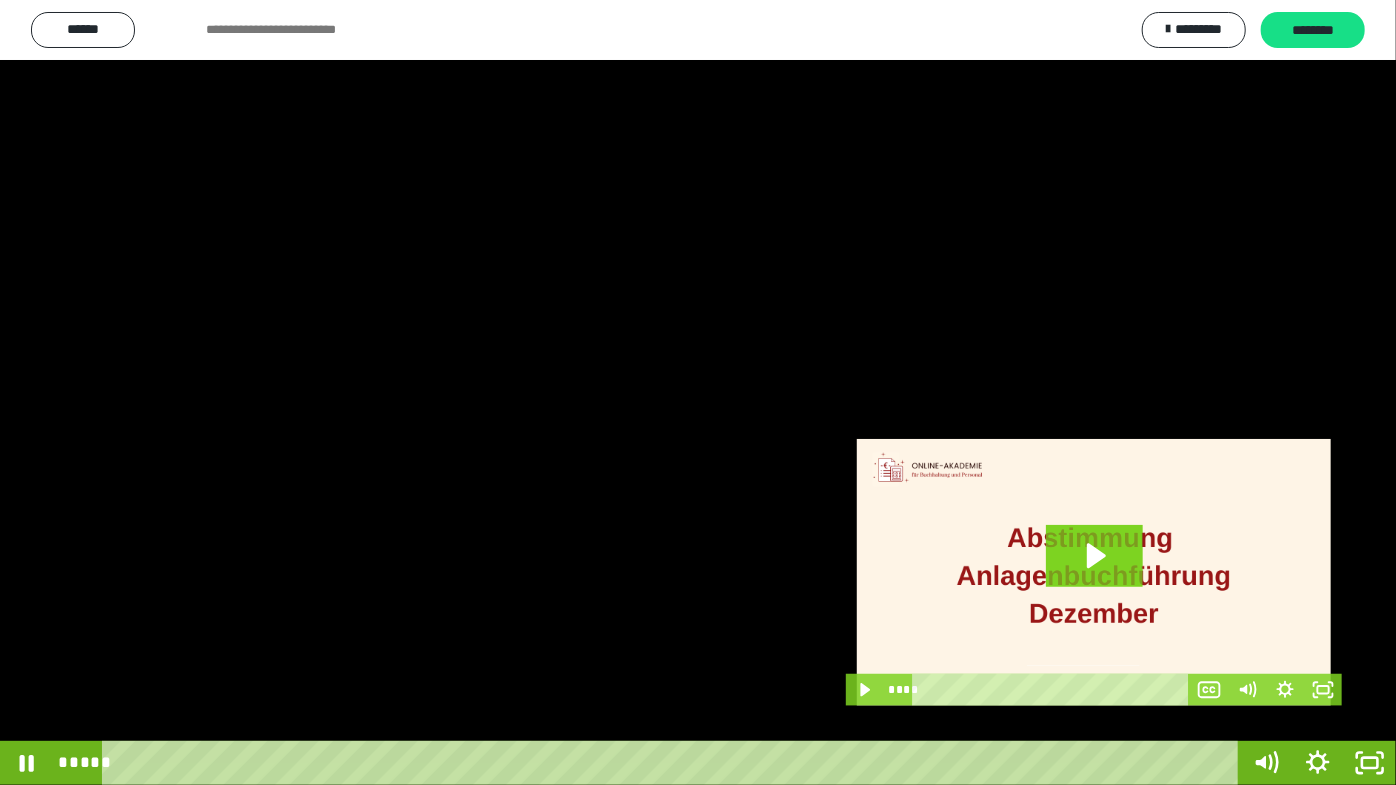 click at bounding box center [698, 392] 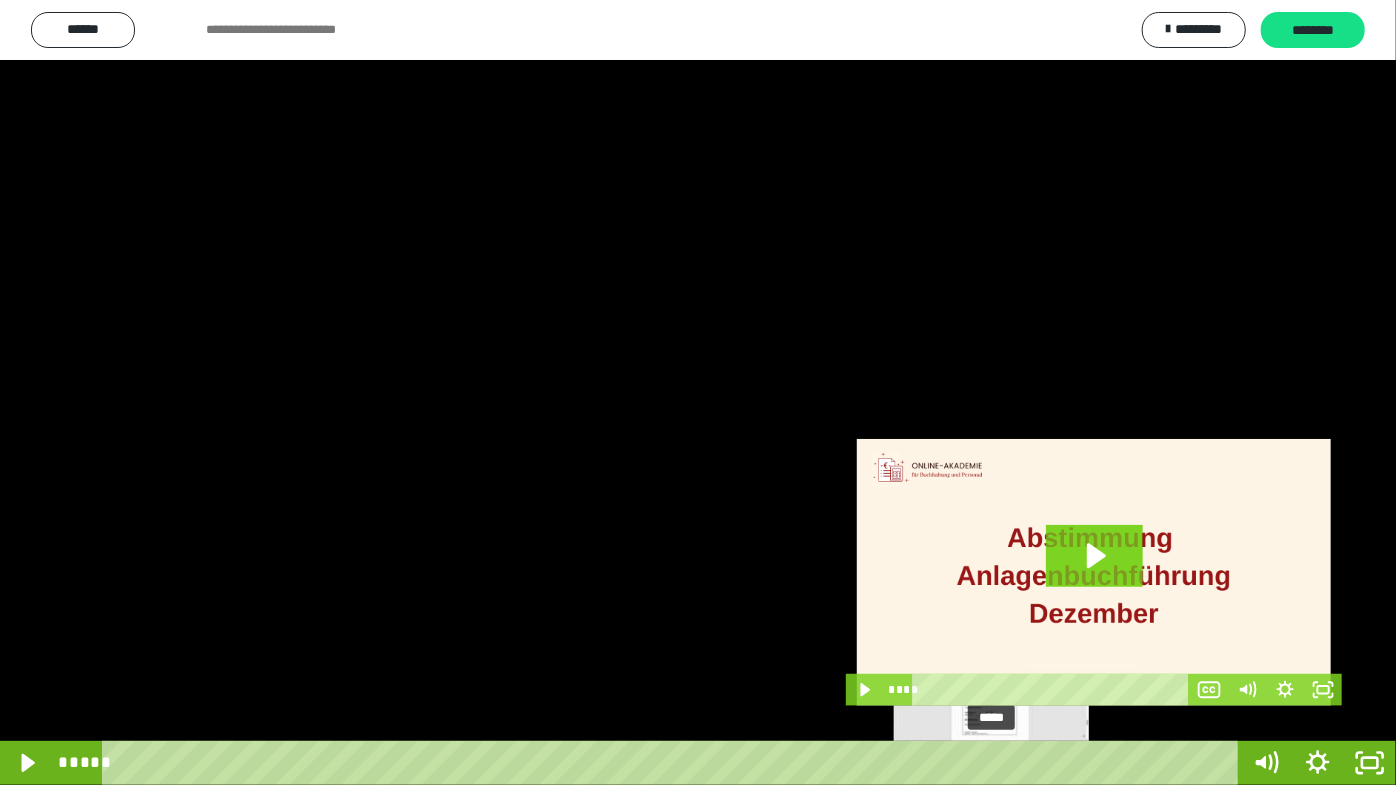 click at bounding box center (991, 763) 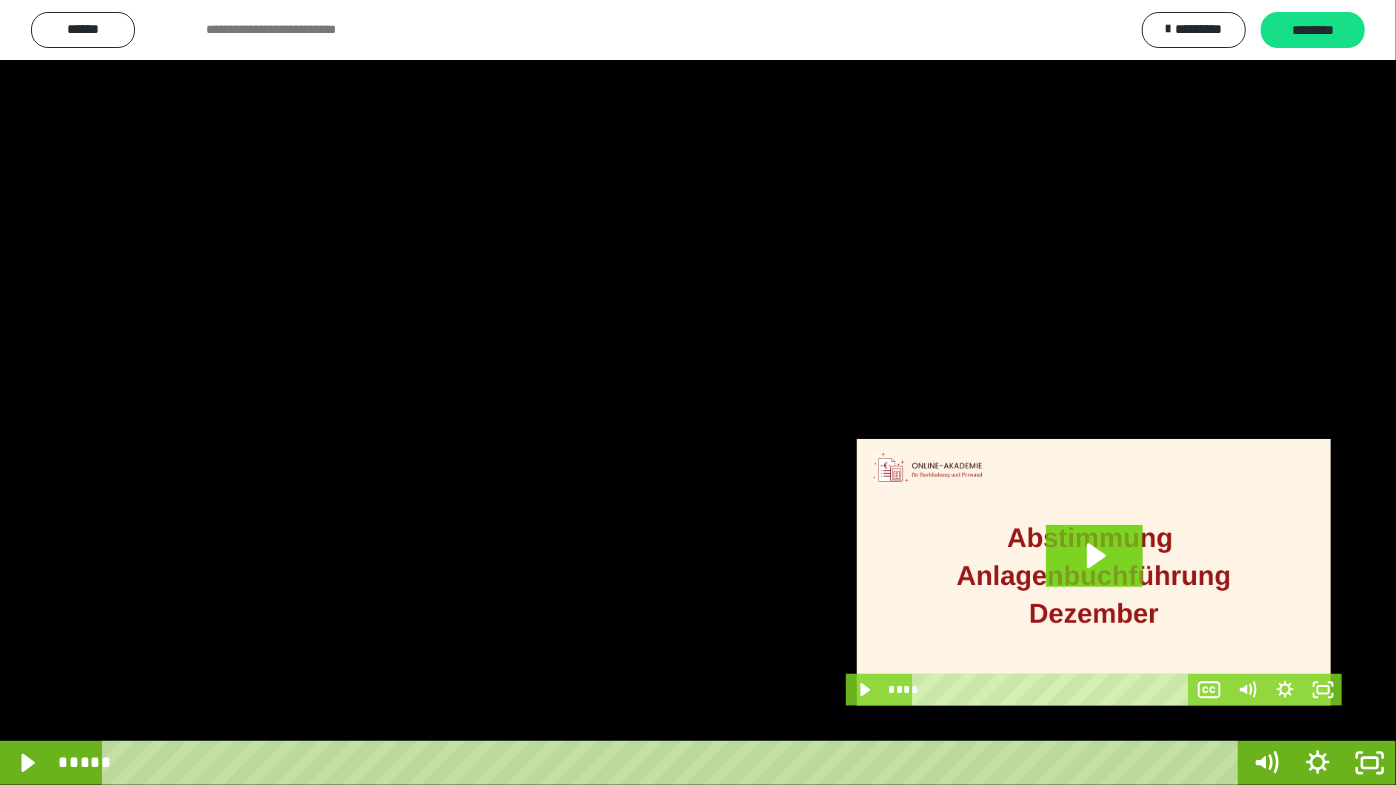 click at bounding box center [698, 392] 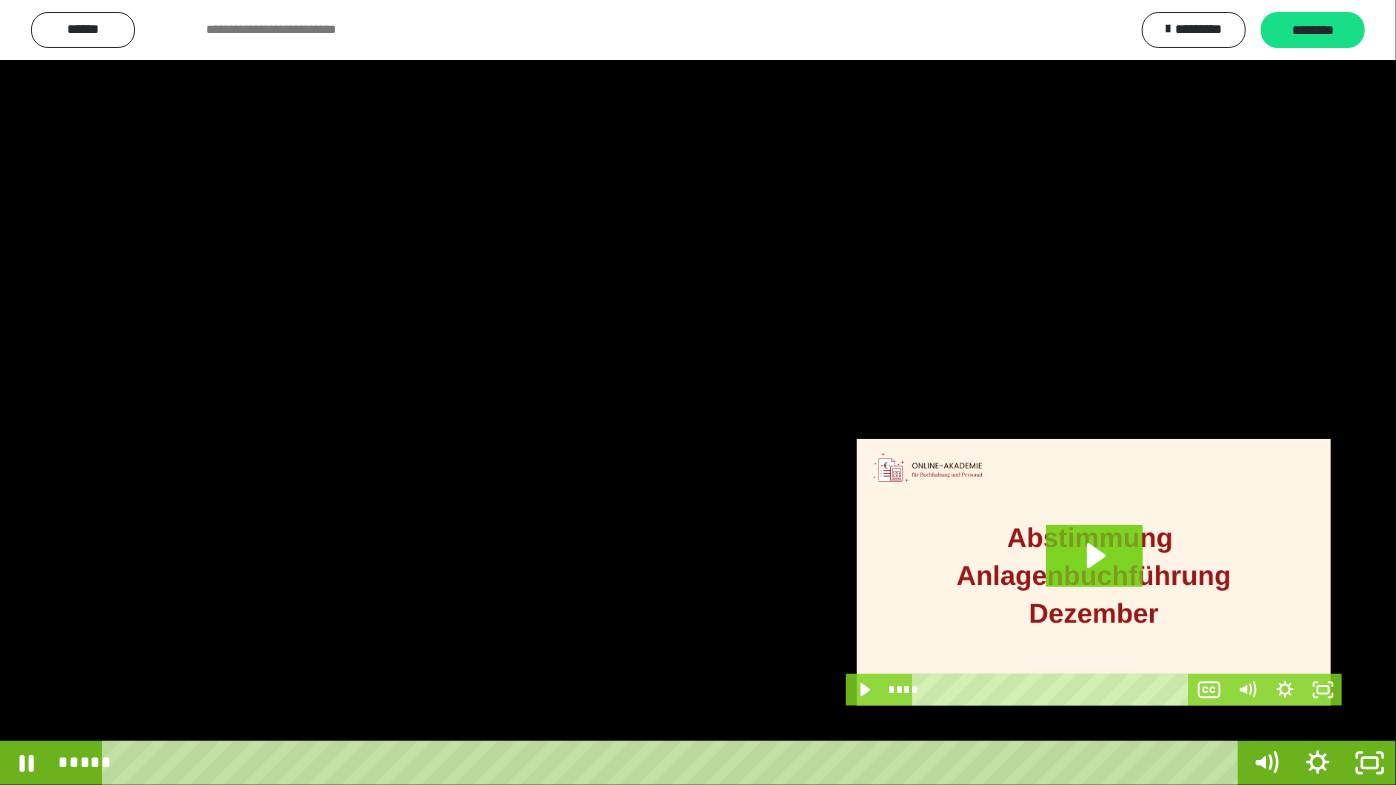click at bounding box center [698, 392] 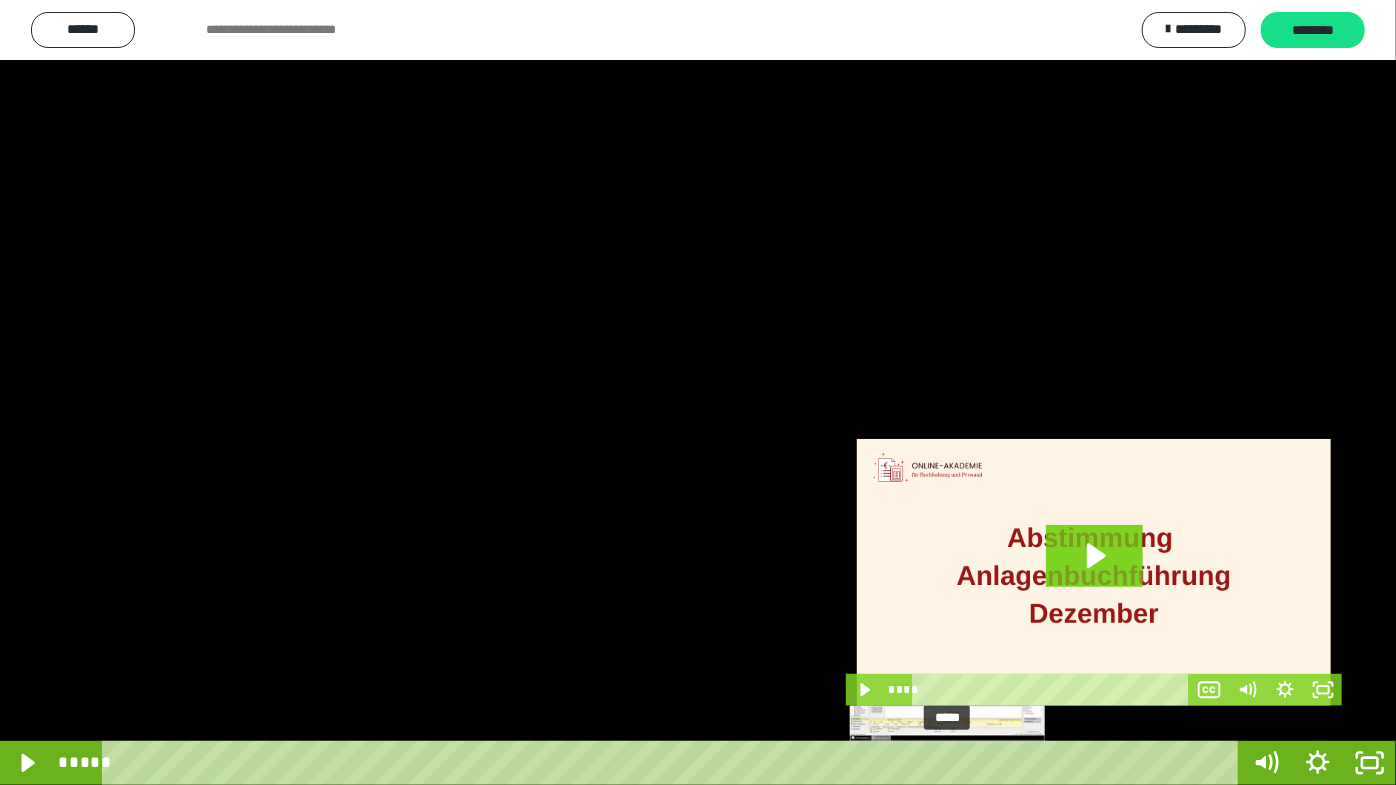 drag, startPoint x: 995, startPoint y: 761, endPoint x: 949, endPoint y: 760, distance: 46.010868 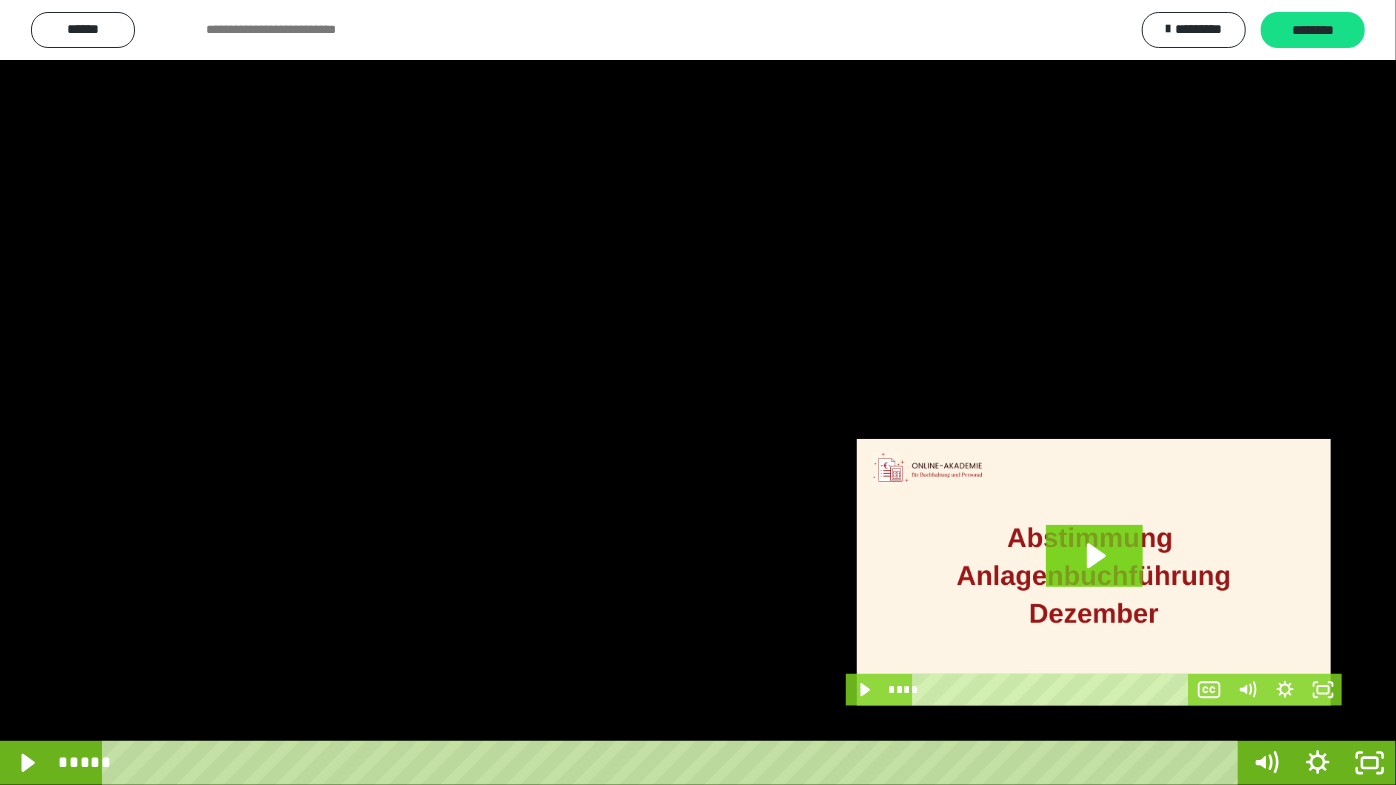 click at bounding box center (698, 392) 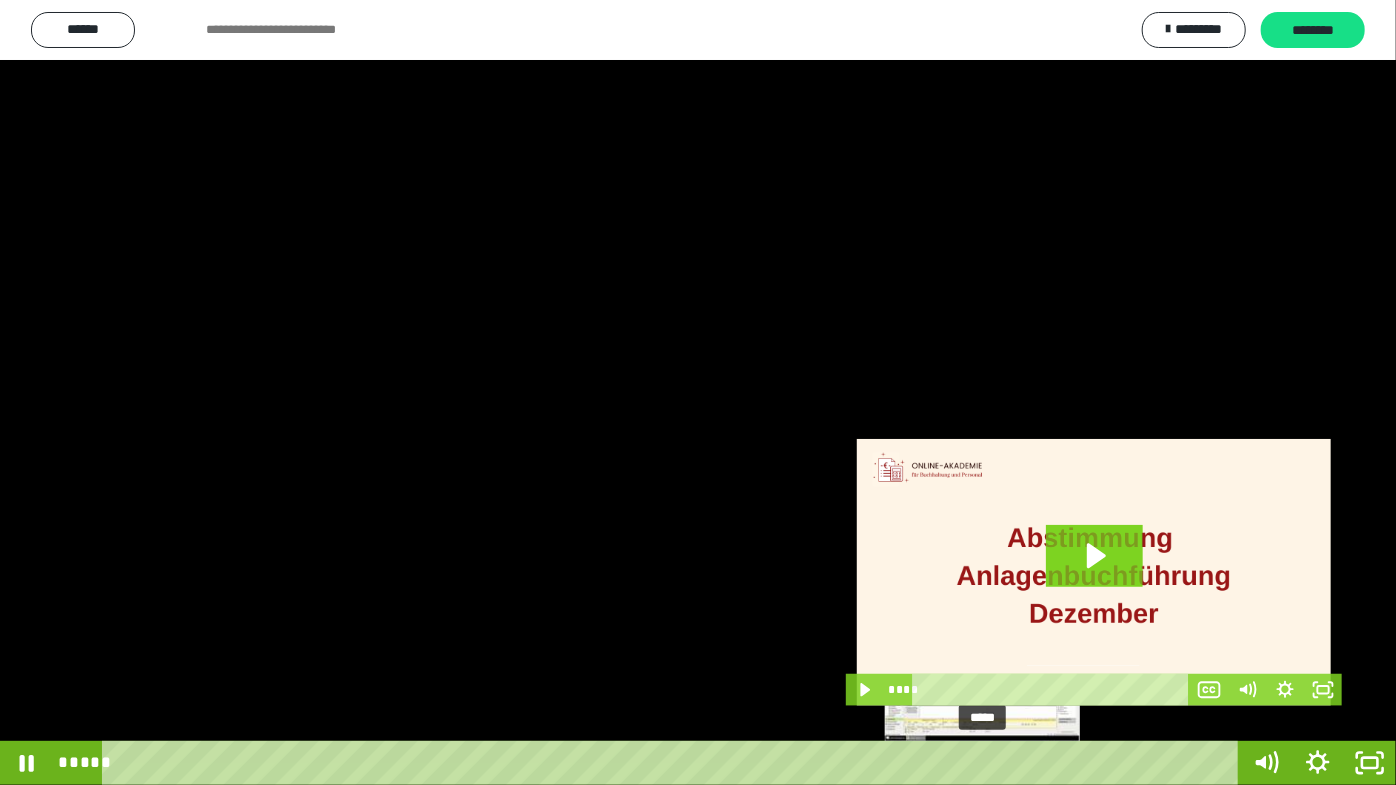 drag, startPoint x: 963, startPoint y: 763, endPoint x: 984, endPoint y: 765, distance: 21.095022 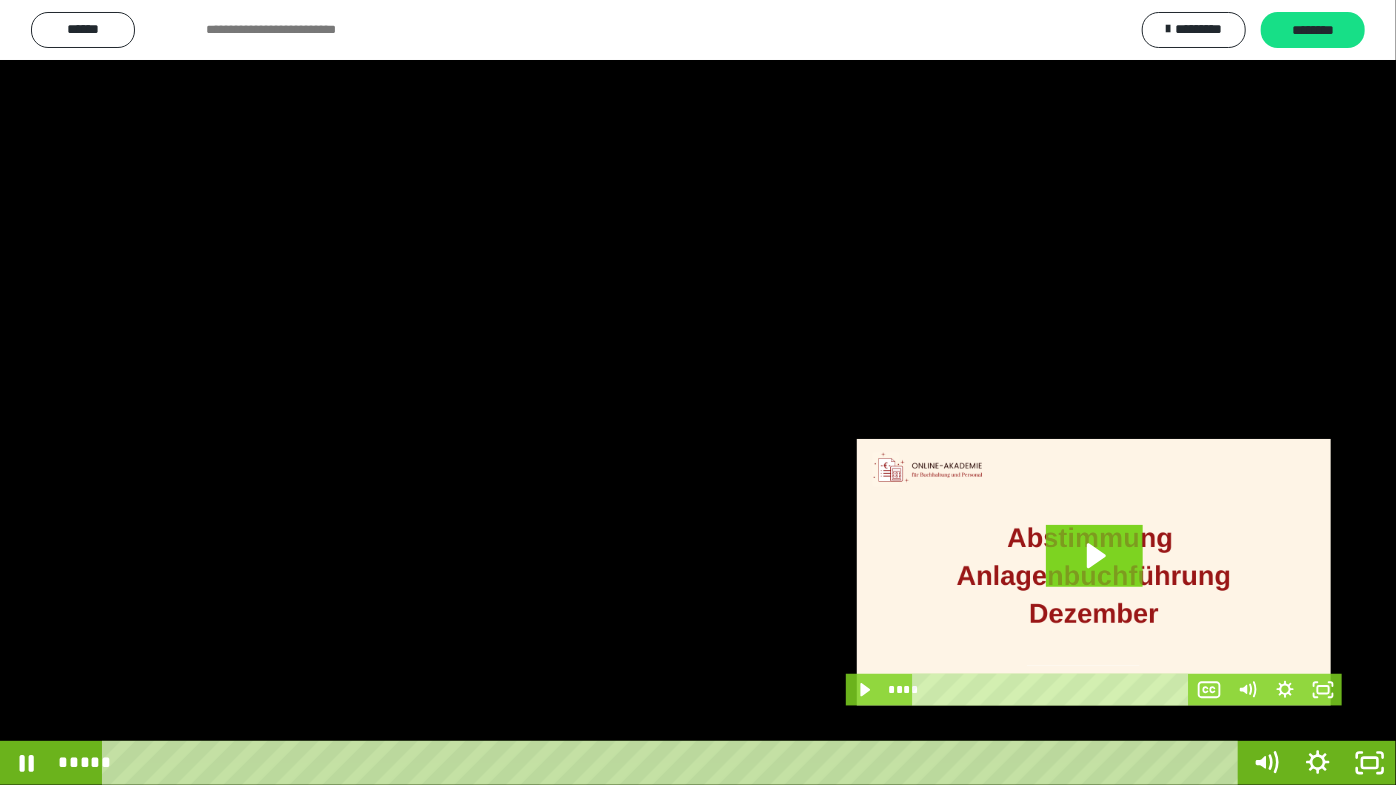 click at bounding box center (698, 392) 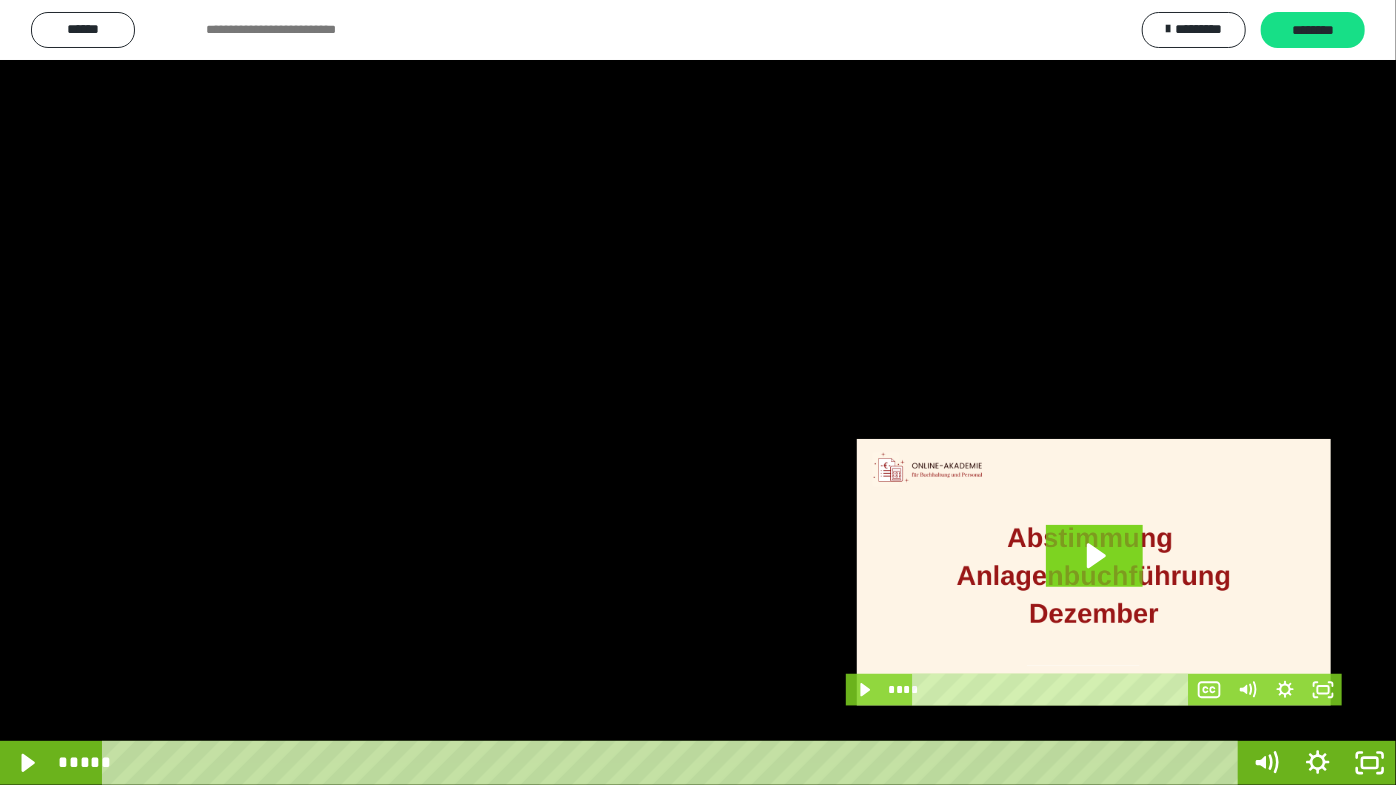 click at bounding box center [698, 392] 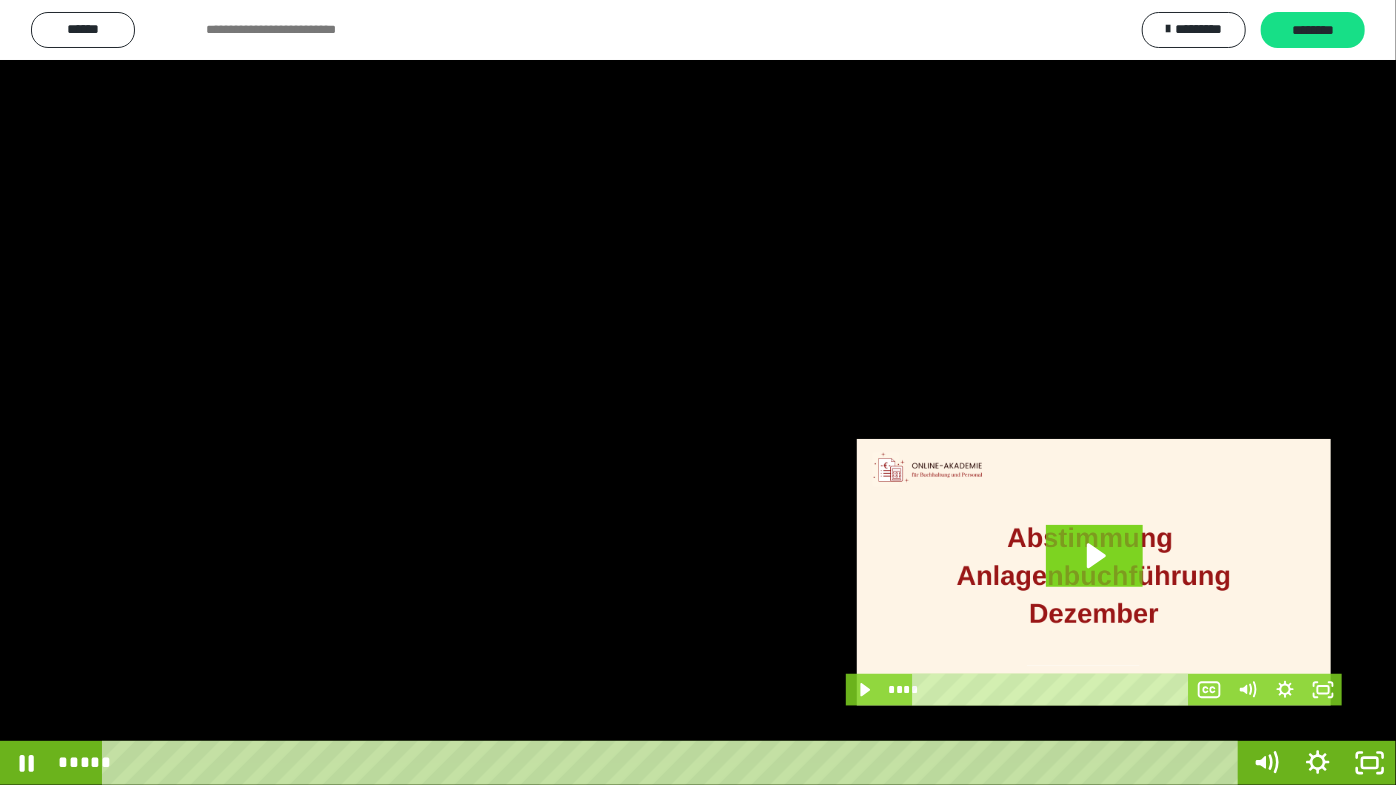 click at bounding box center (698, 392) 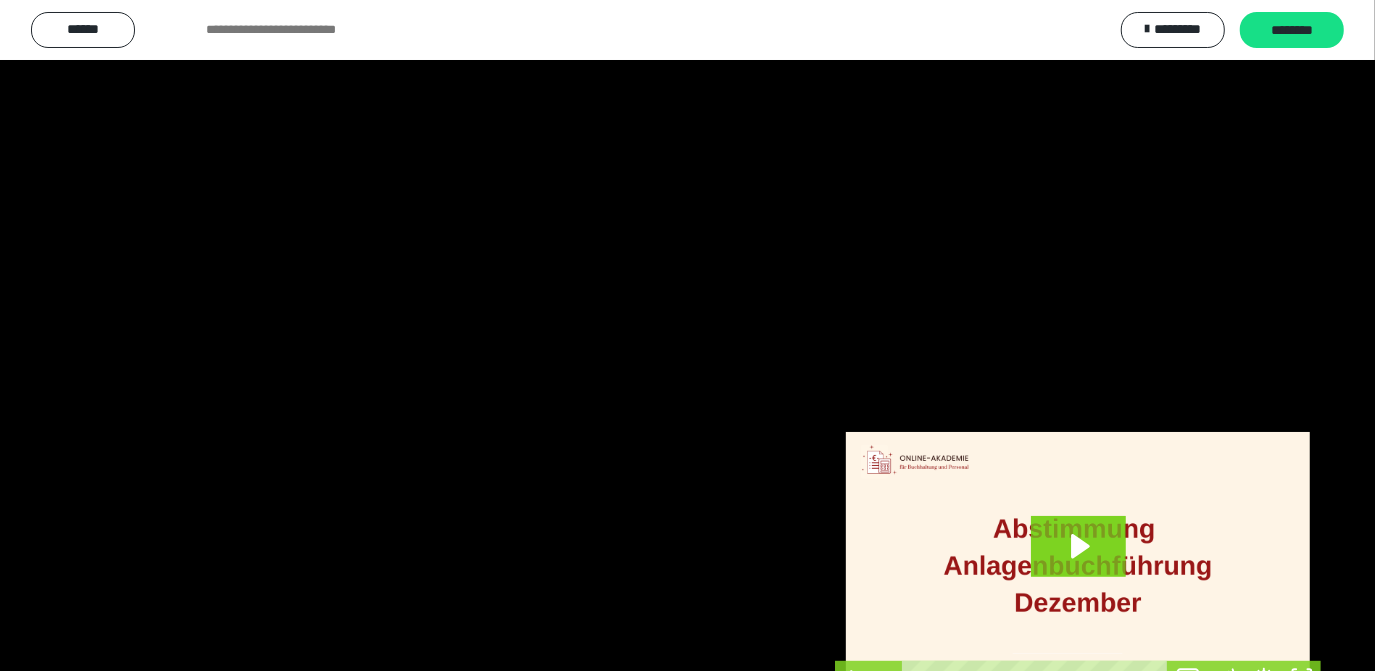 scroll, scrollTop: 4016, scrollLeft: 0, axis: vertical 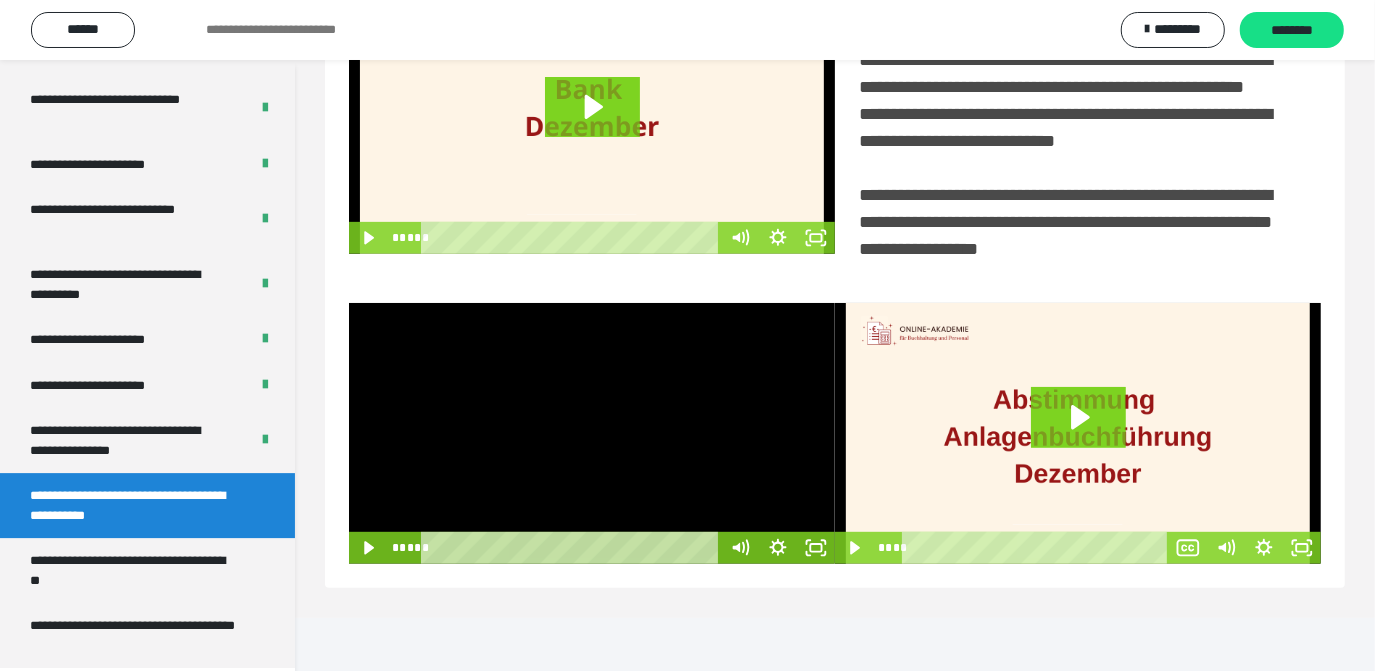 click at bounding box center [592, 433] 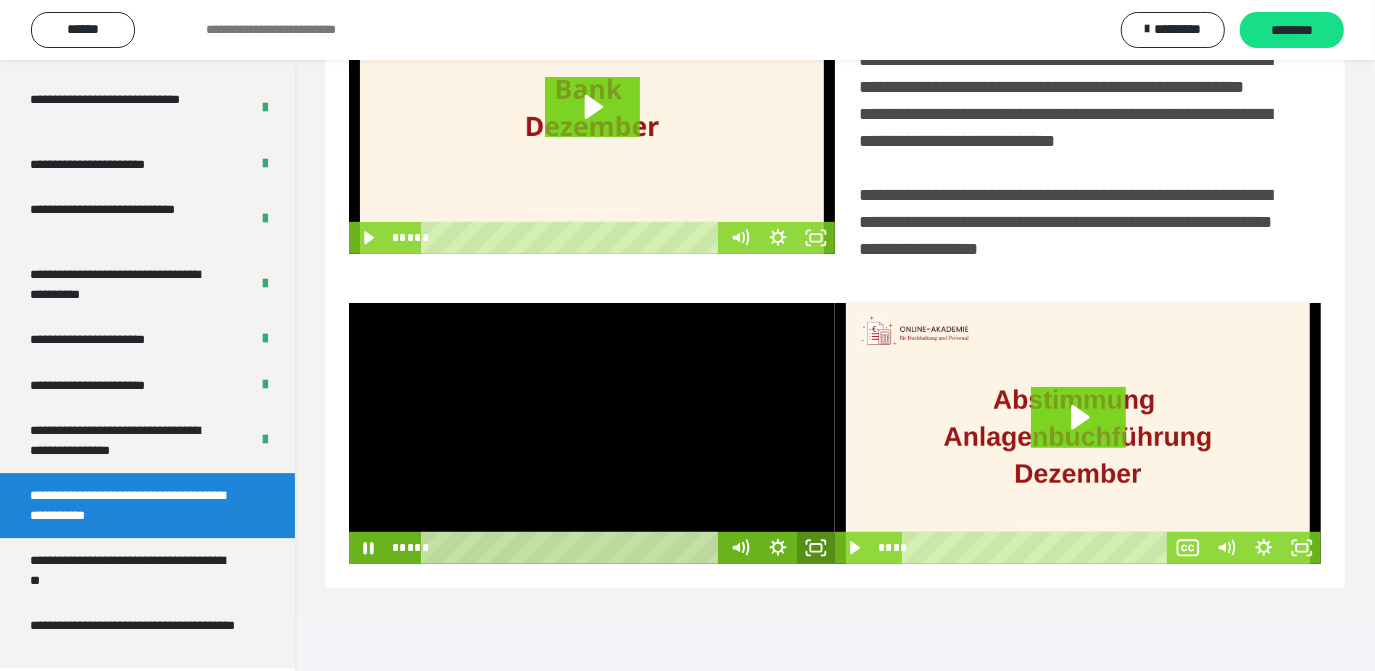 click 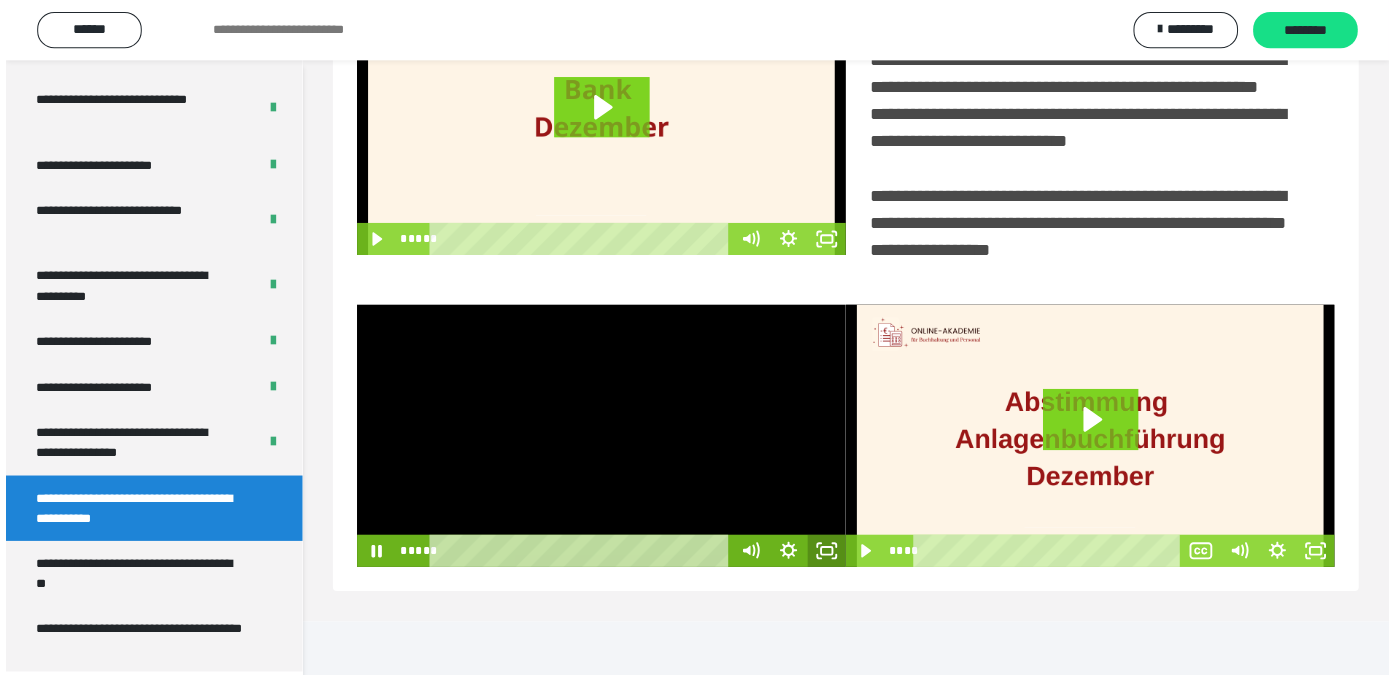 scroll, scrollTop: 441, scrollLeft: 0, axis: vertical 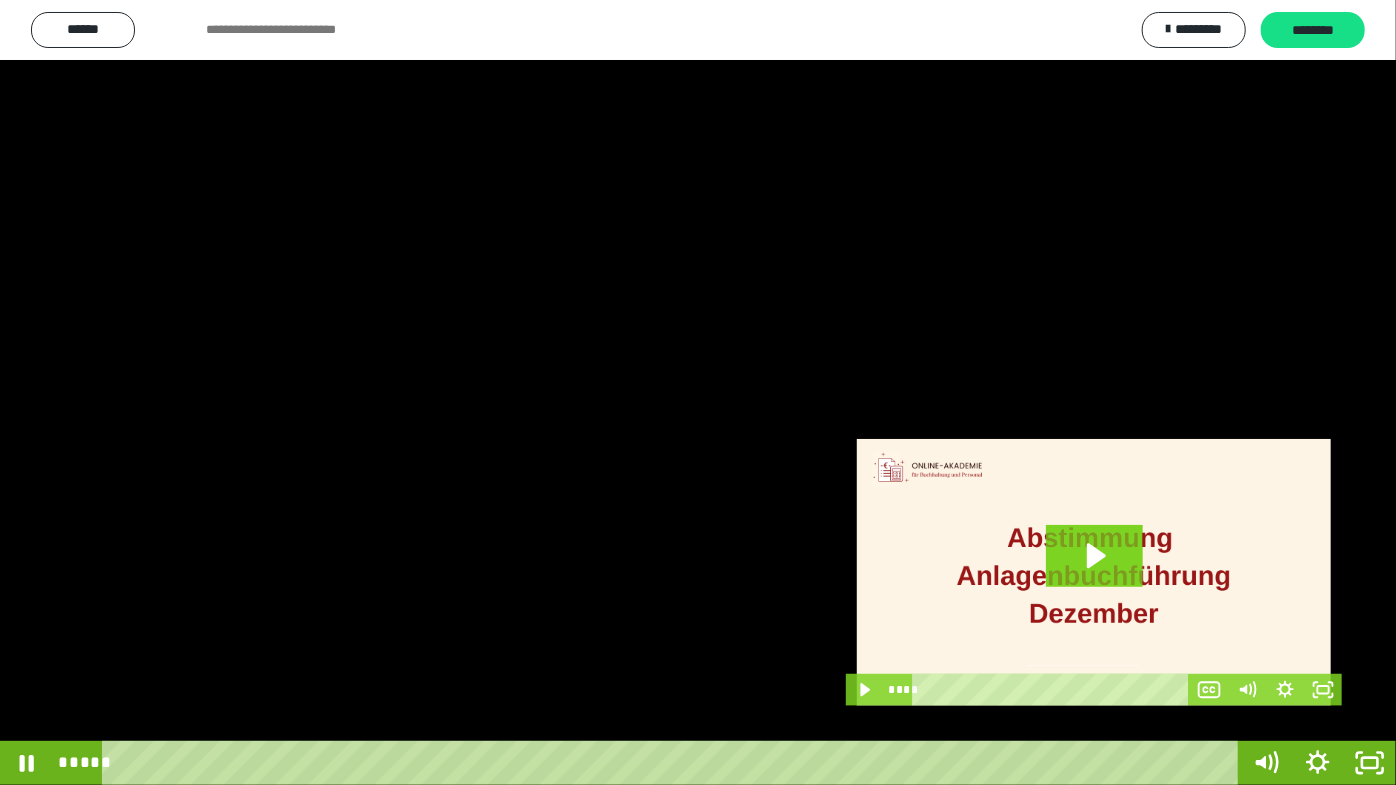 click at bounding box center (698, 392) 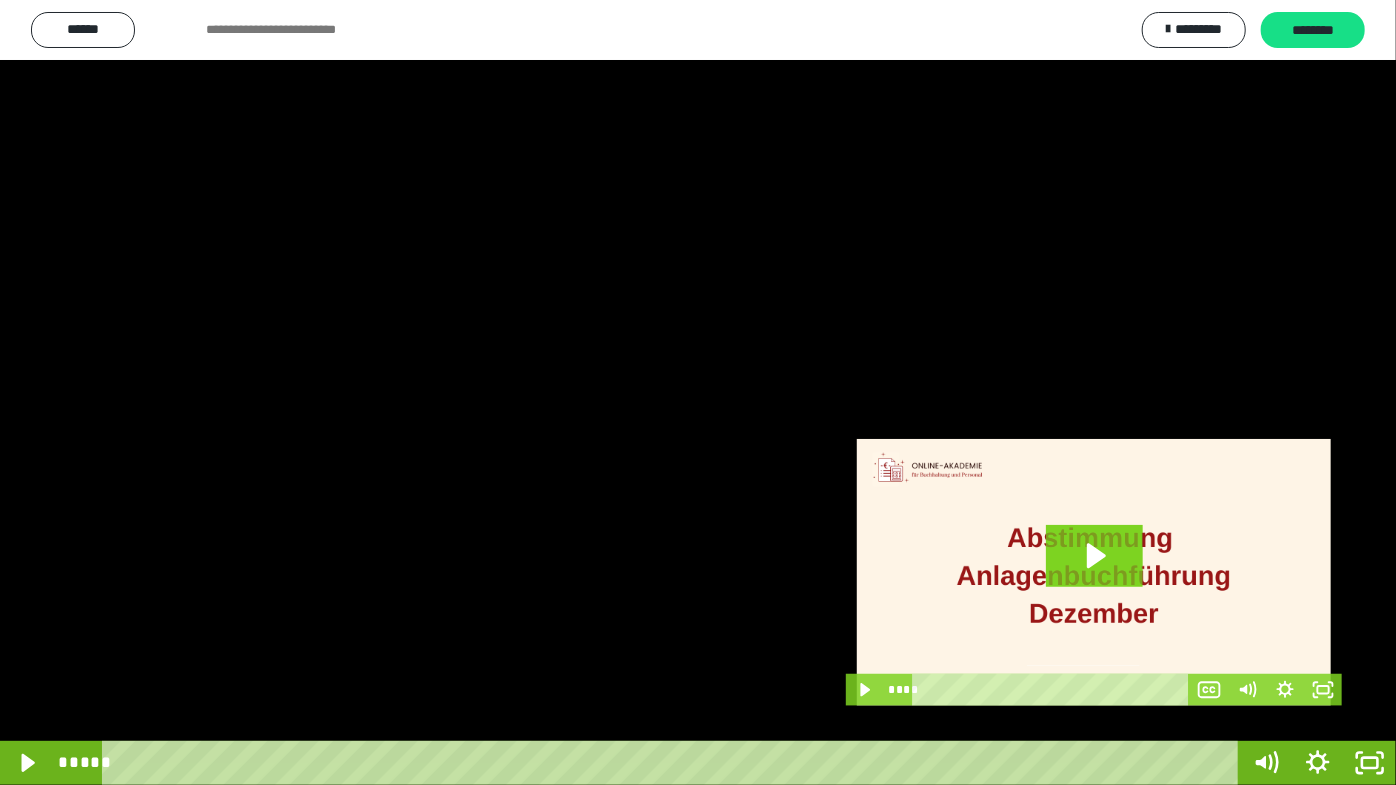 click at bounding box center [698, 392] 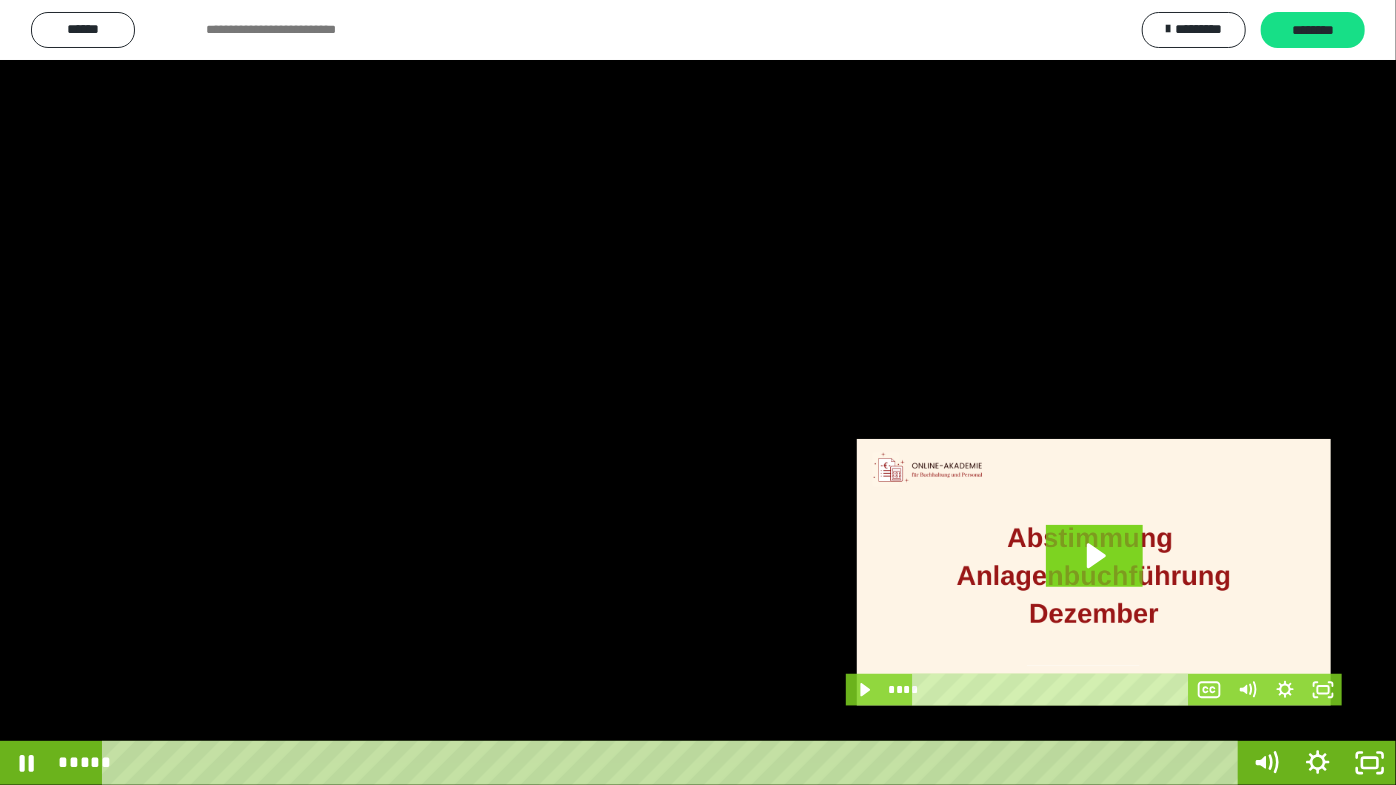 click at bounding box center (698, 392) 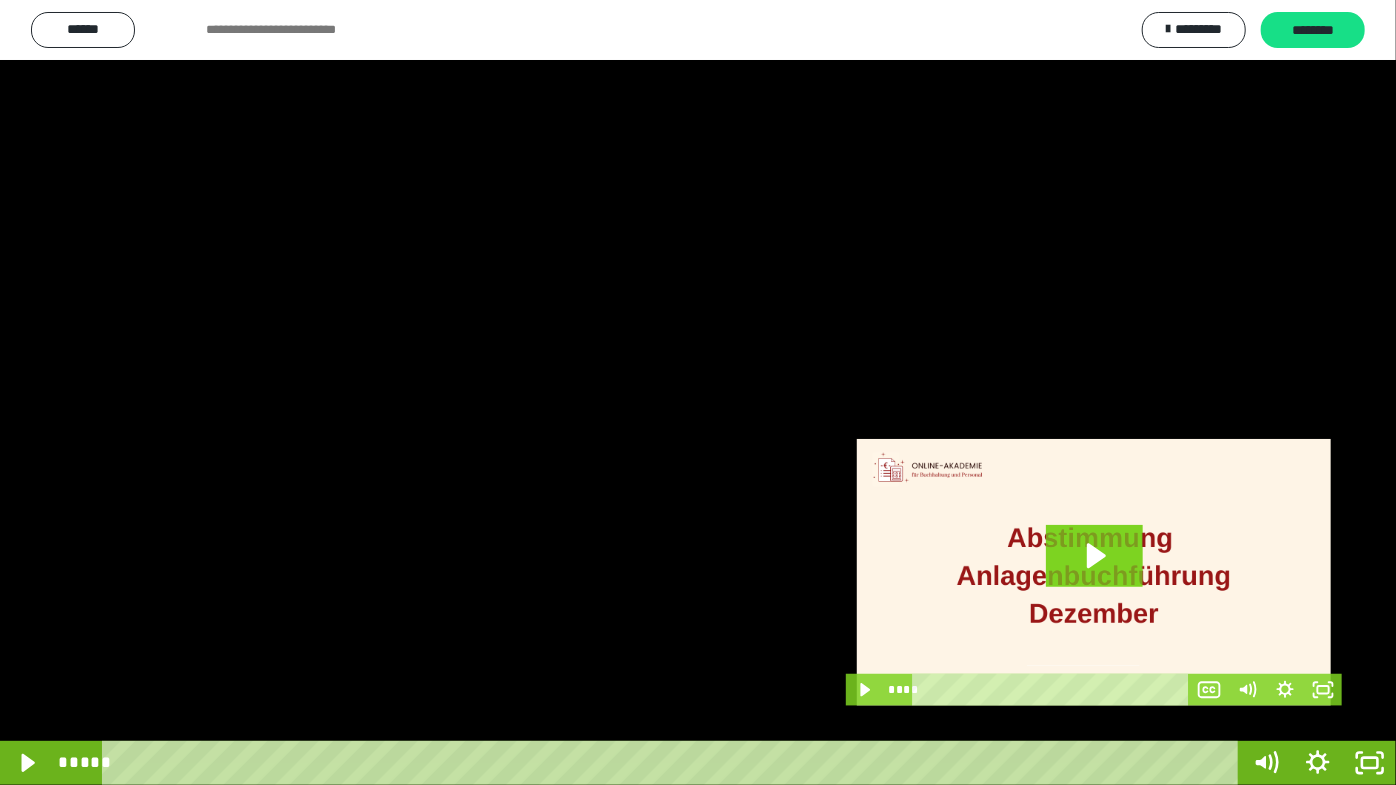 click at bounding box center (698, 392) 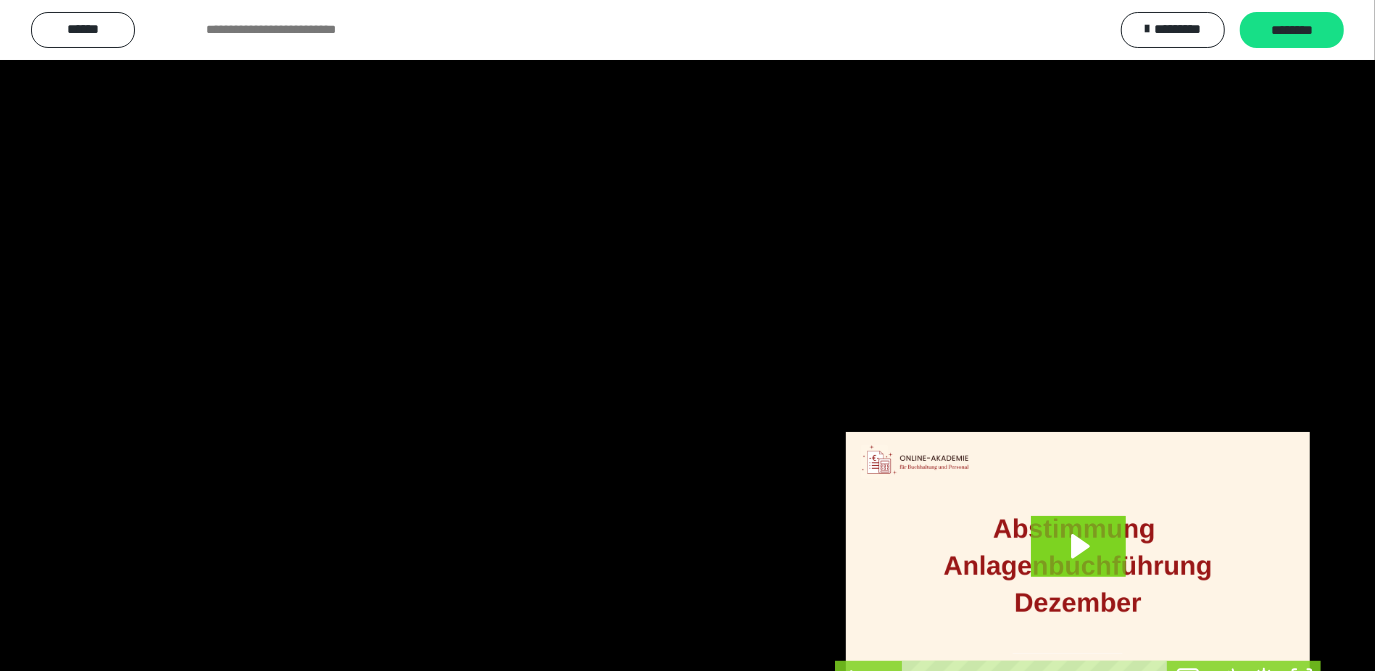 scroll, scrollTop: 4016, scrollLeft: 0, axis: vertical 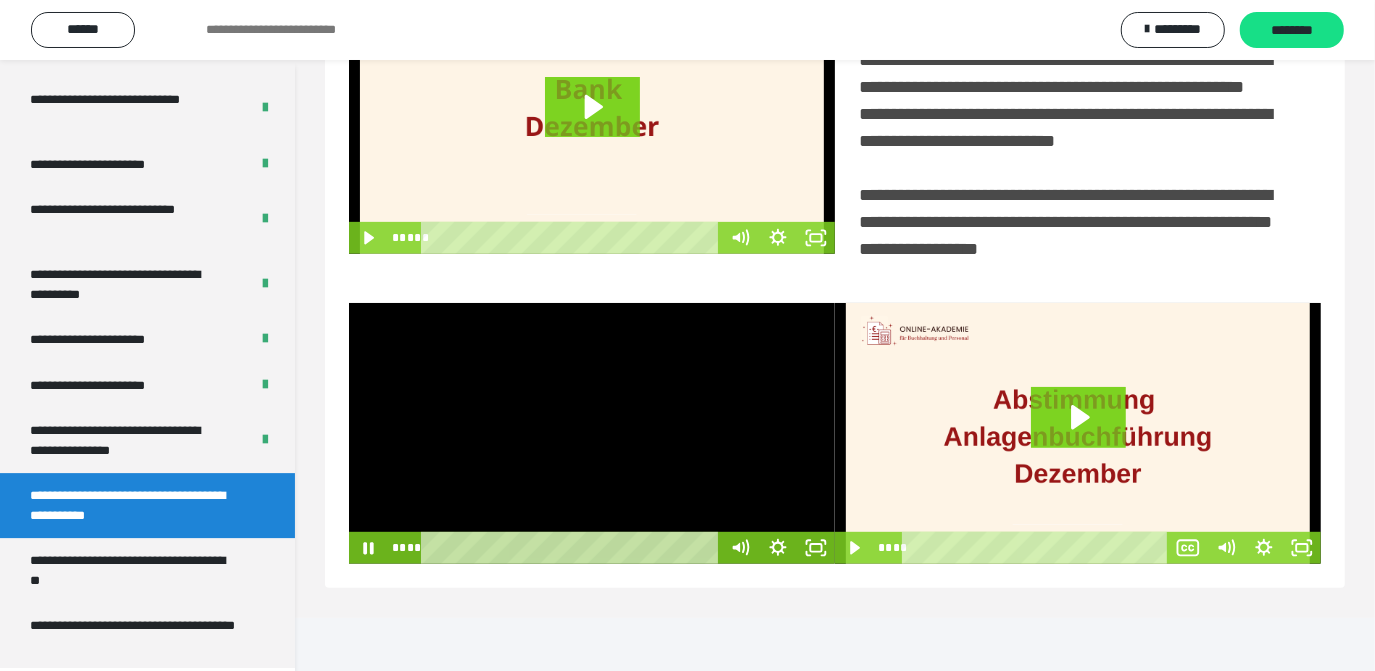 click at bounding box center (592, 433) 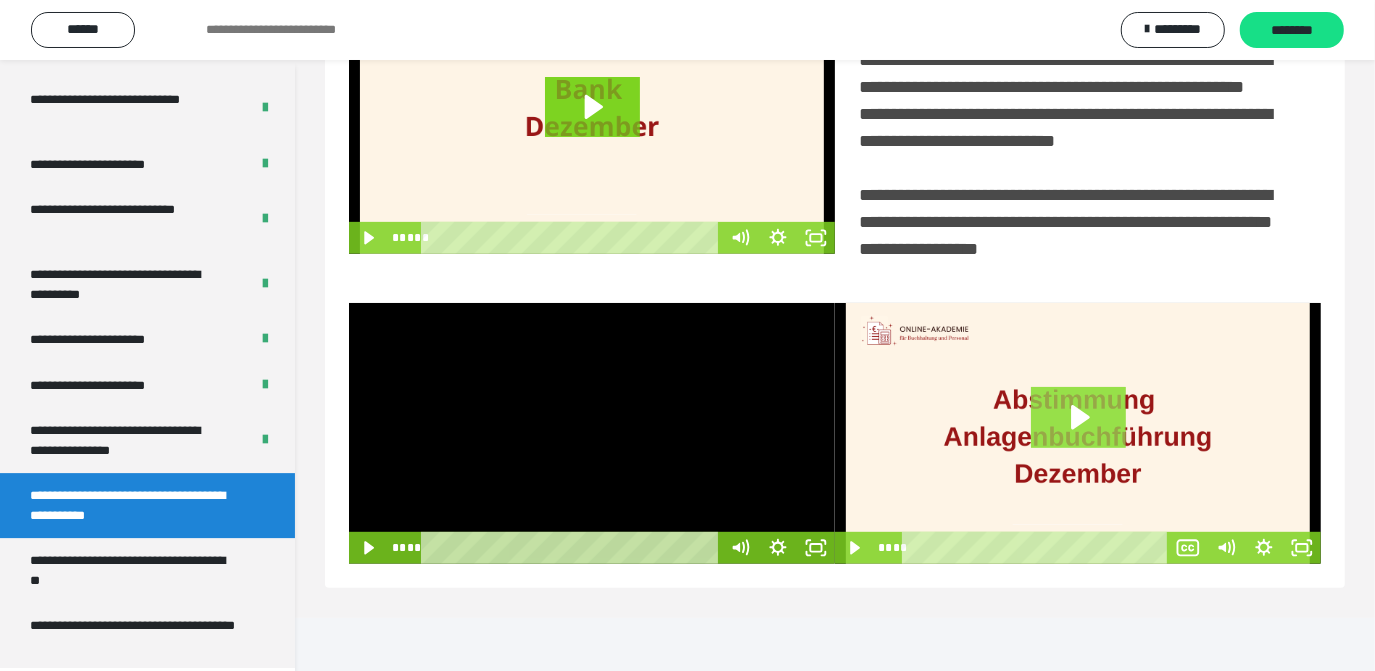 click 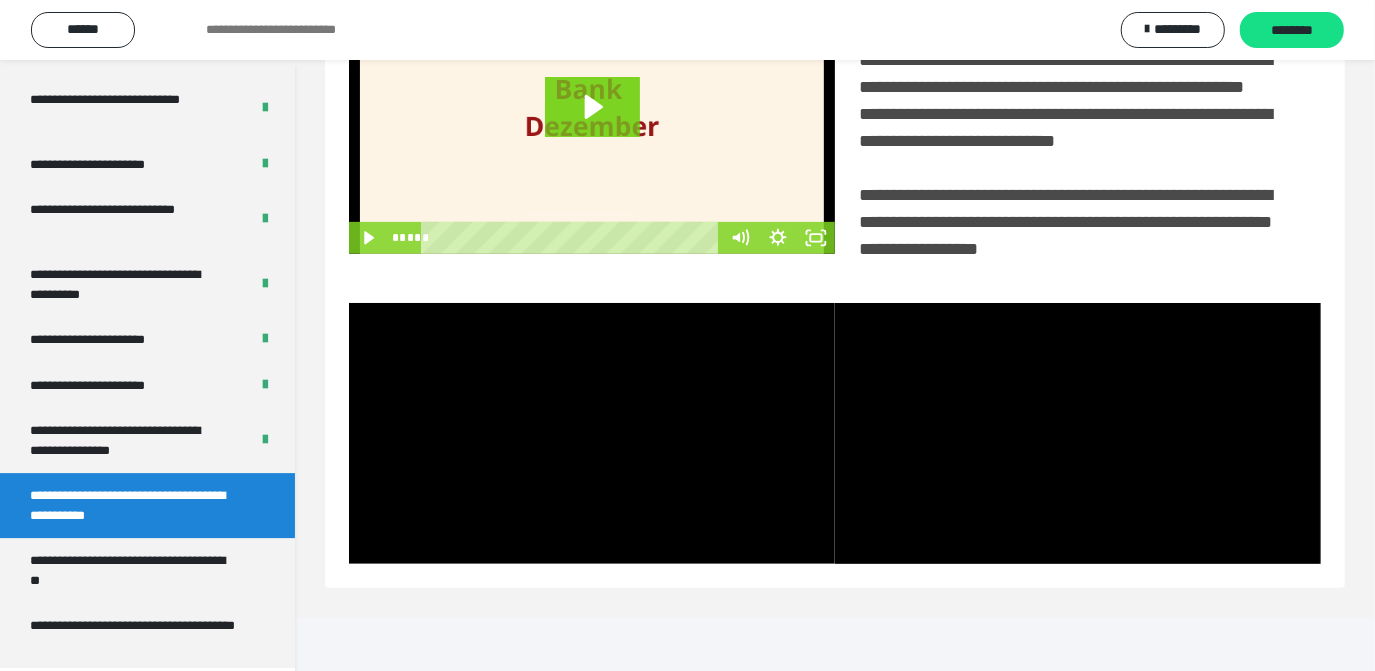 click at bounding box center [1078, 433] 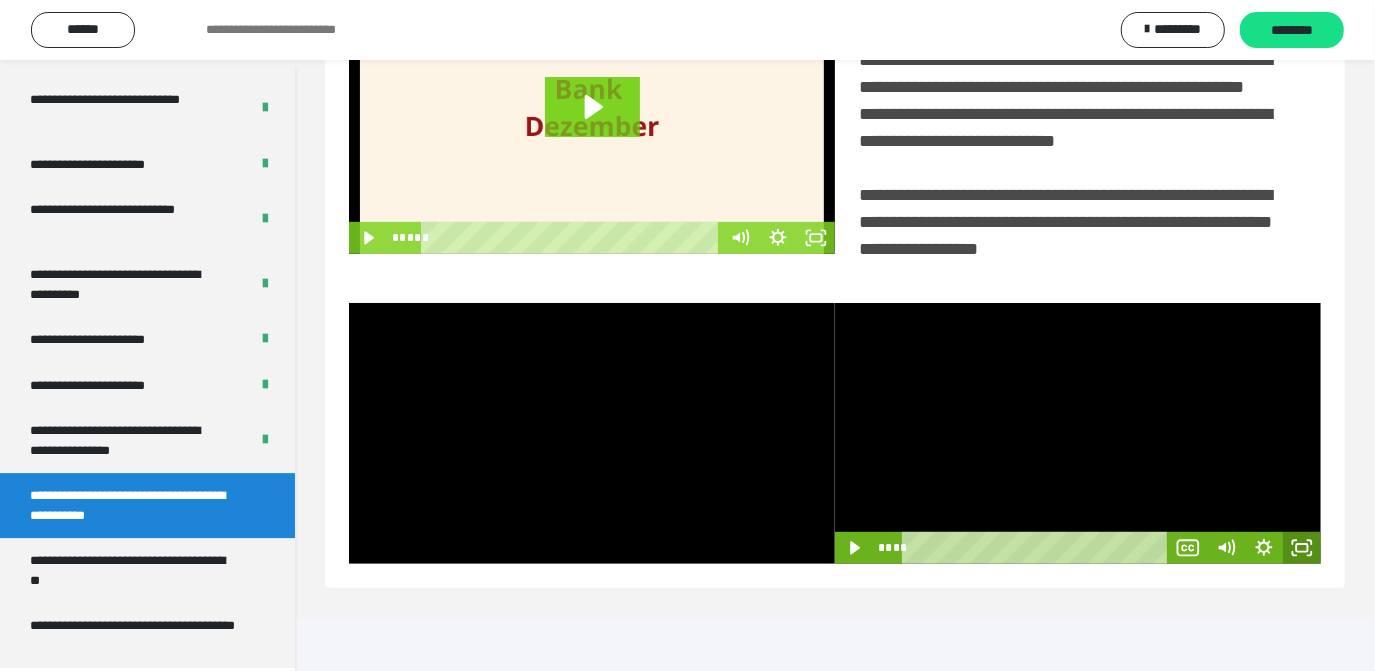 click 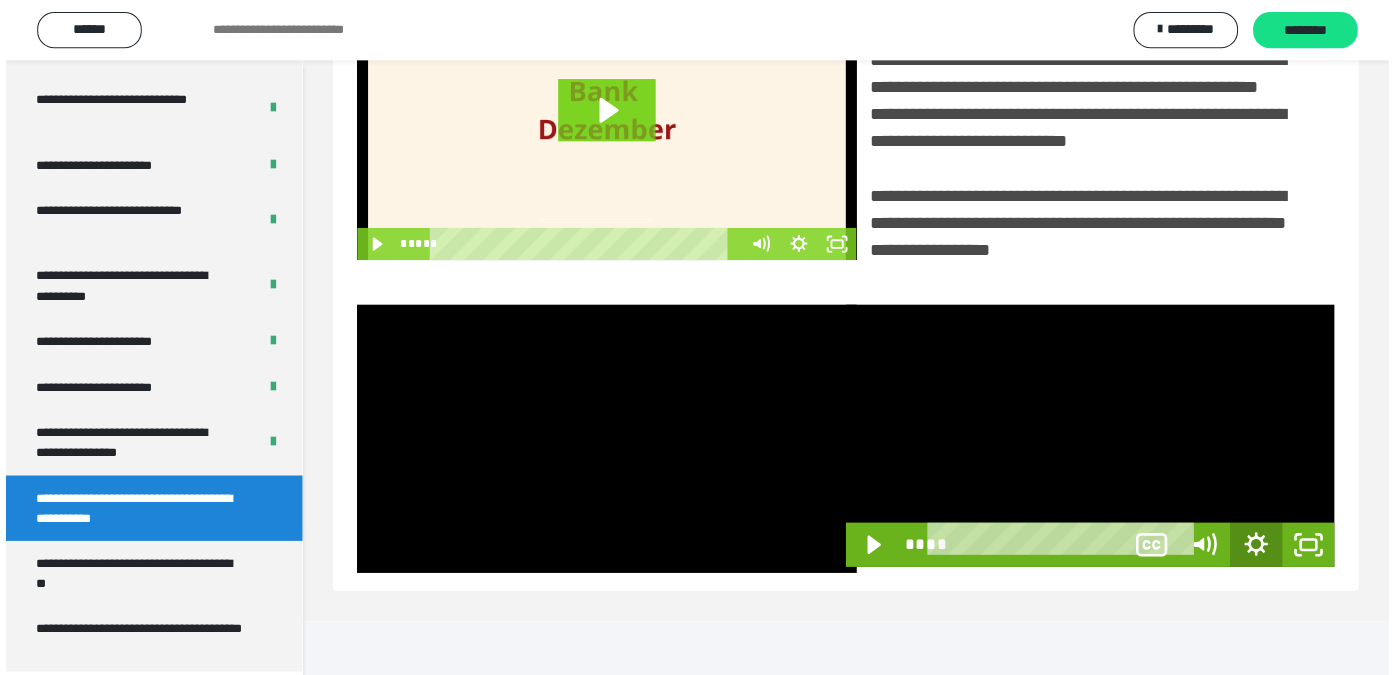 scroll, scrollTop: 441, scrollLeft: 0, axis: vertical 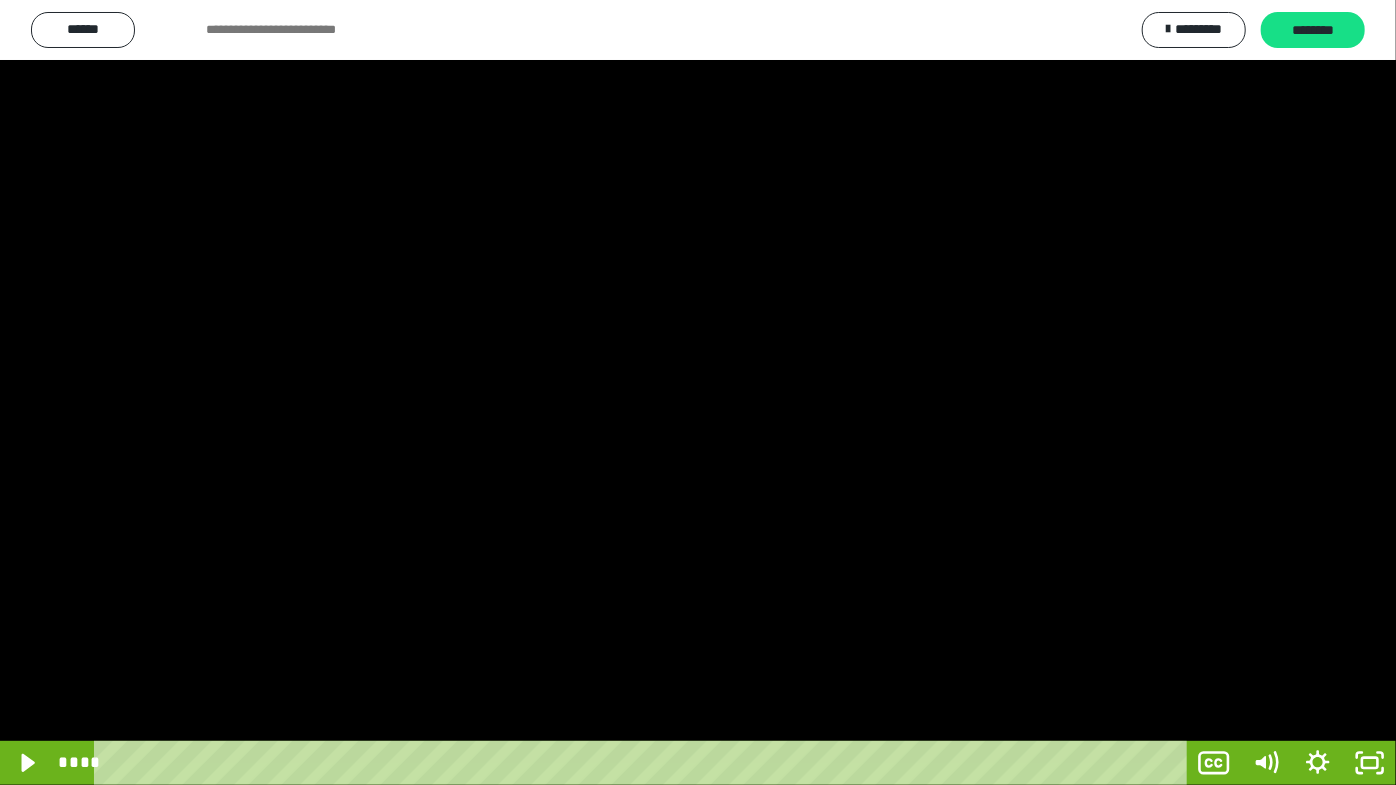 click at bounding box center (698, 392) 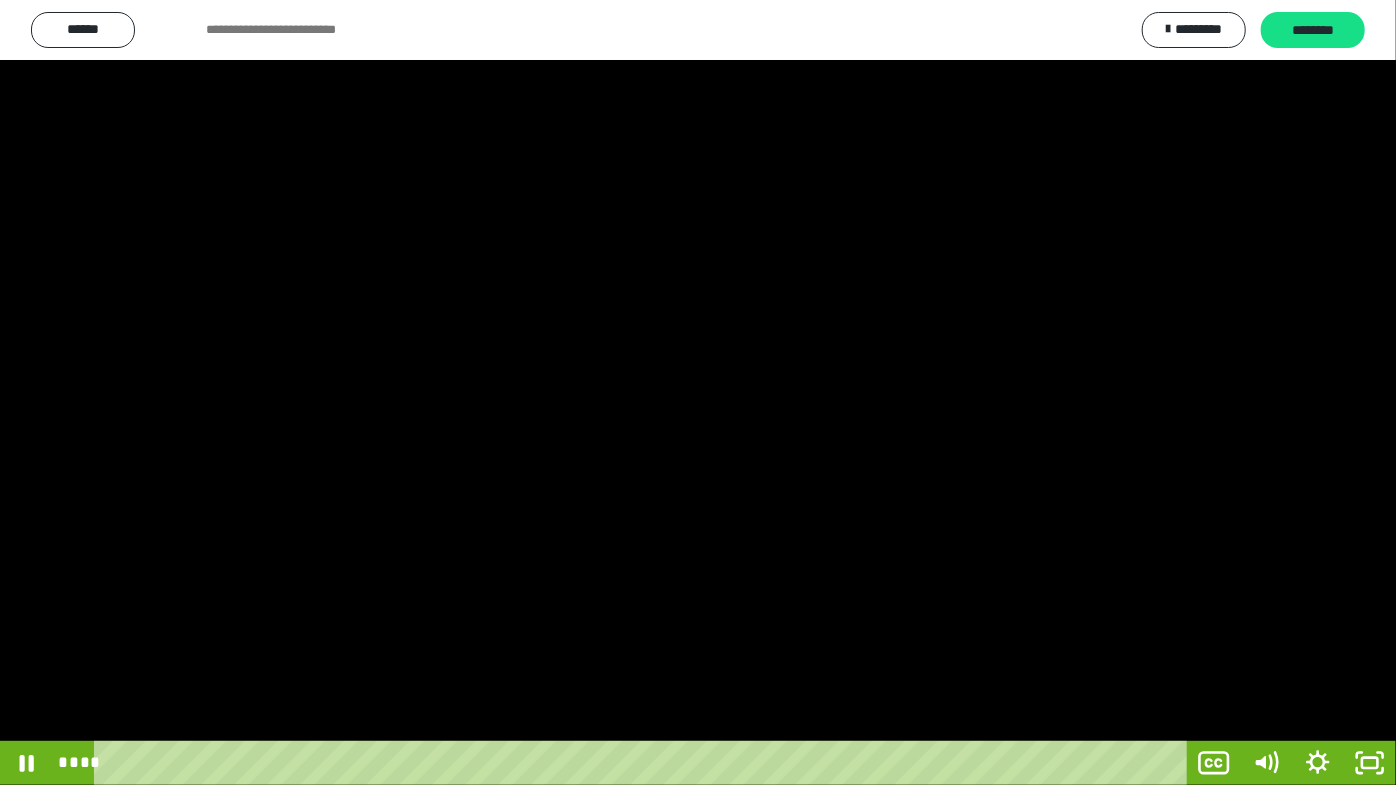 click at bounding box center (698, 392) 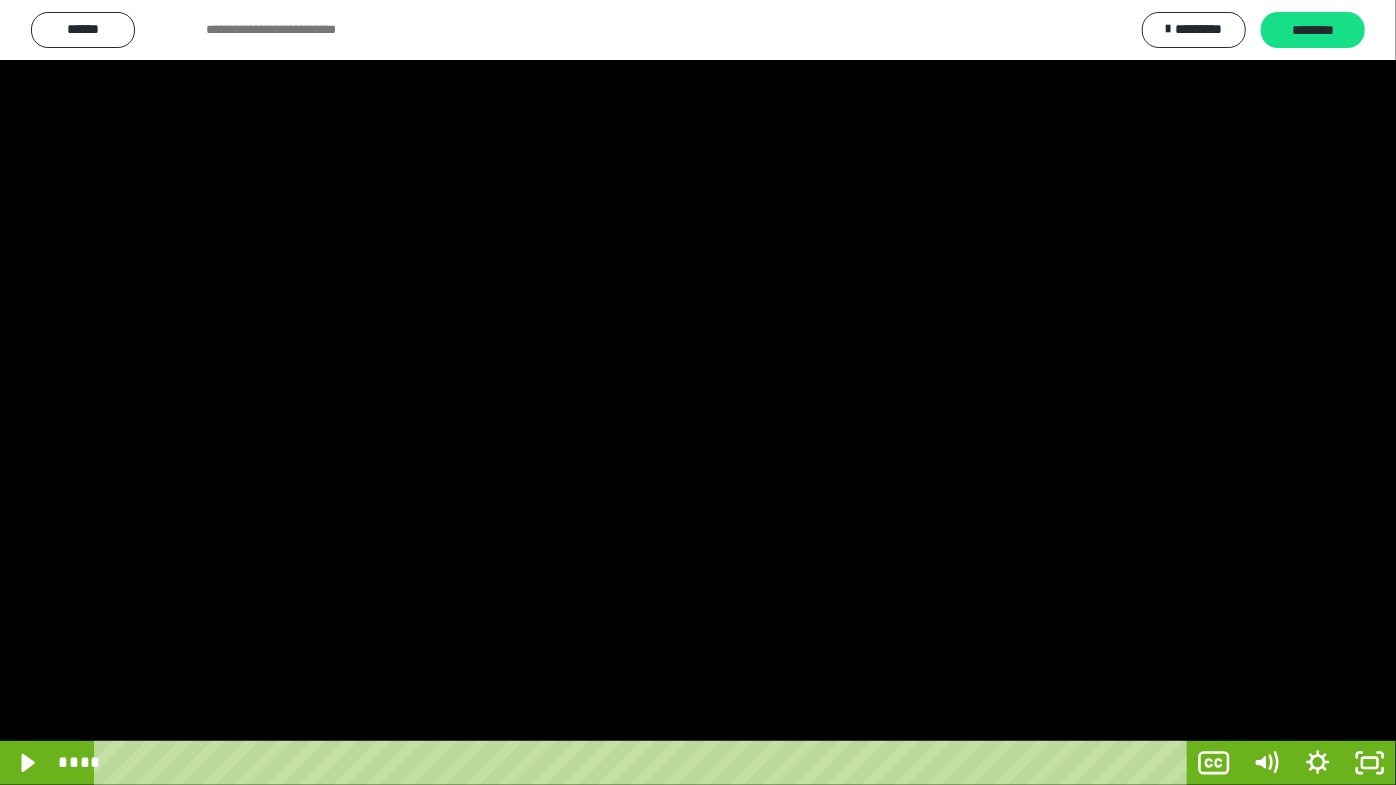 click at bounding box center (698, 392) 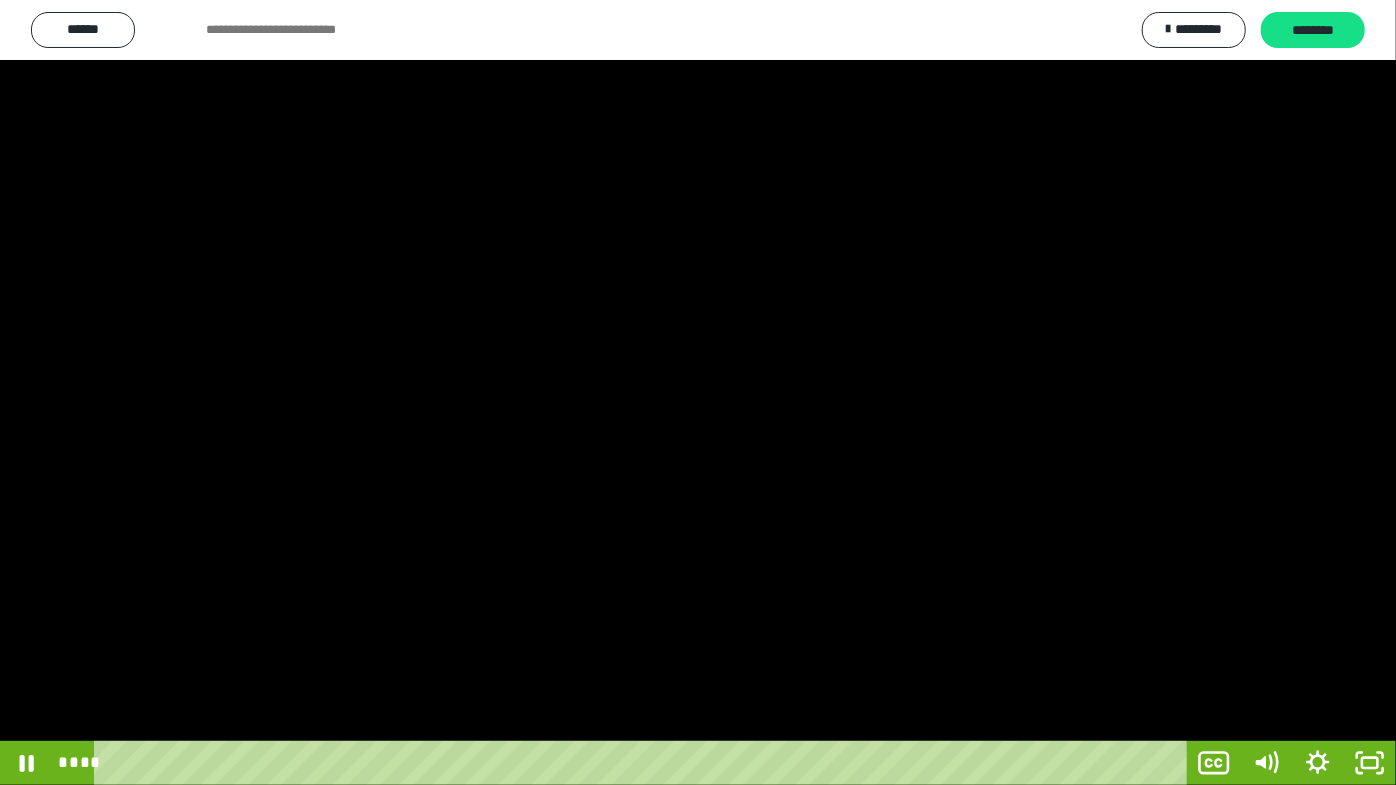 click at bounding box center (698, 392) 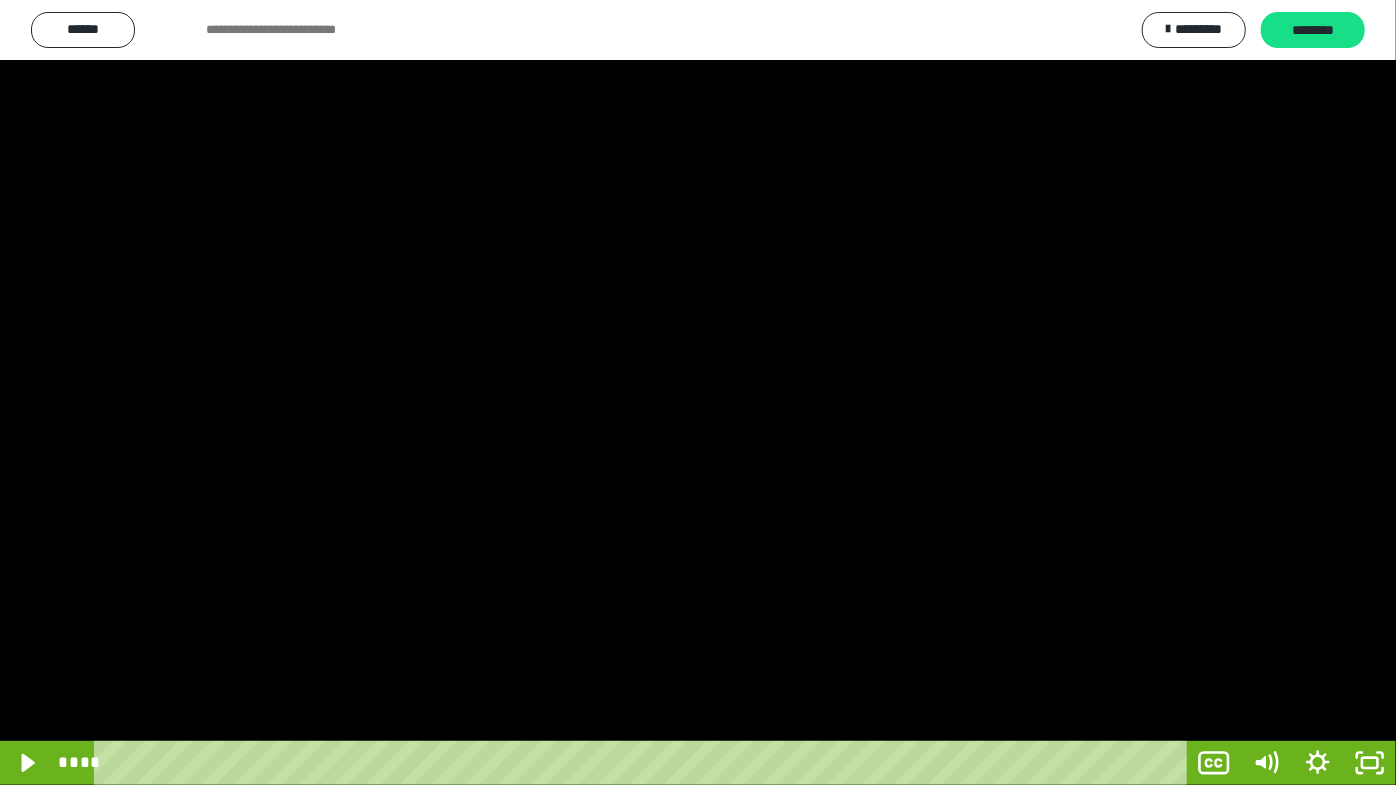 click at bounding box center [698, 392] 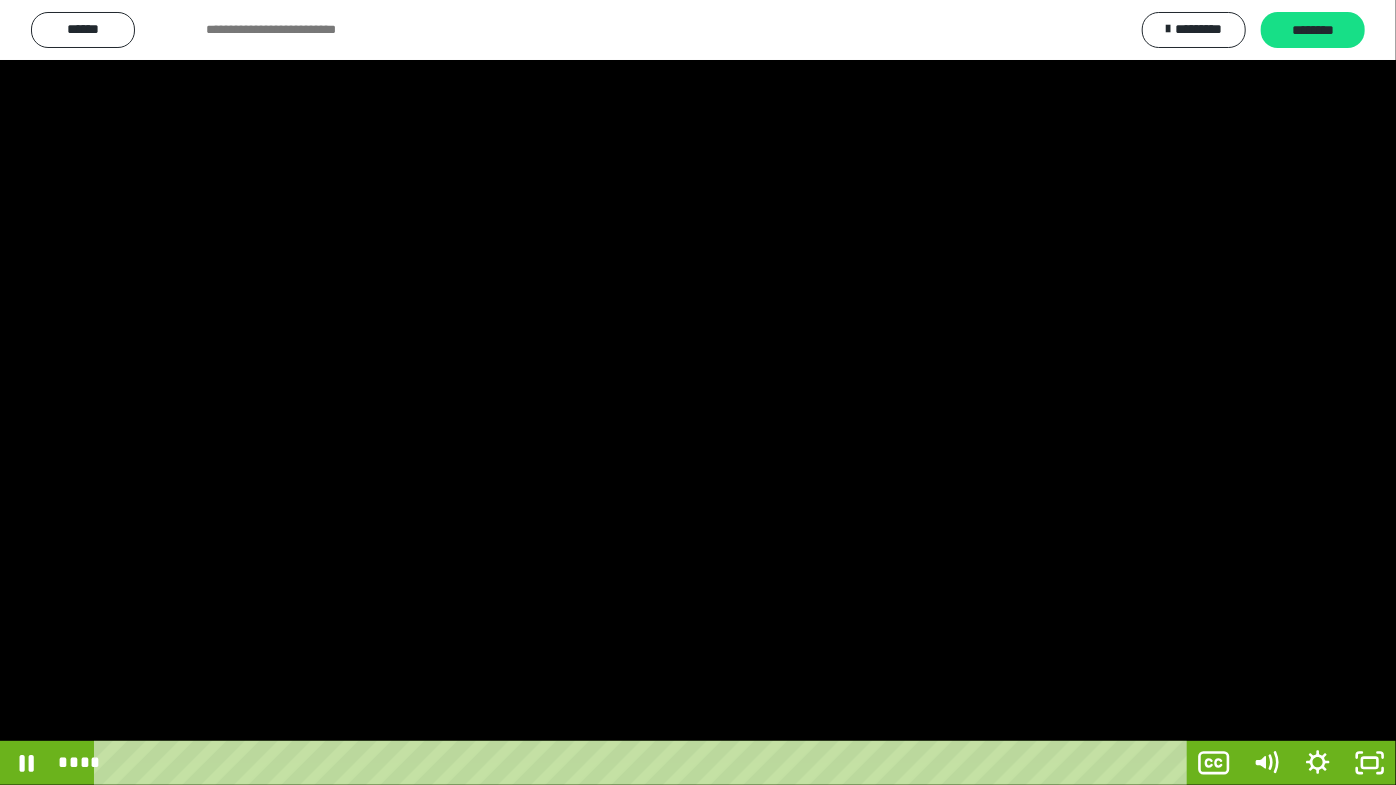 click at bounding box center (698, 392) 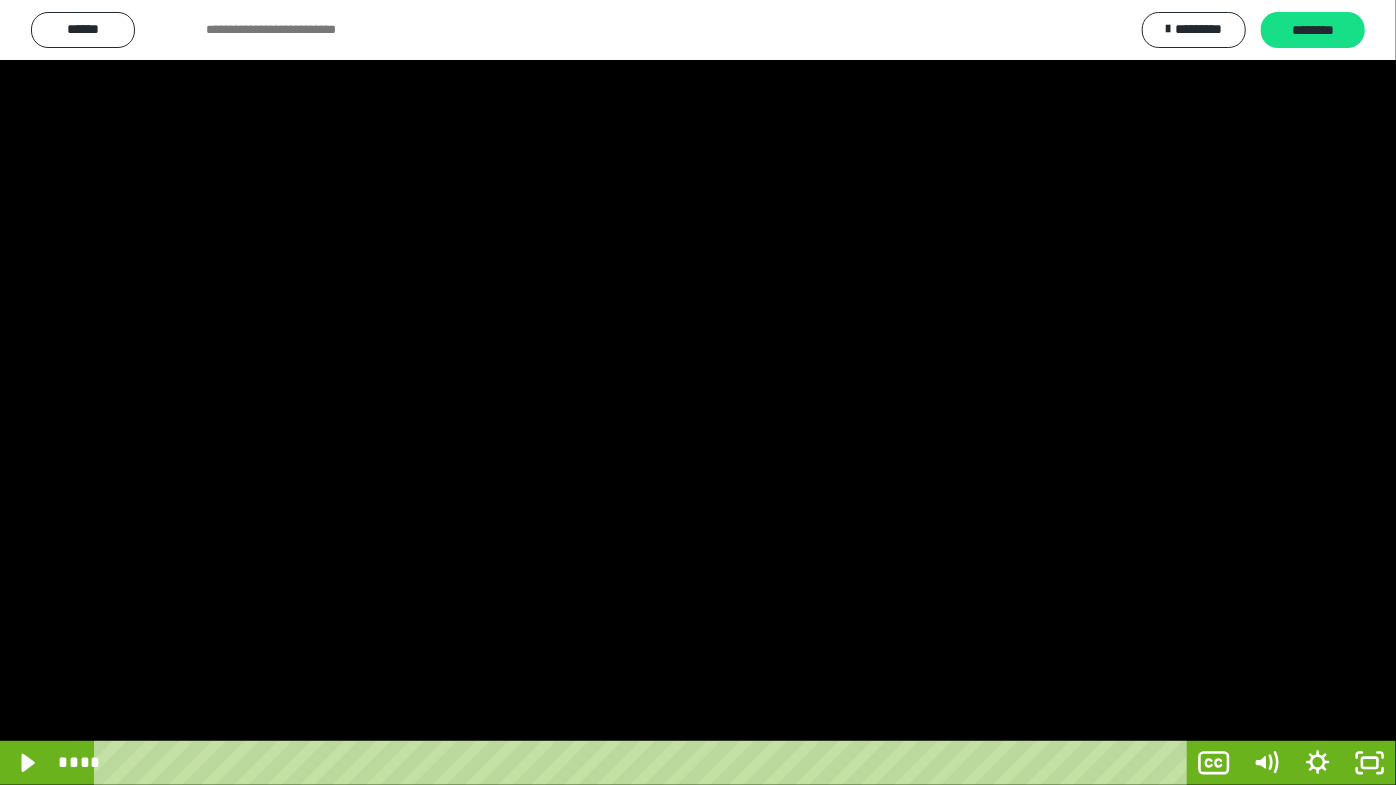 click at bounding box center [698, 392] 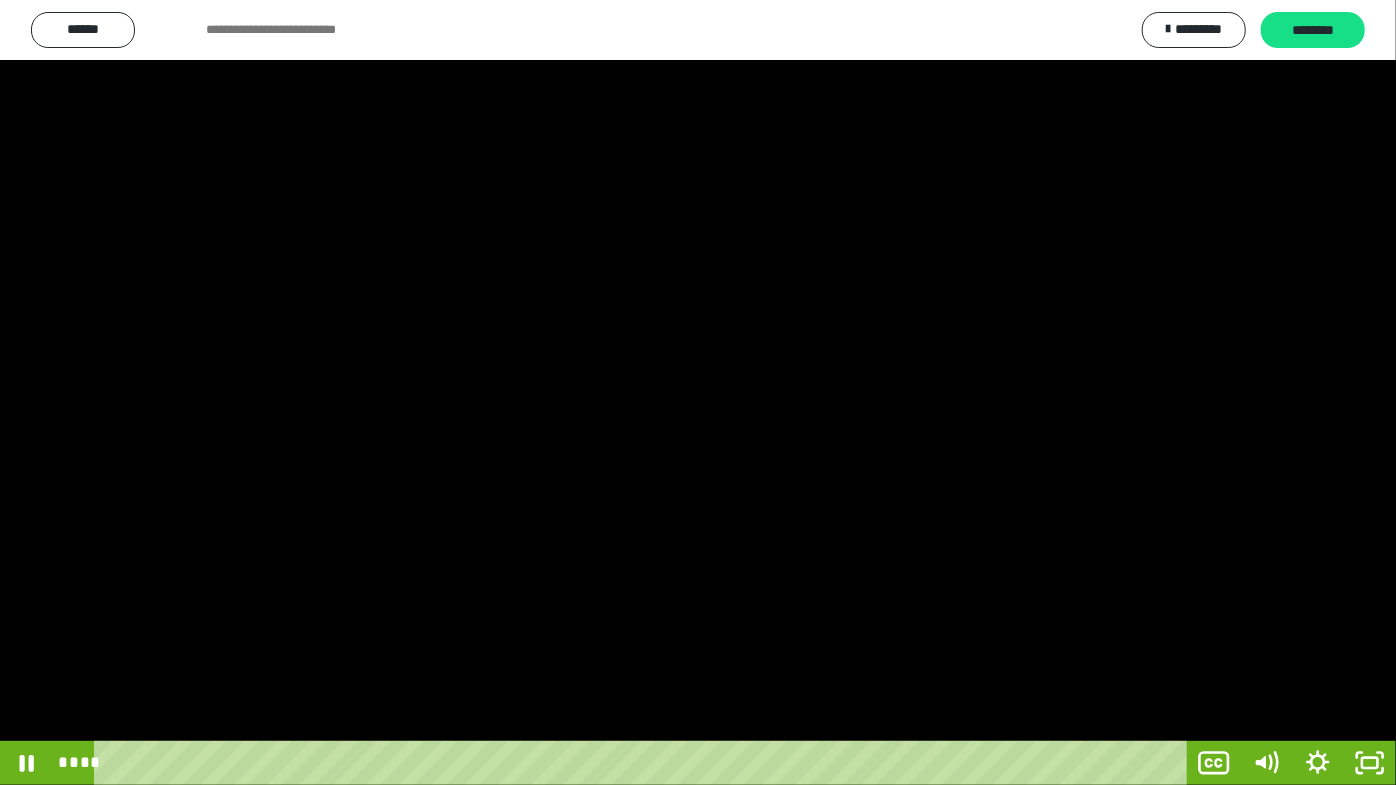 click at bounding box center (698, 392) 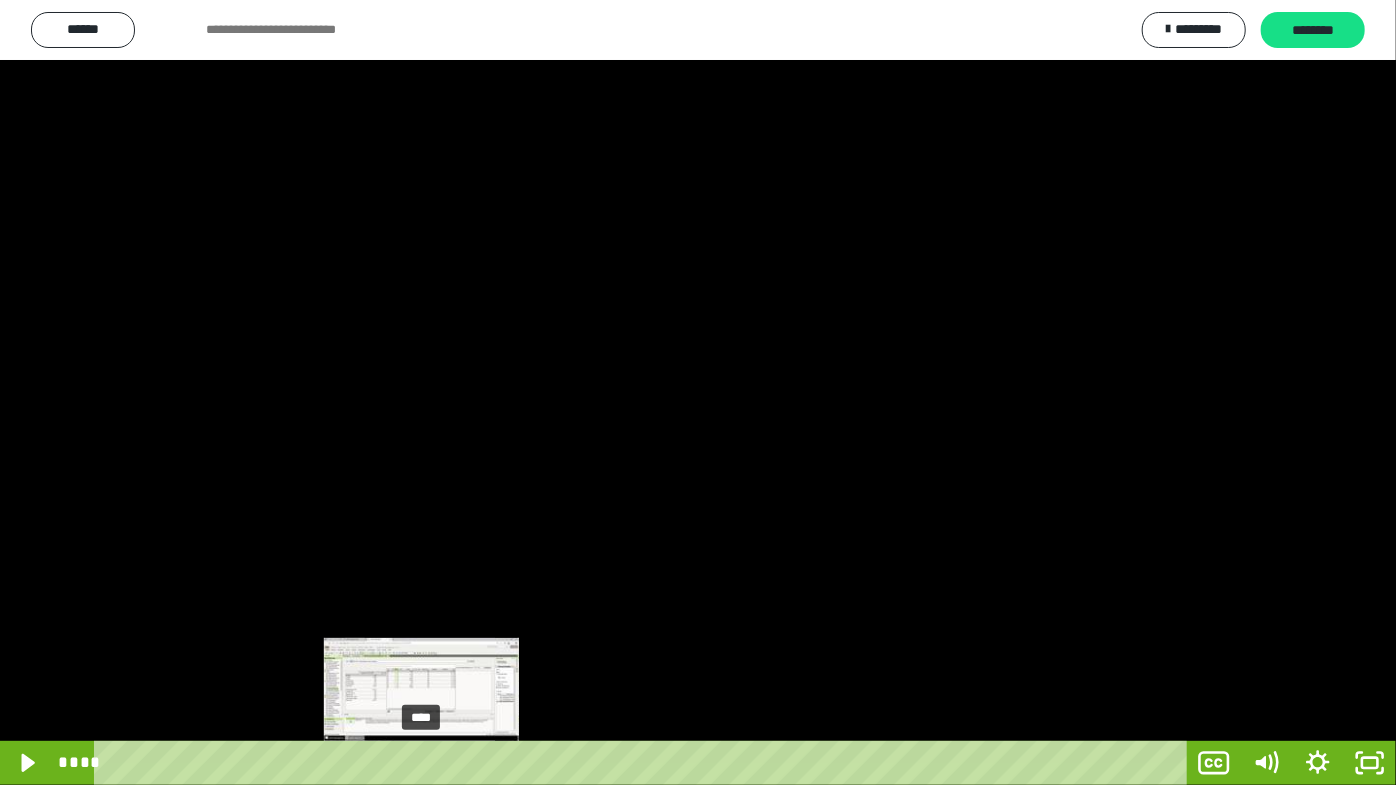 drag, startPoint x: 440, startPoint y: 760, endPoint x: 422, endPoint y: 760, distance: 18 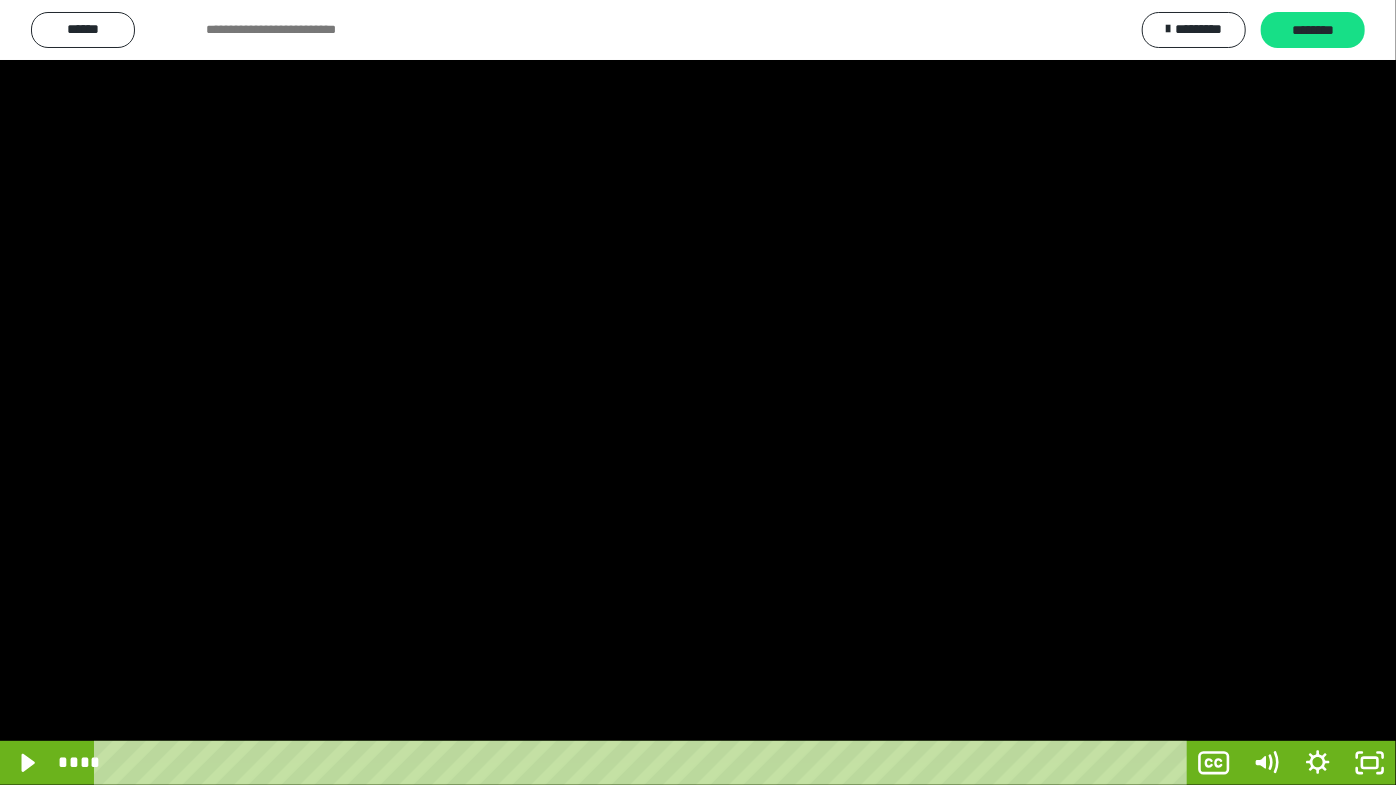 click at bounding box center [698, 392] 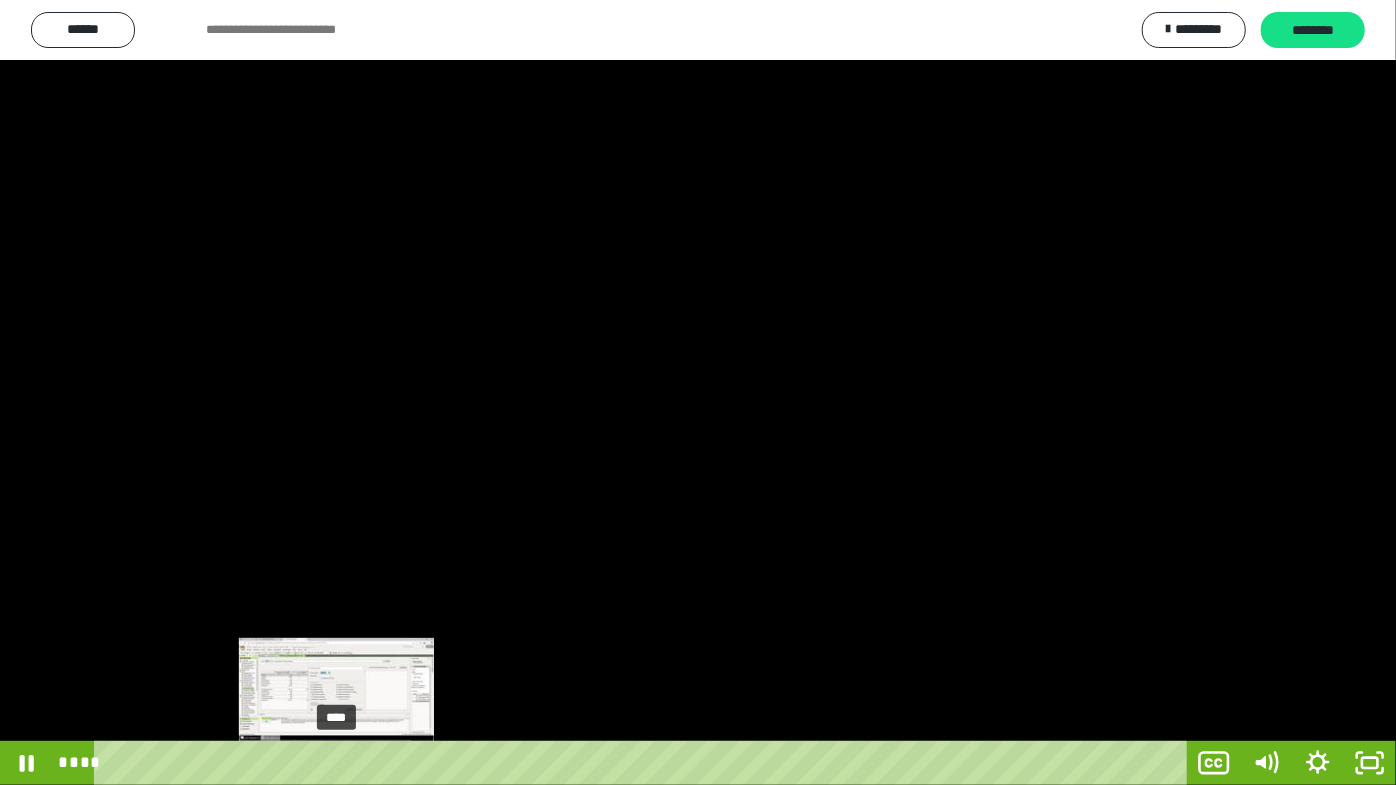 drag, startPoint x: 485, startPoint y: 738, endPoint x: 337, endPoint y: 765, distance: 150.44267 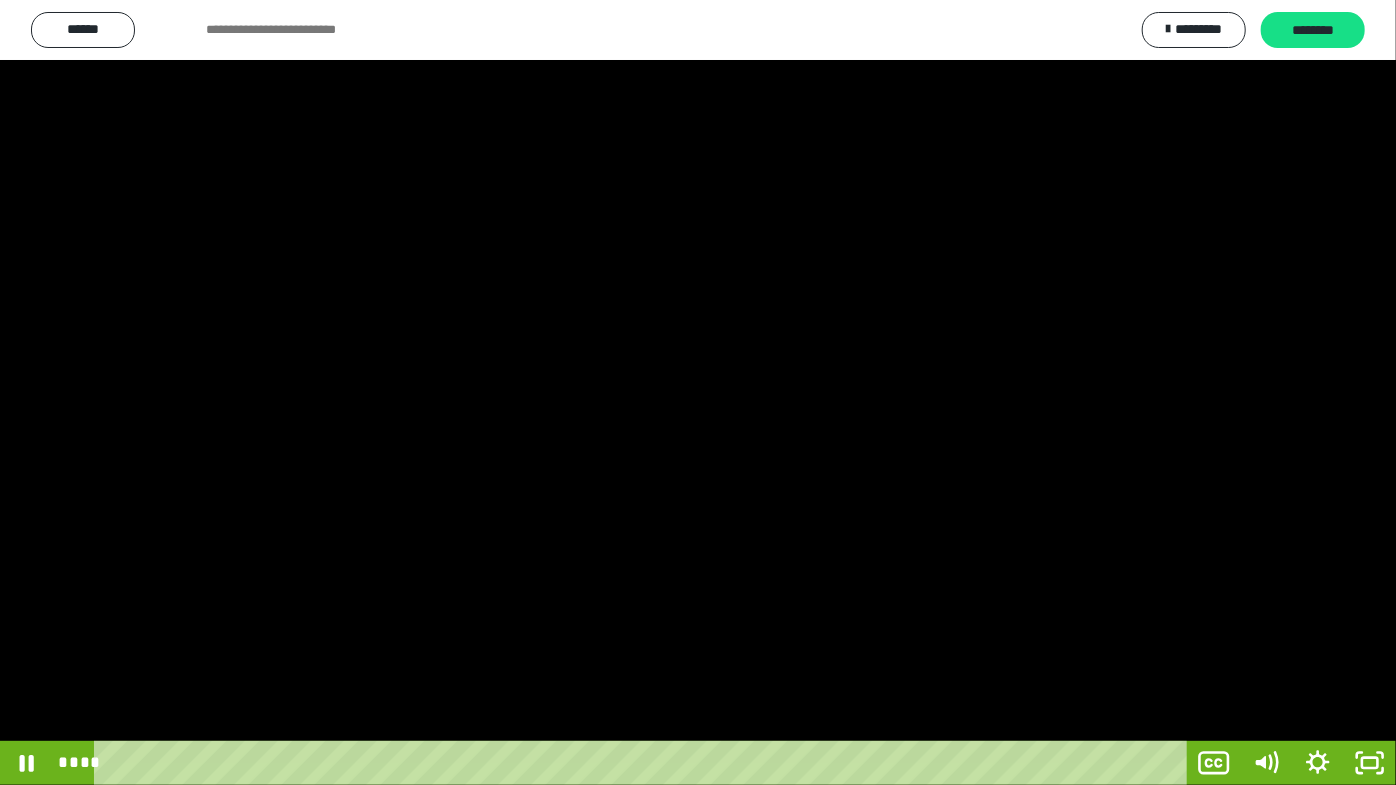 click at bounding box center [698, 392] 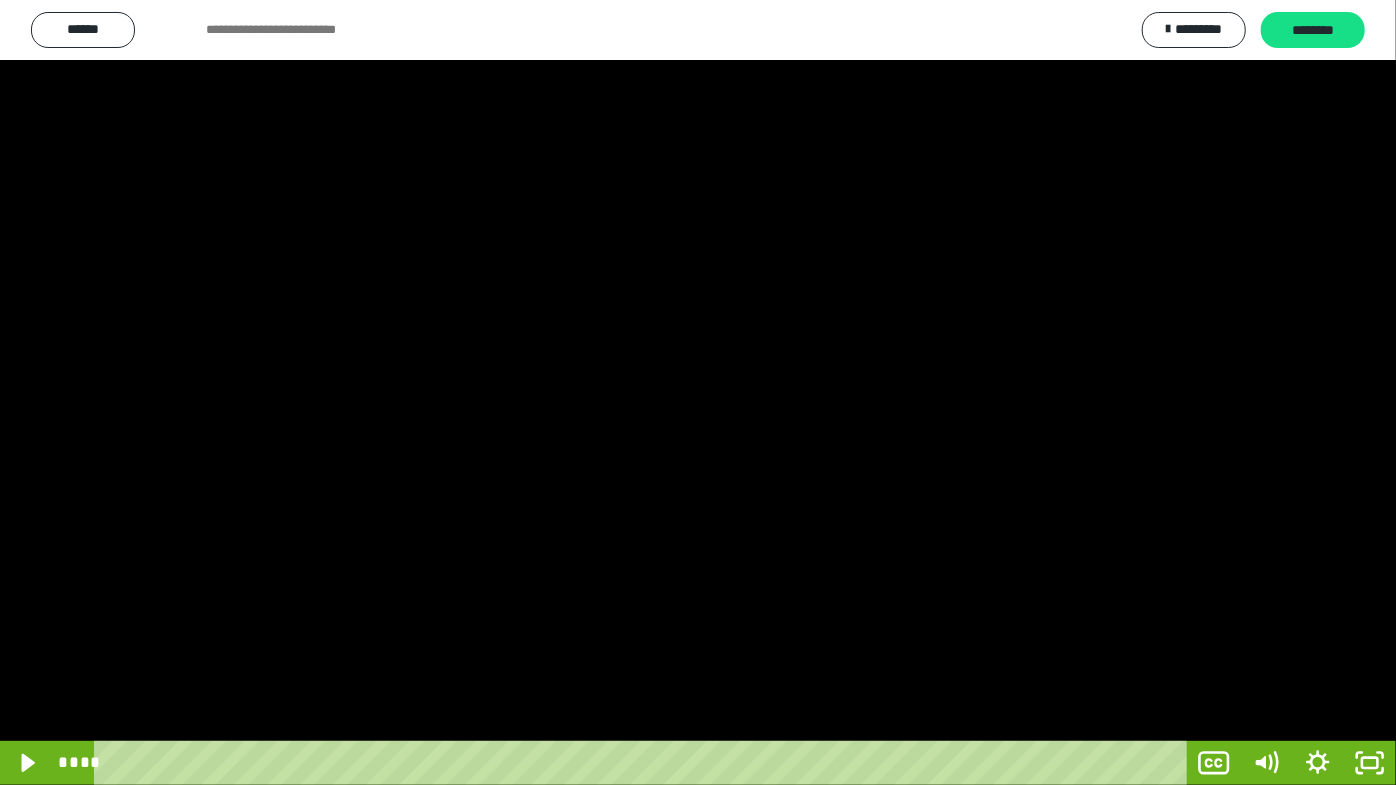 click at bounding box center [698, 392] 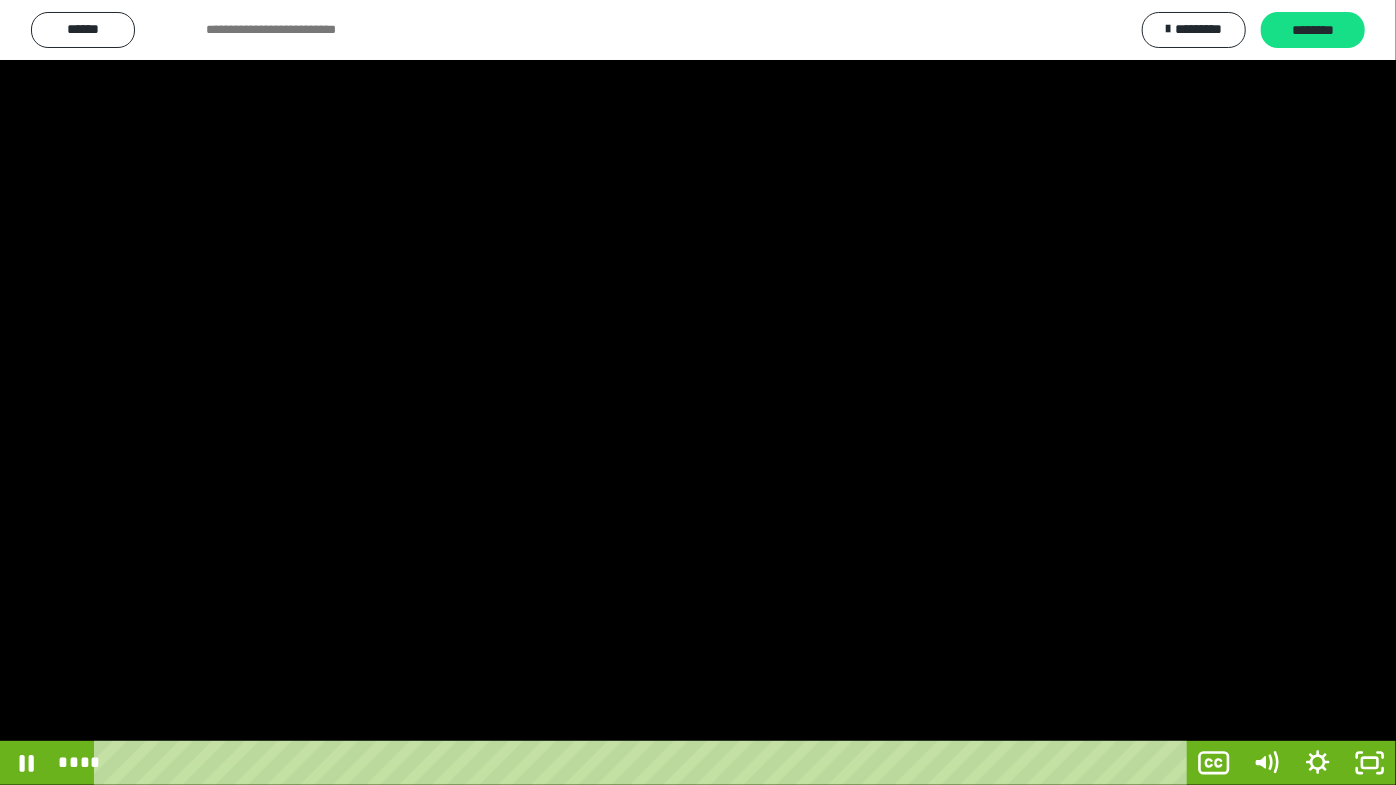click at bounding box center (698, 392) 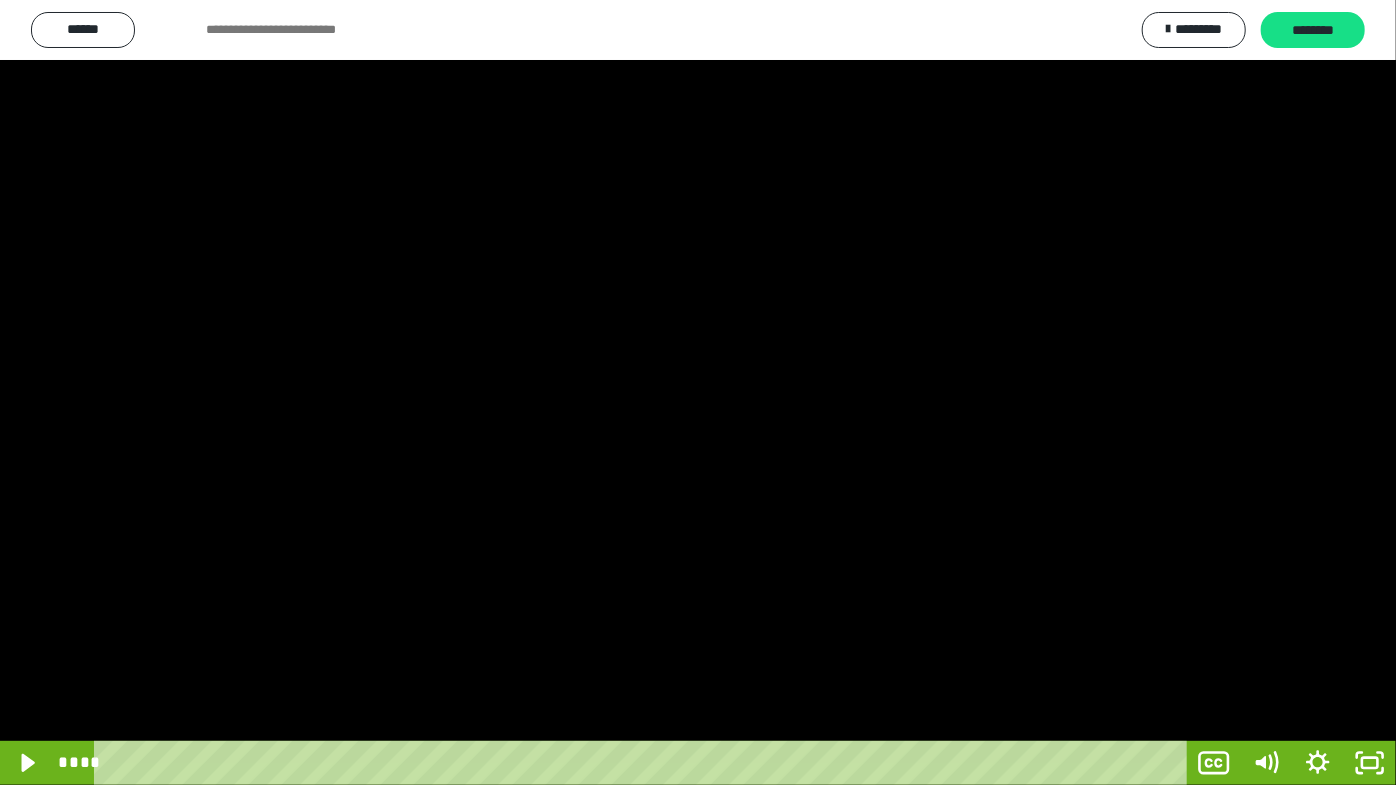 click at bounding box center (698, 392) 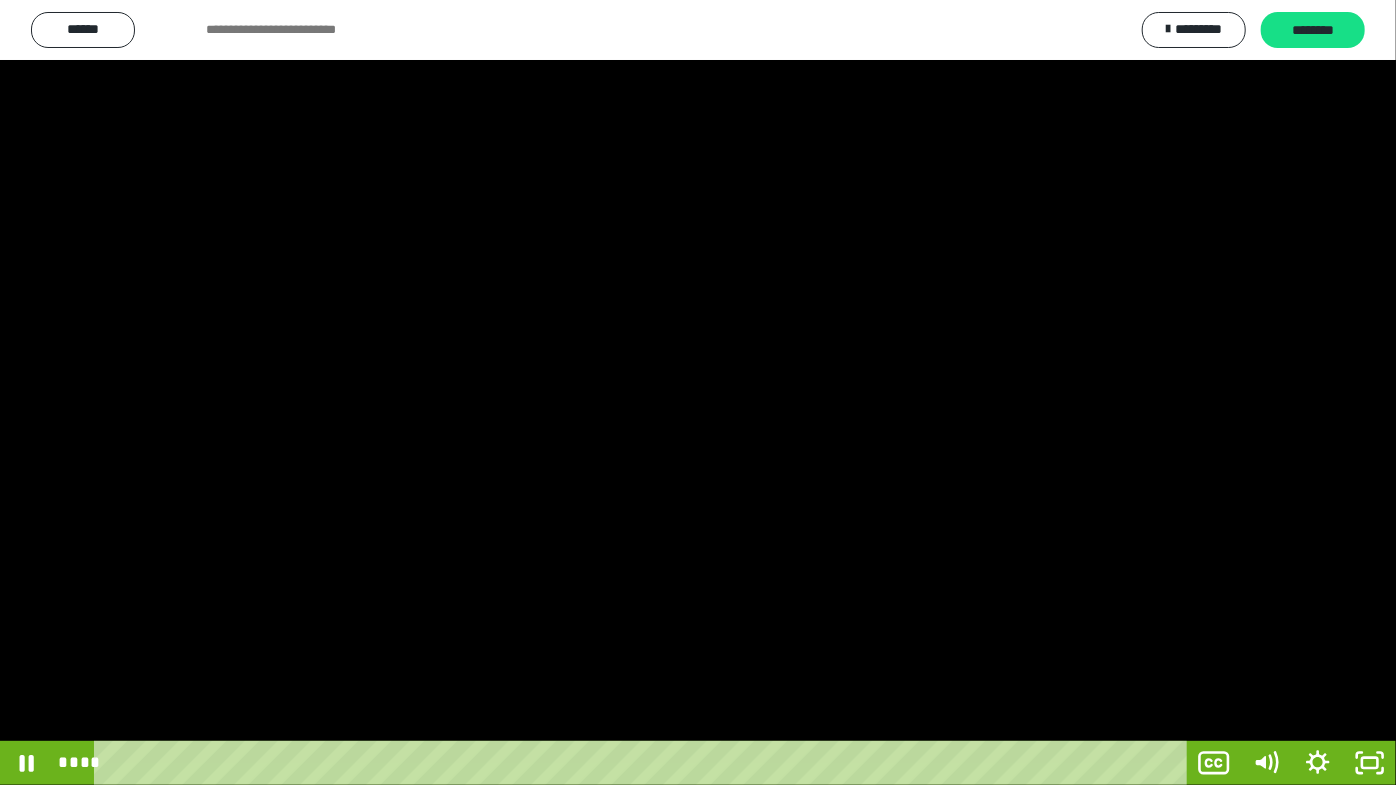click at bounding box center [698, 392] 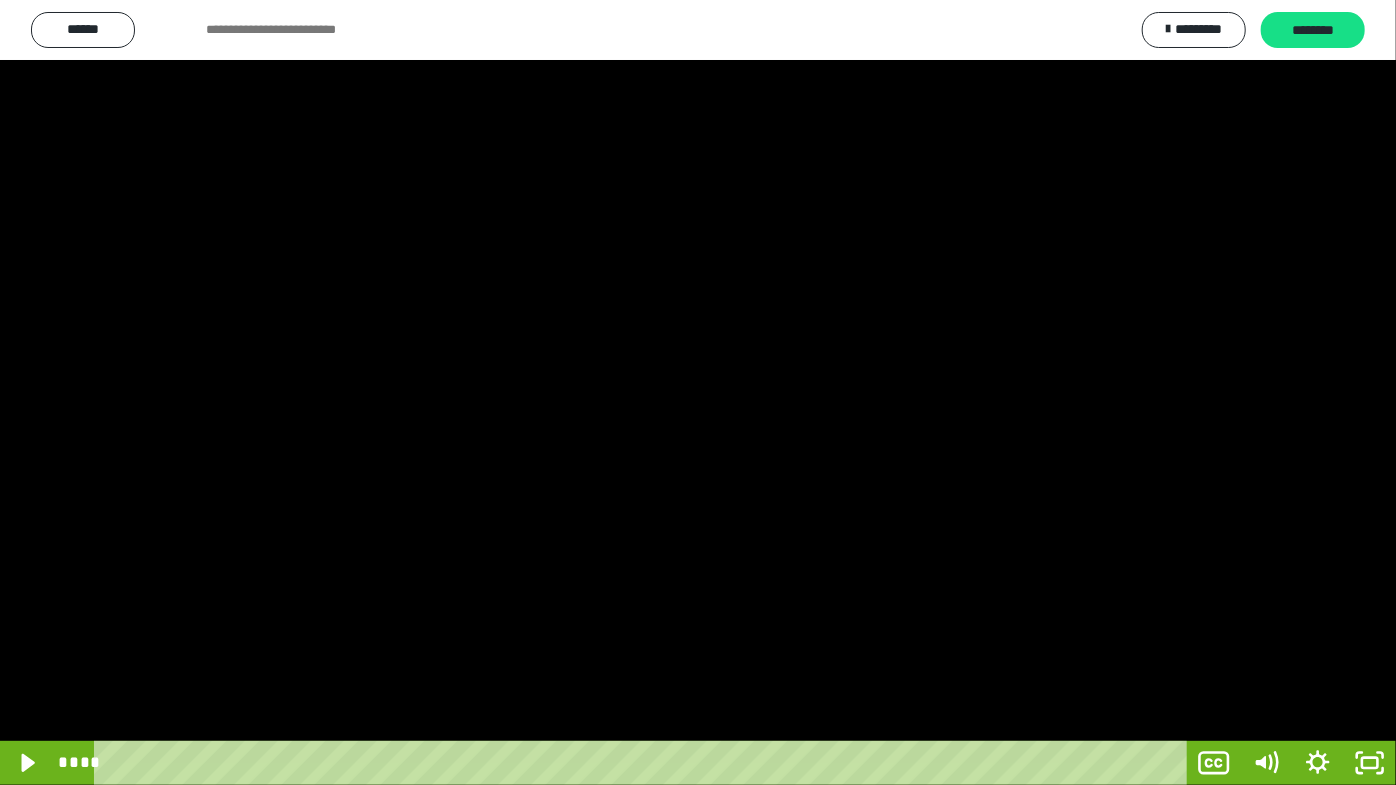 click at bounding box center [698, 392] 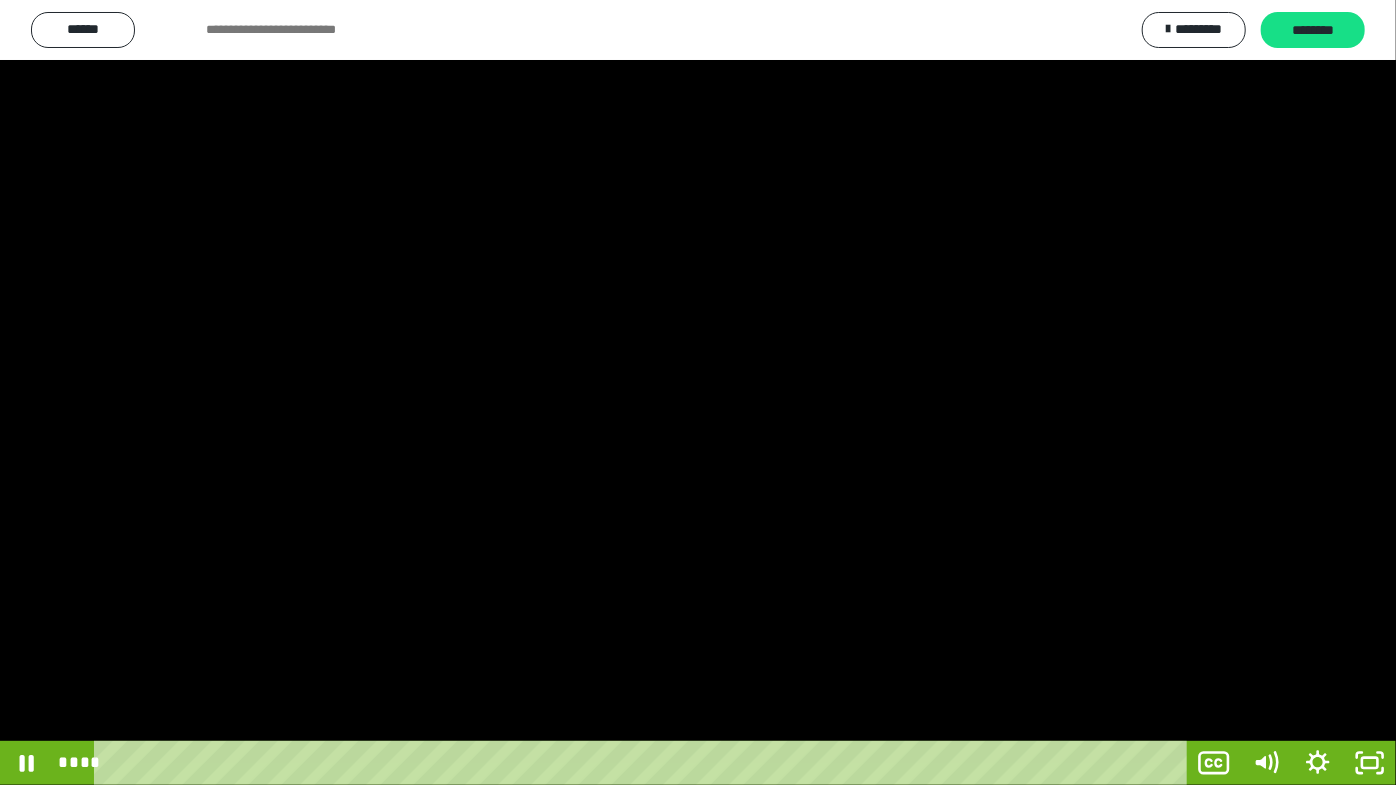 click at bounding box center [698, 392] 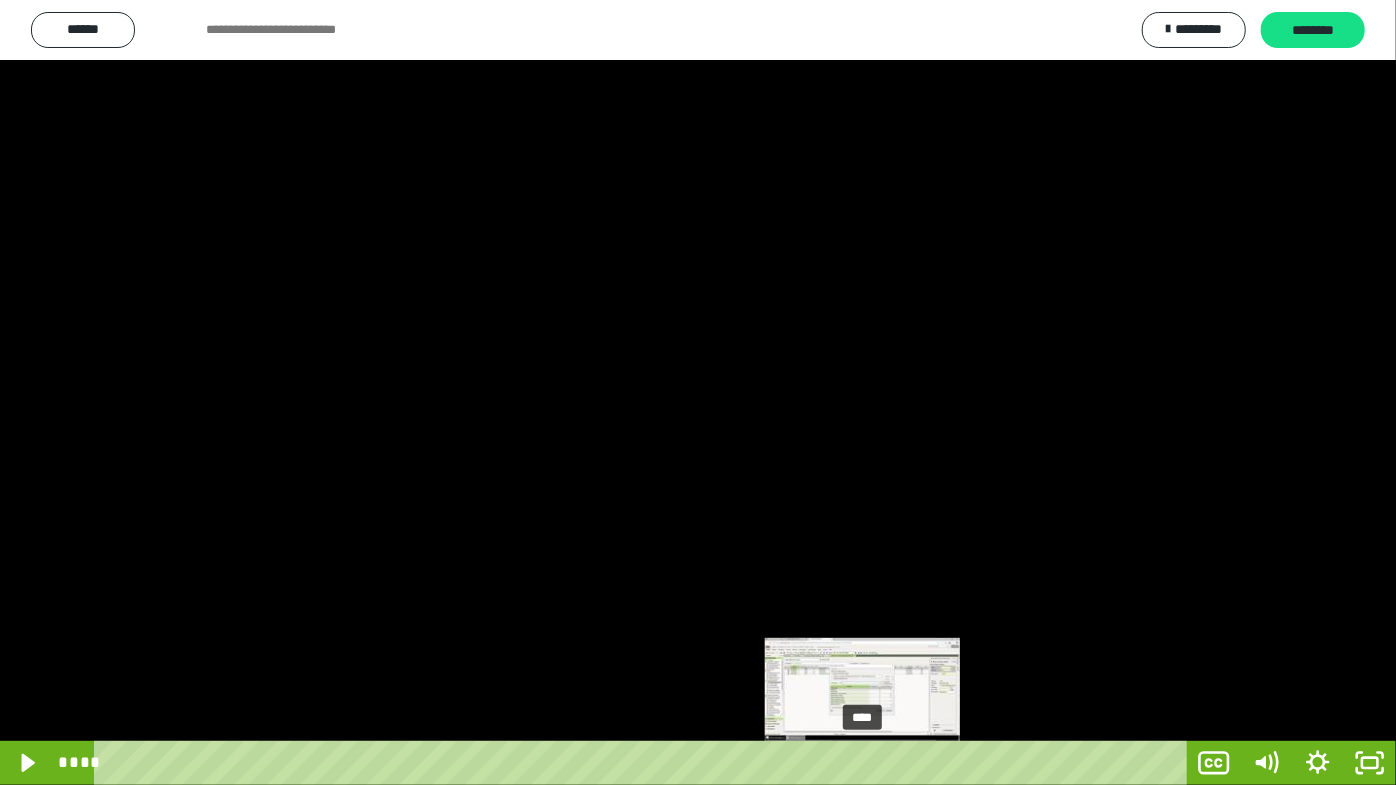 drag, startPoint x: 925, startPoint y: 760, endPoint x: 863, endPoint y: 766, distance: 62.289646 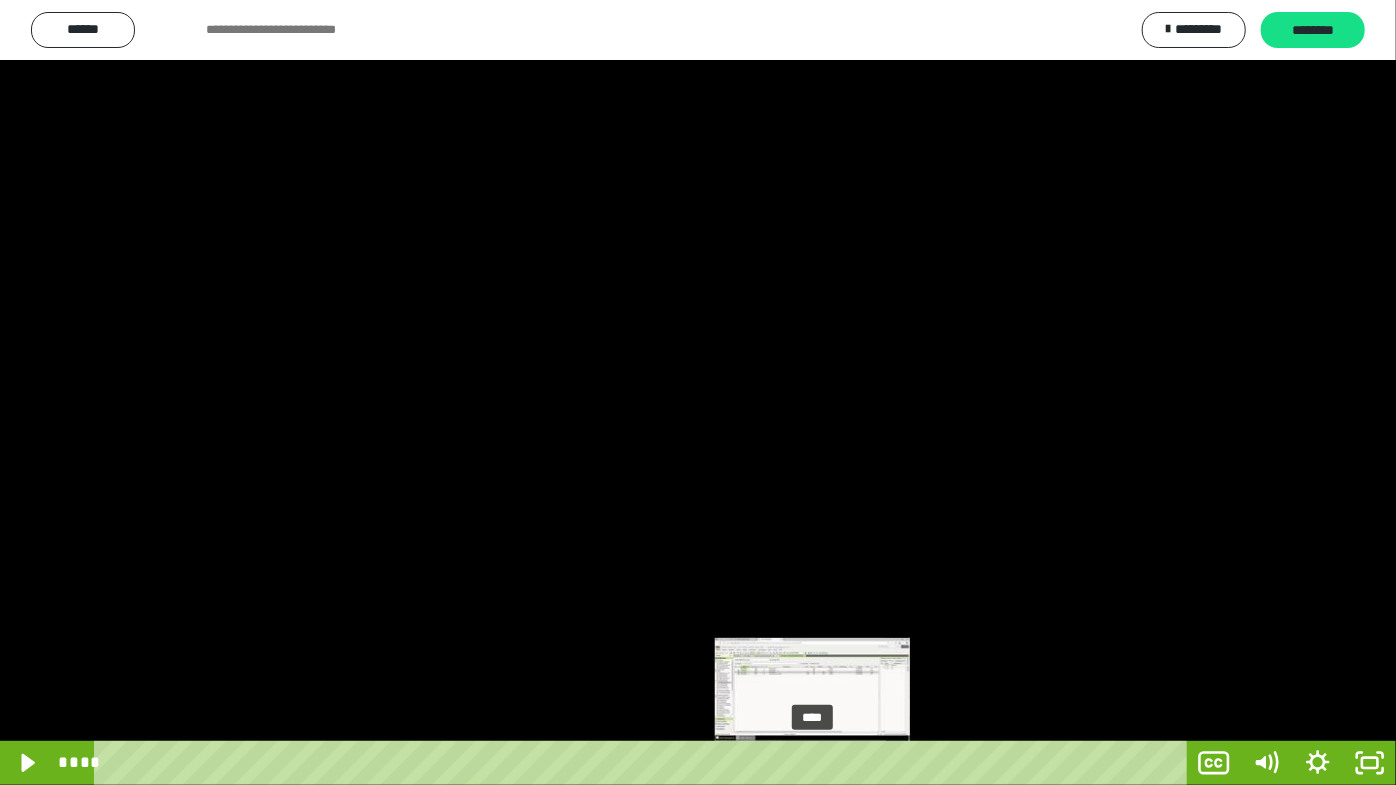 drag, startPoint x: 863, startPoint y: 766, endPoint x: 813, endPoint y: 762, distance: 50.159744 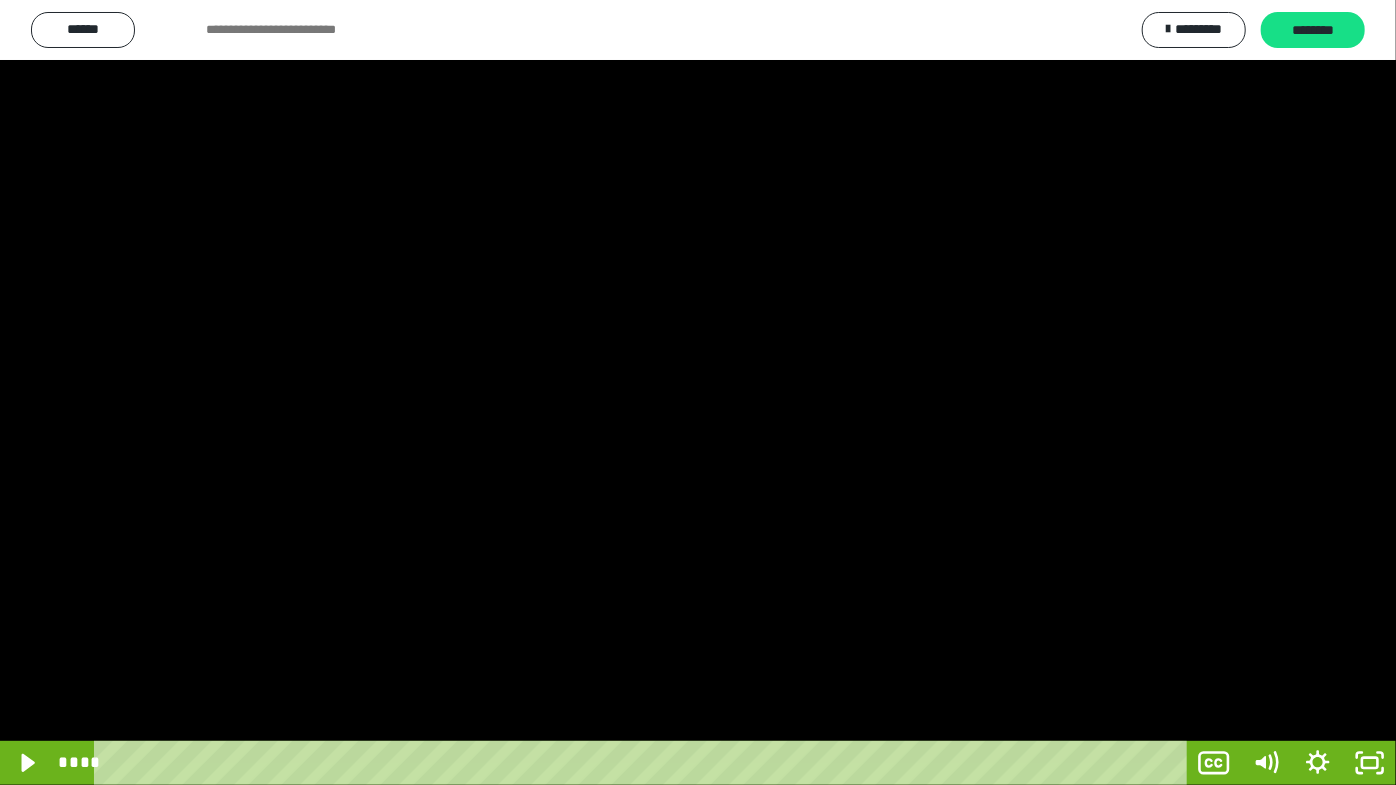 click at bounding box center [698, 392] 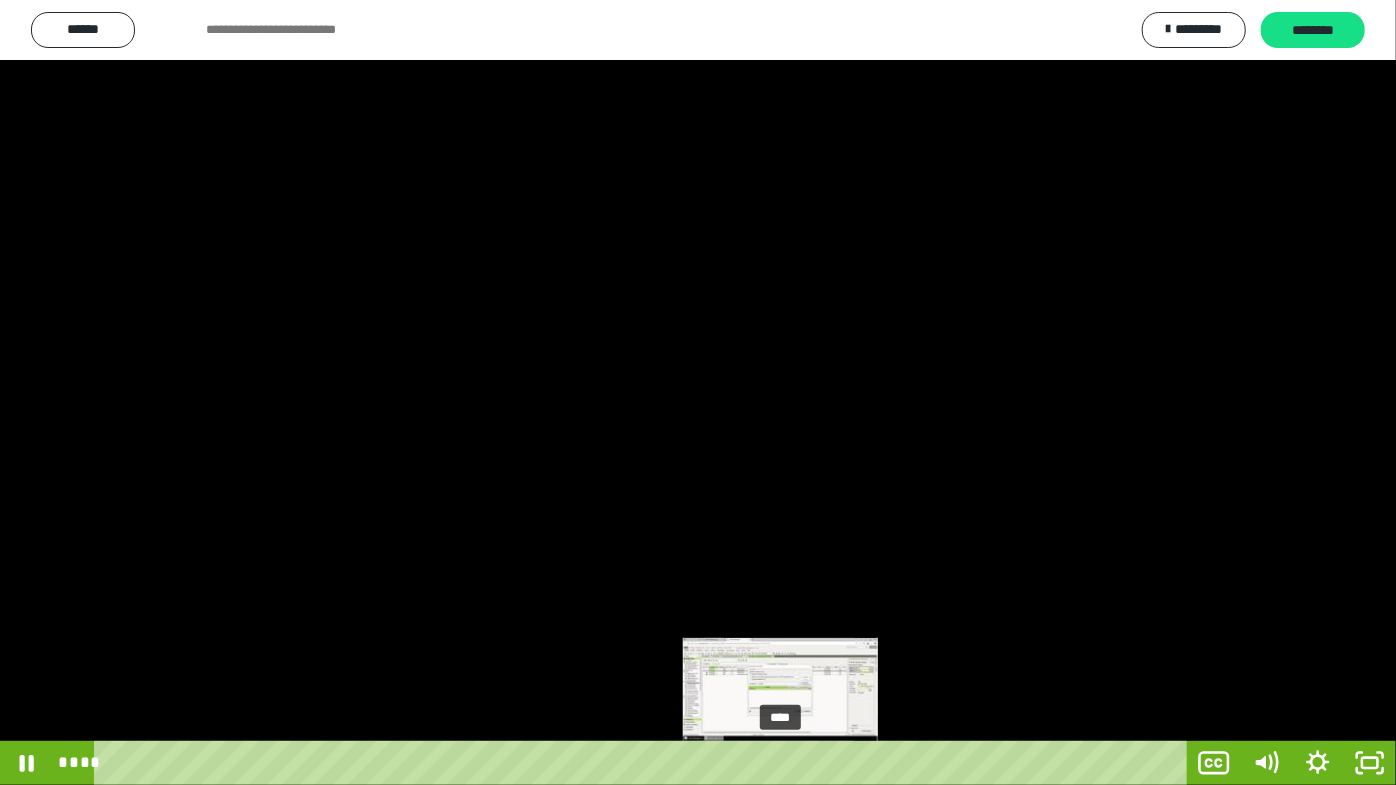 drag, startPoint x: 819, startPoint y: 762, endPoint x: 781, endPoint y: 762, distance: 38 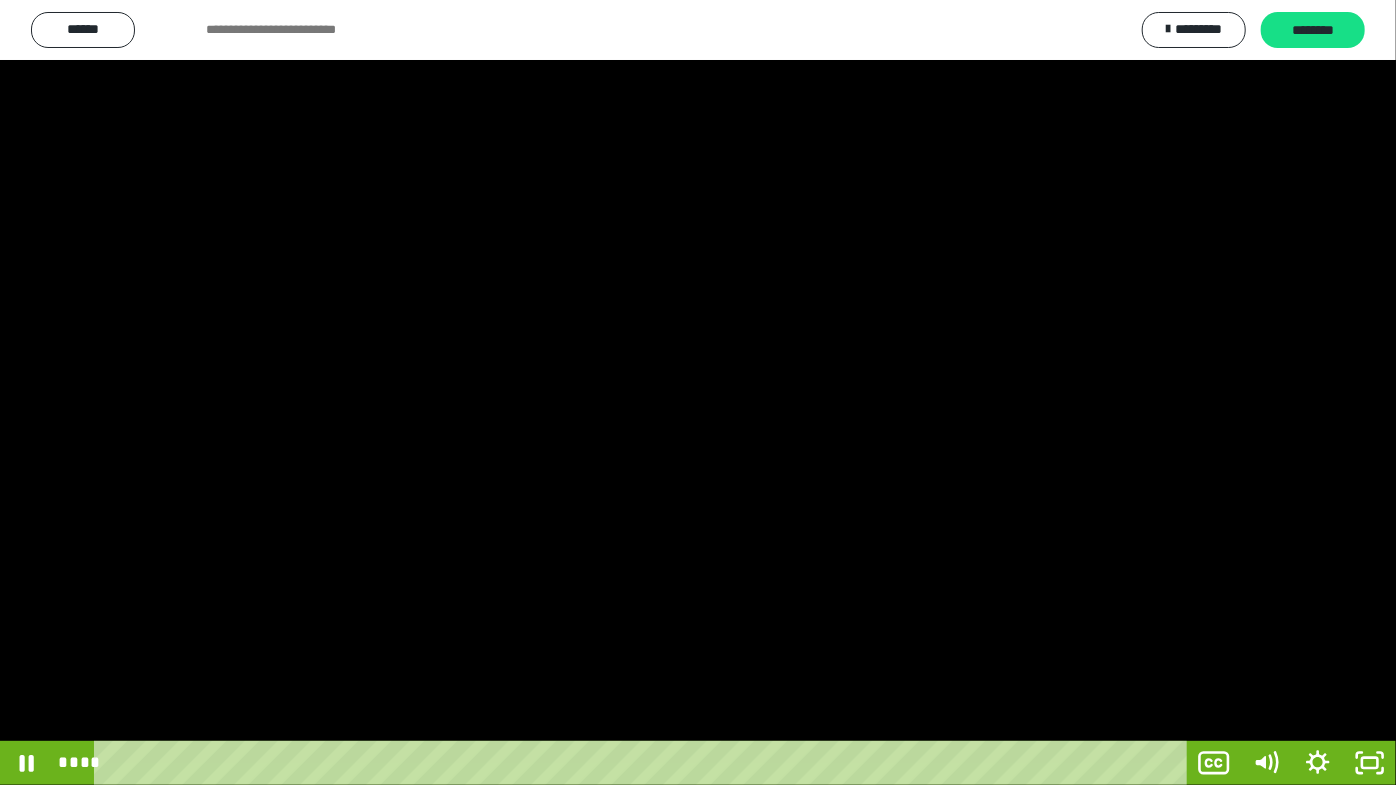 click at bounding box center [698, 392] 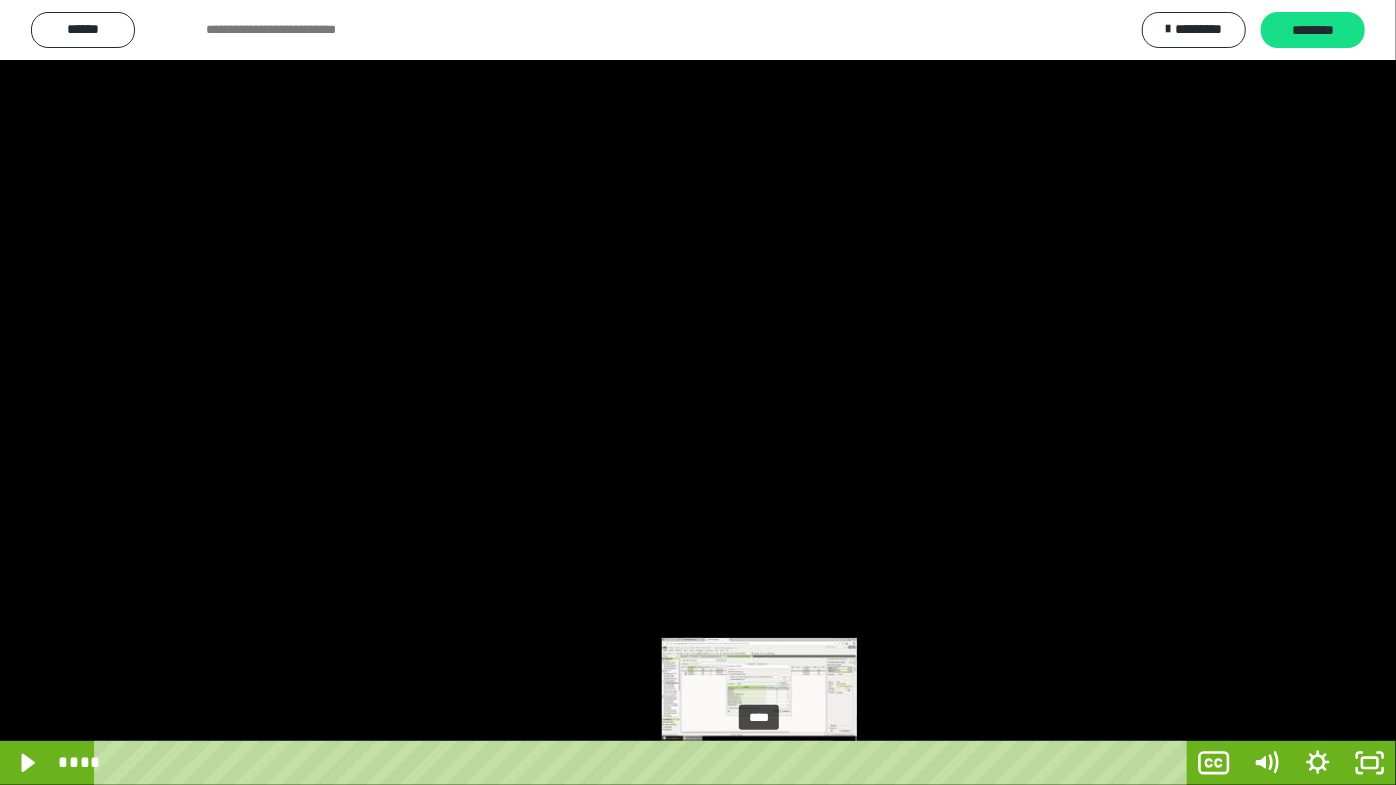 drag, startPoint x: 785, startPoint y: 761, endPoint x: 760, endPoint y: 763, distance: 25.079872 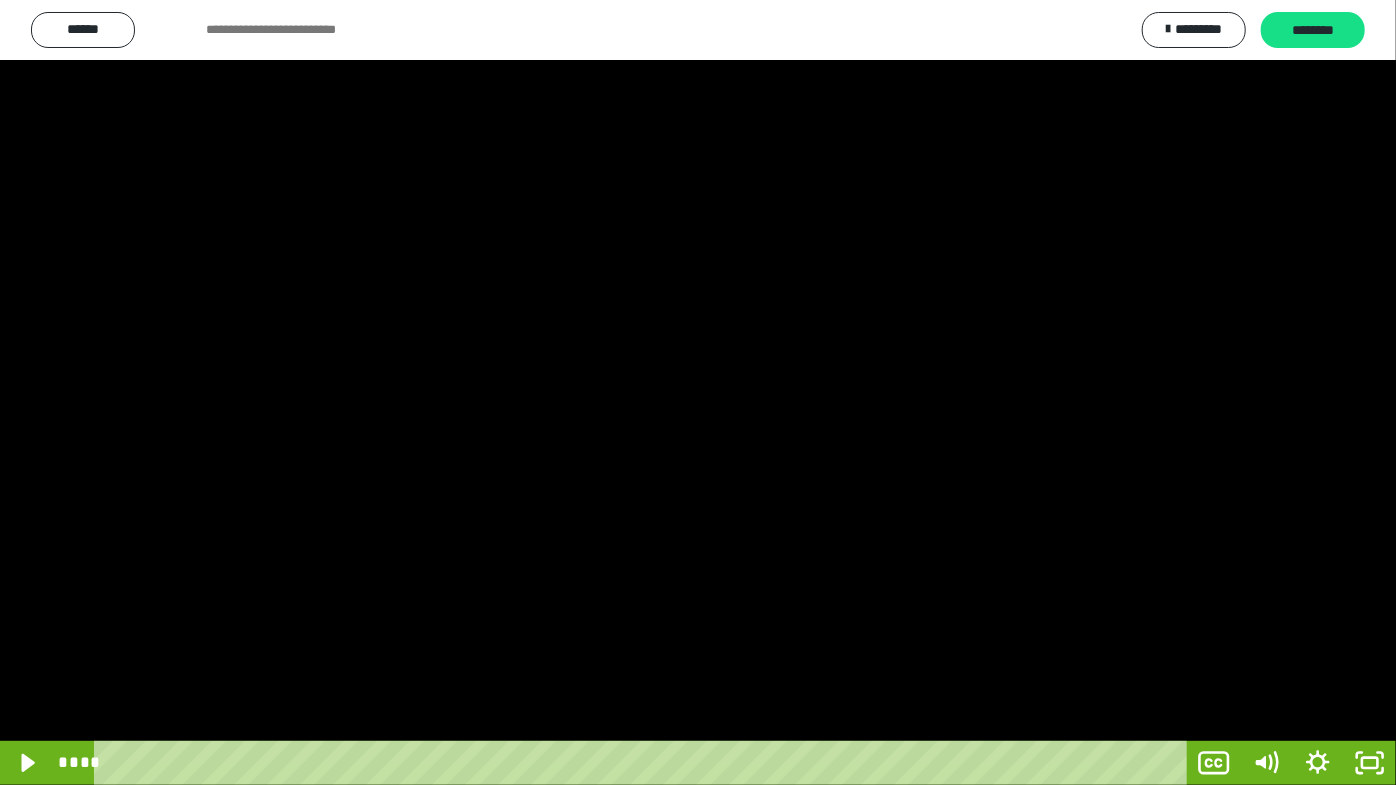 click at bounding box center [698, 392] 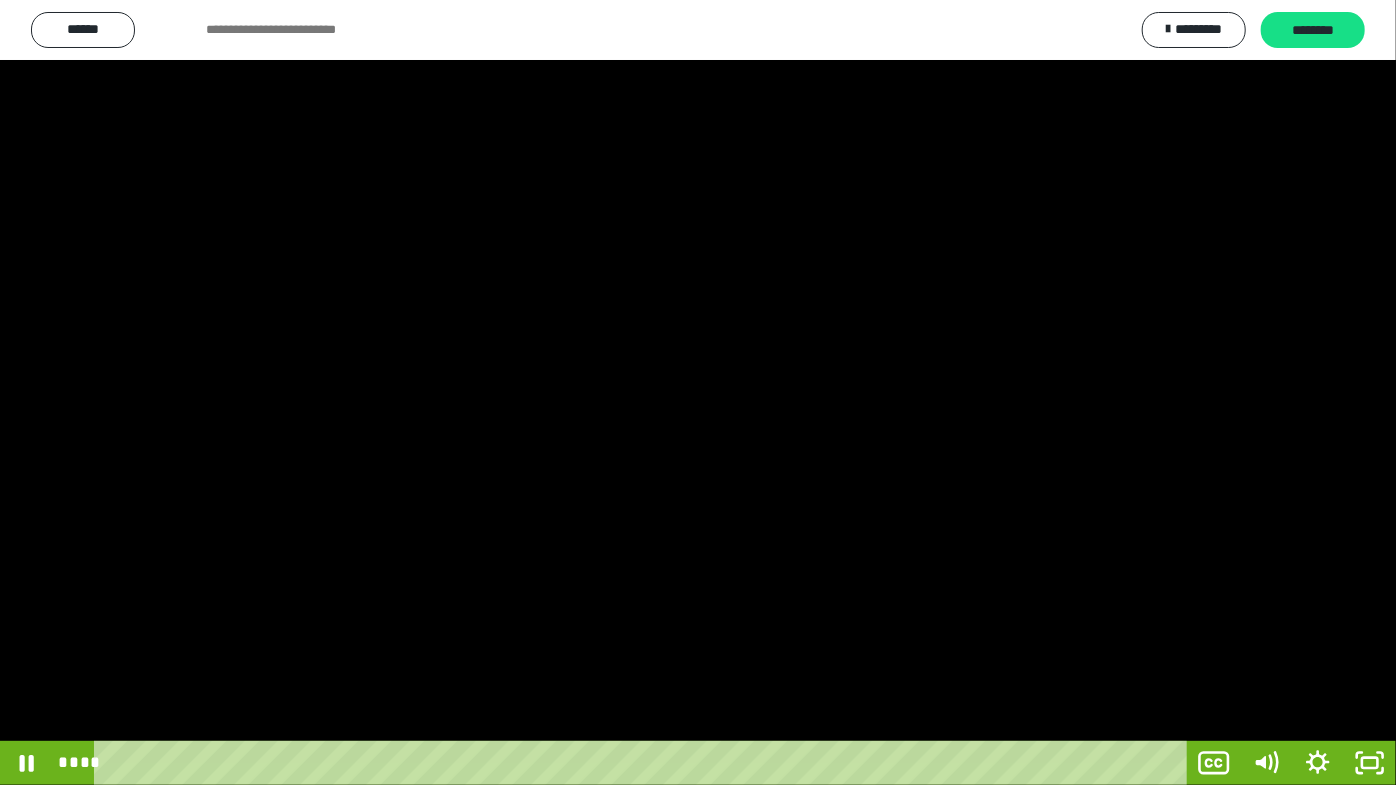 click at bounding box center (698, 392) 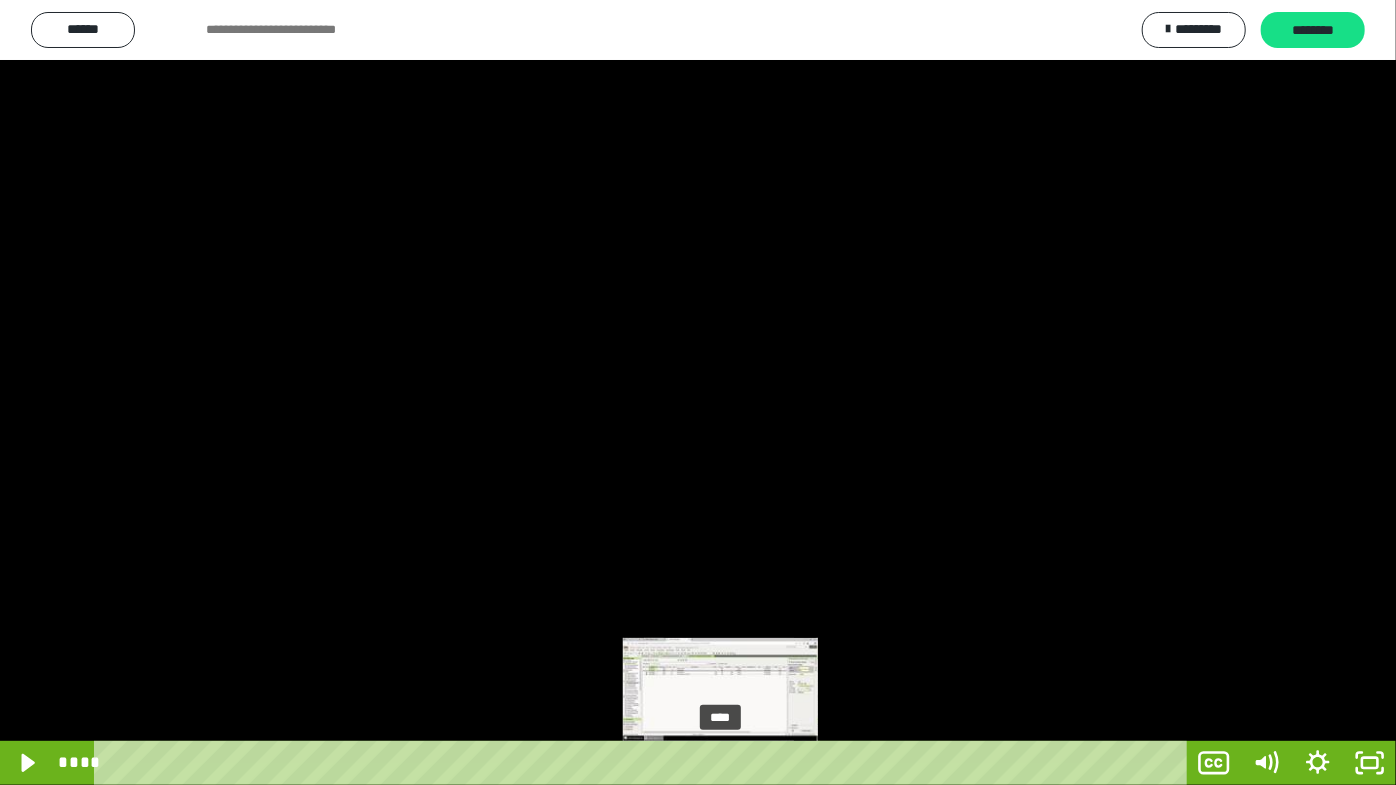 drag, startPoint x: 762, startPoint y: 765, endPoint x: 721, endPoint y: 761, distance: 41.19466 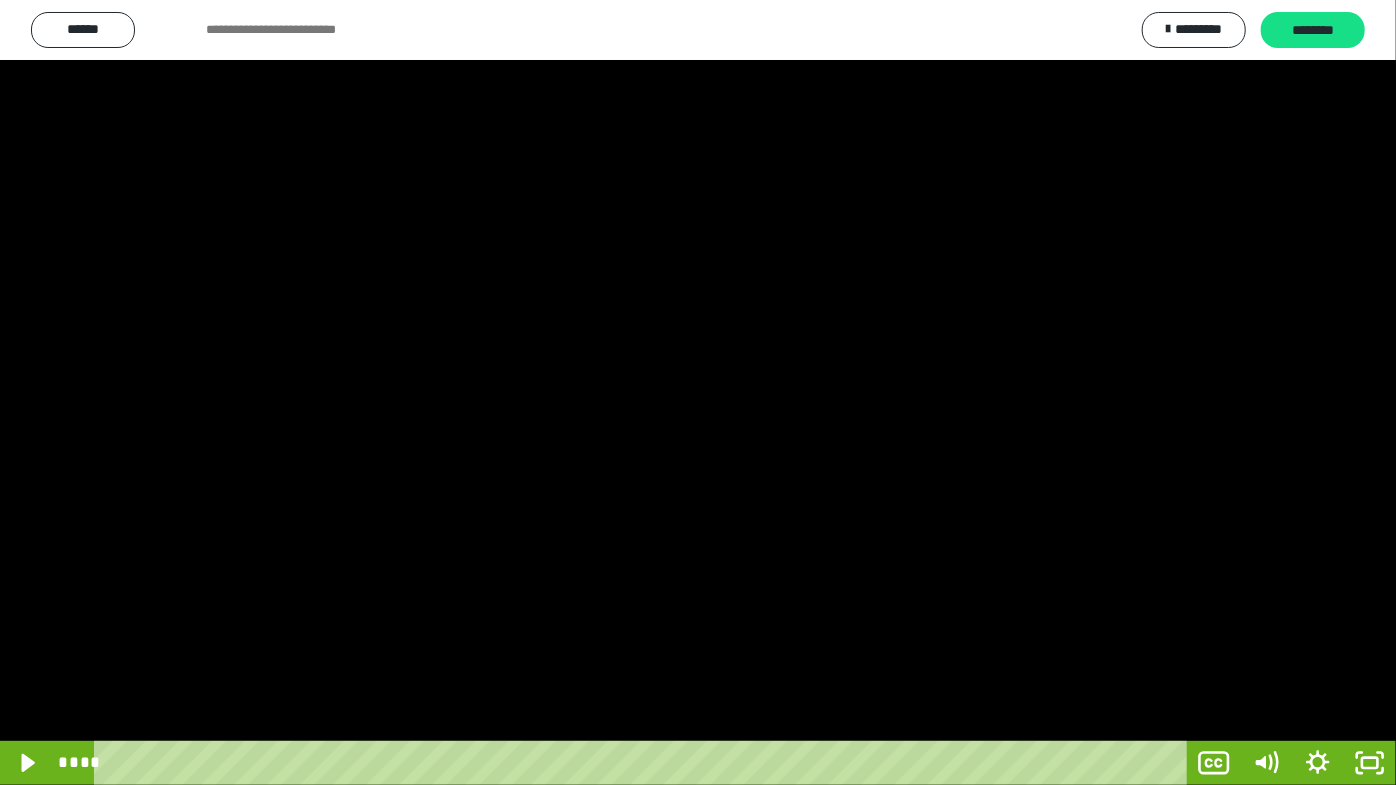 click at bounding box center (698, 392) 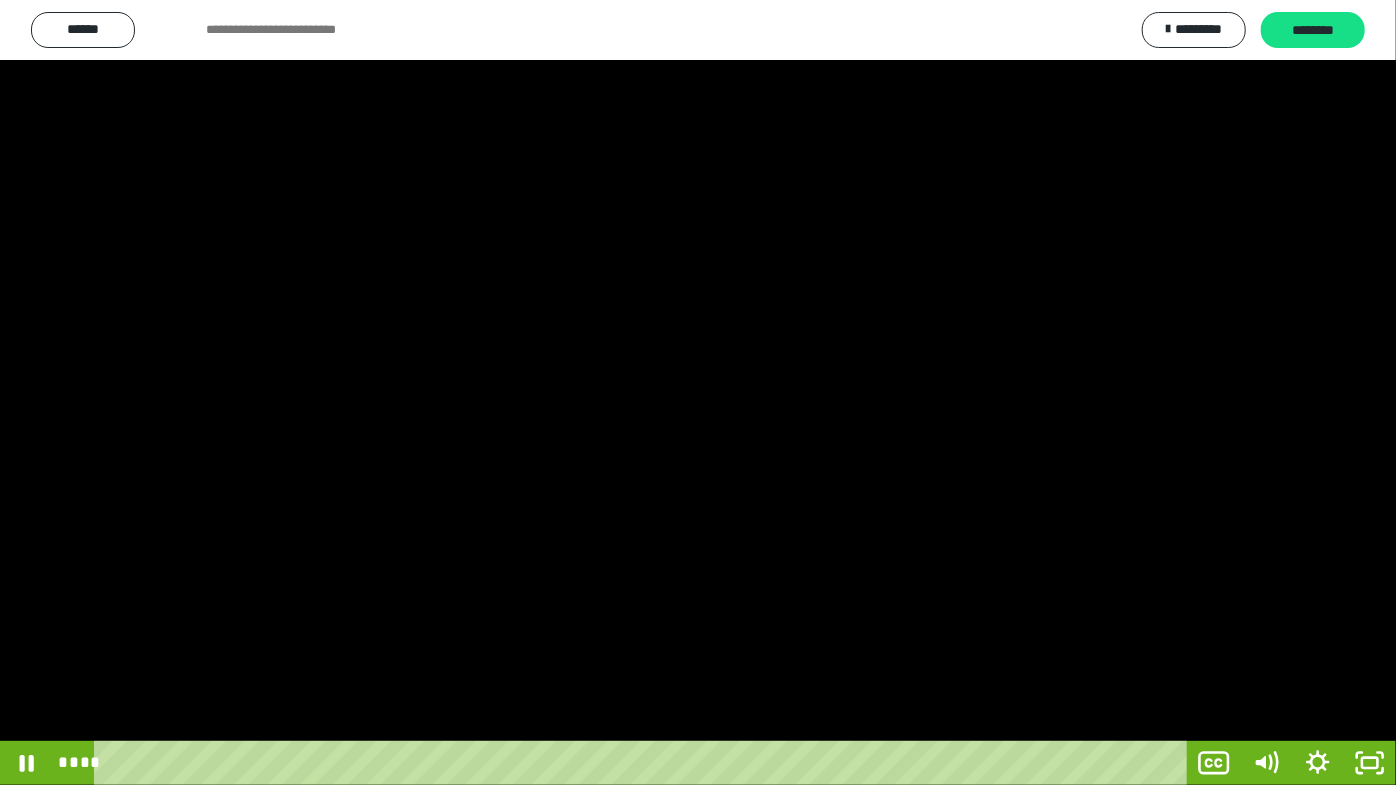 click at bounding box center [698, 392] 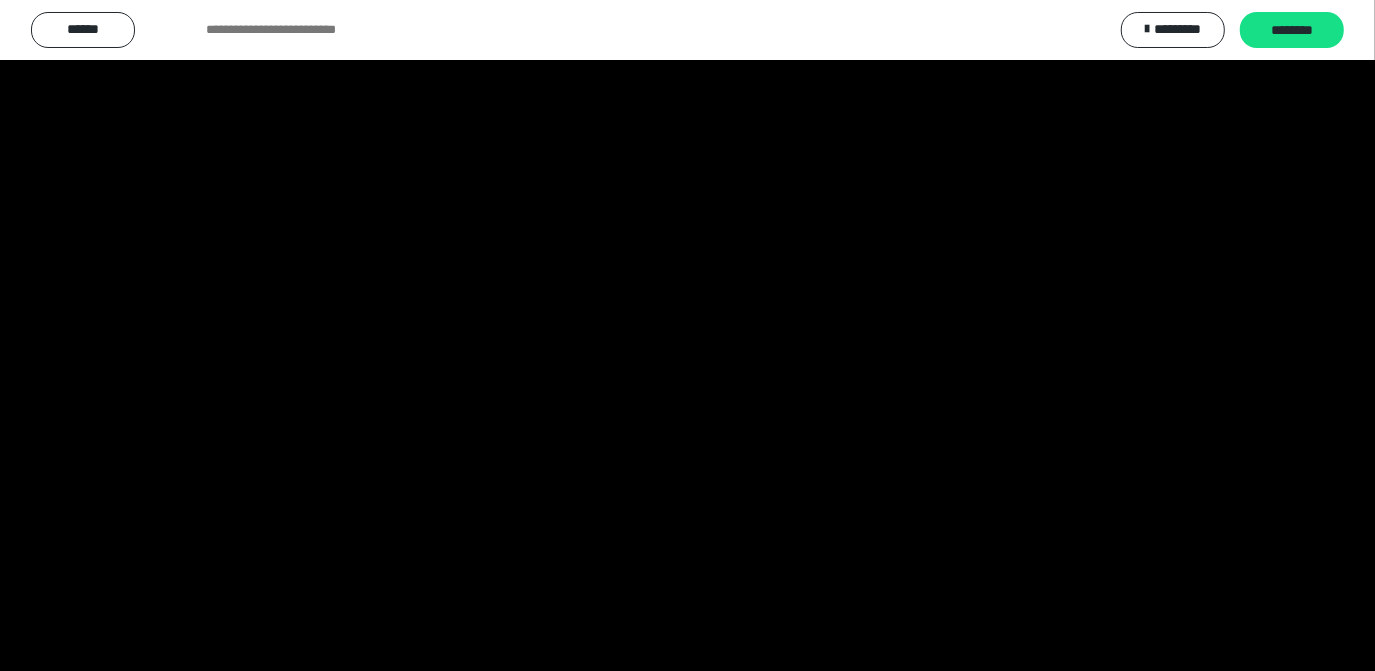 scroll, scrollTop: 4016, scrollLeft: 0, axis: vertical 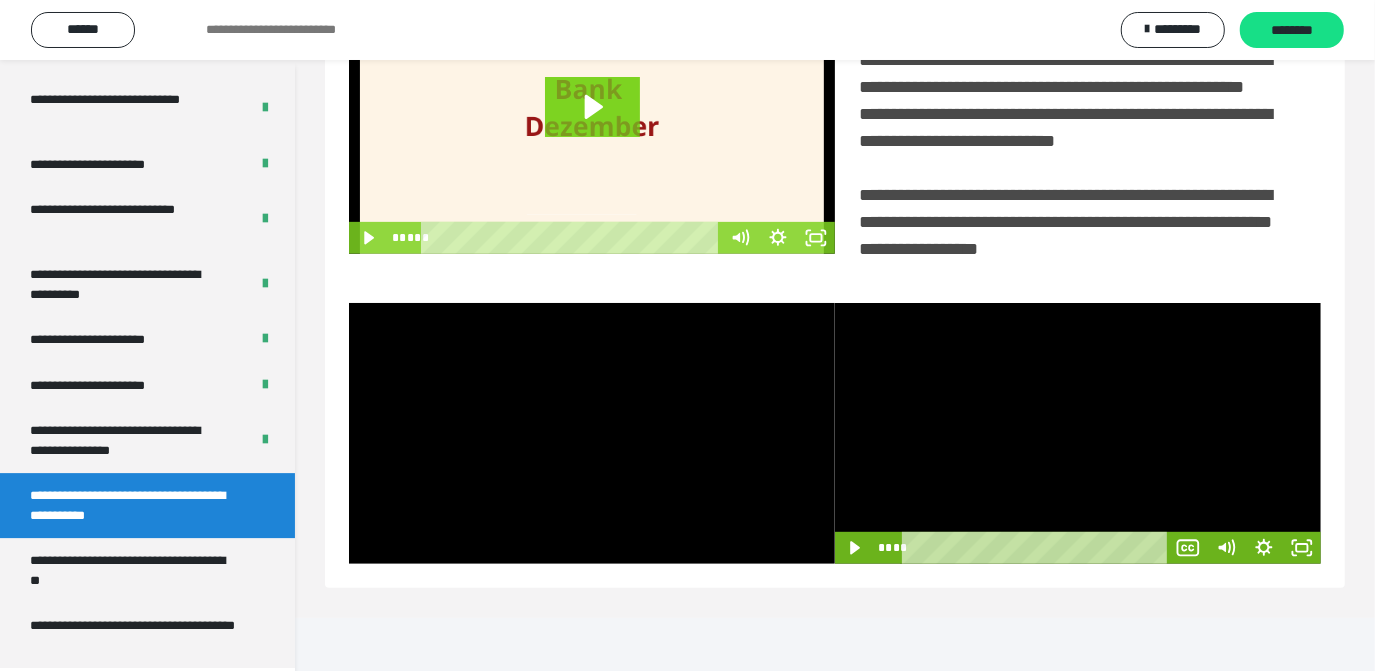 click at bounding box center (1078, 433) 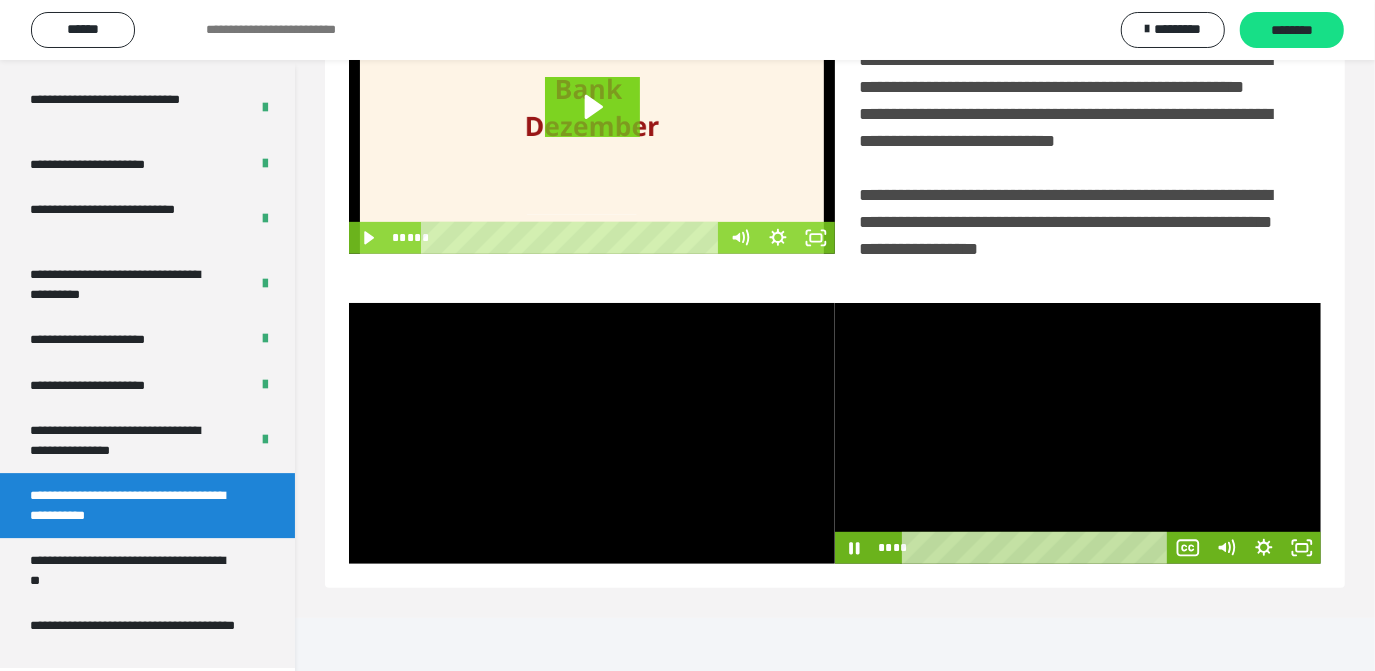 click at bounding box center (1078, 433) 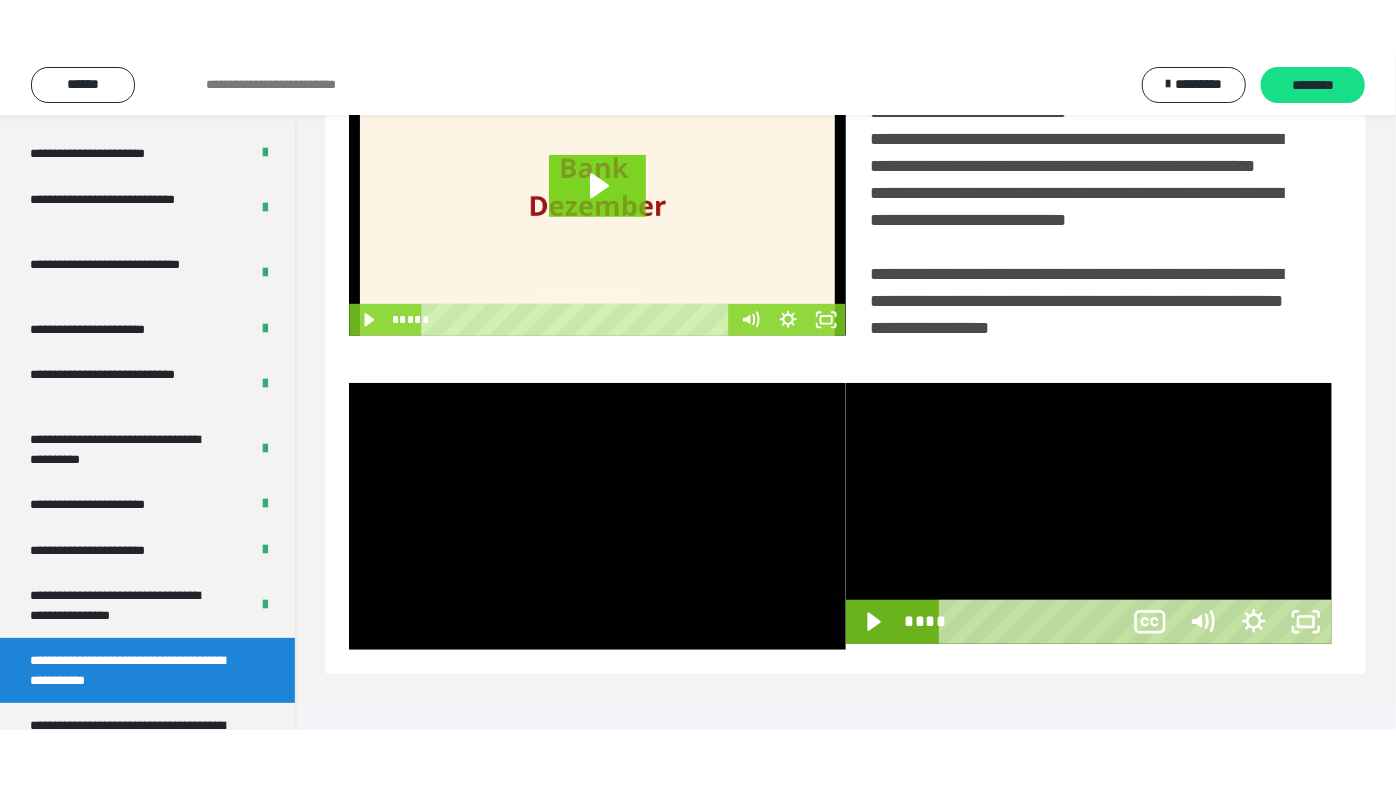 scroll, scrollTop: 330, scrollLeft: 0, axis: vertical 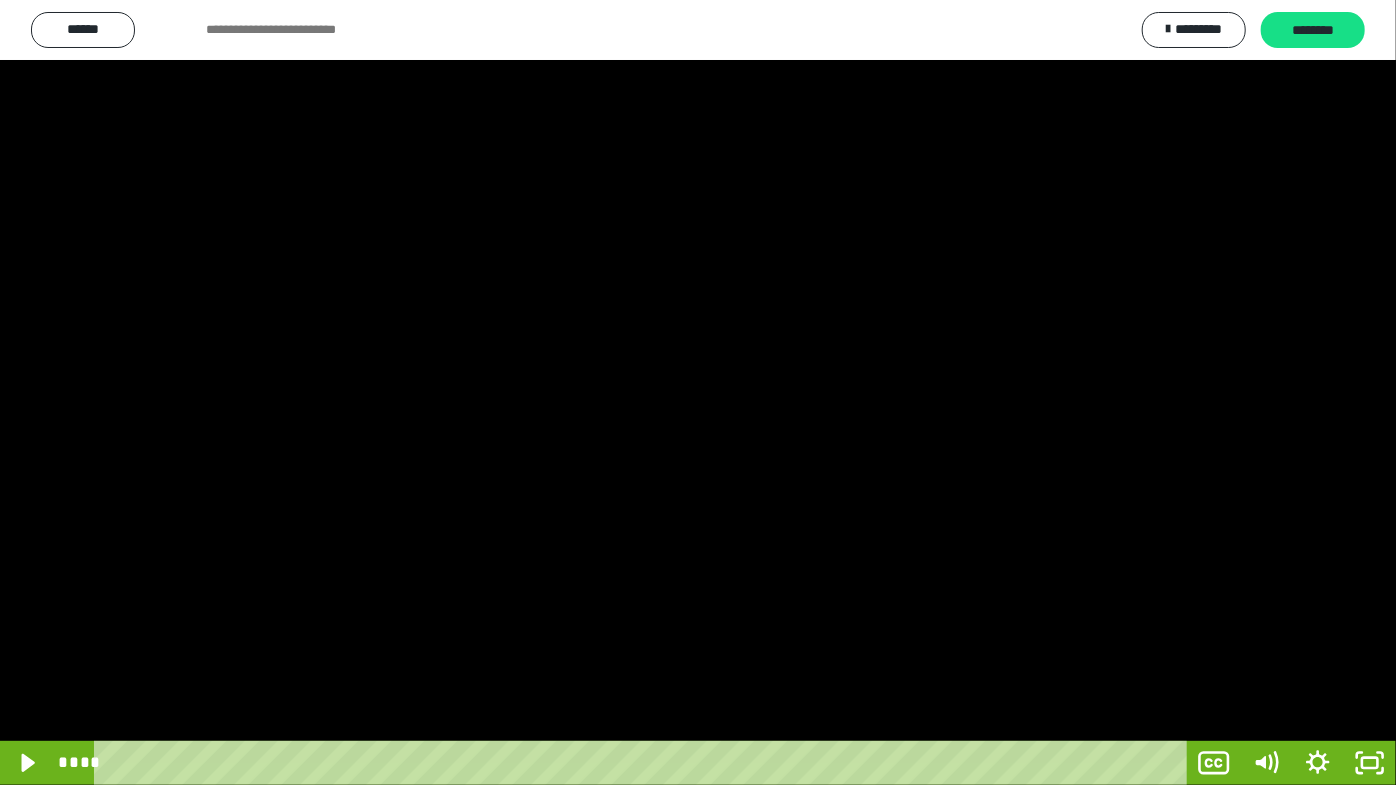 click at bounding box center (698, 392) 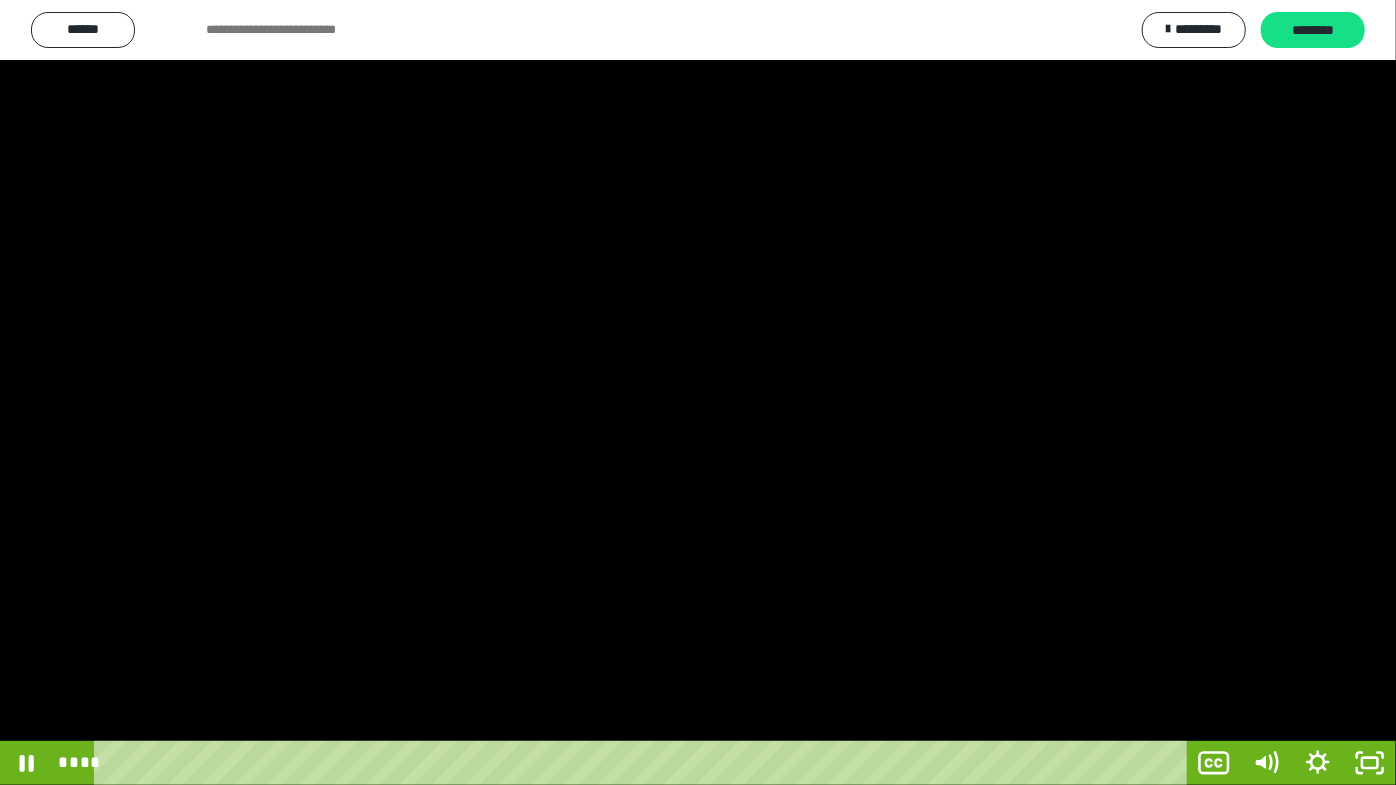 click at bounding box center [698, 392] 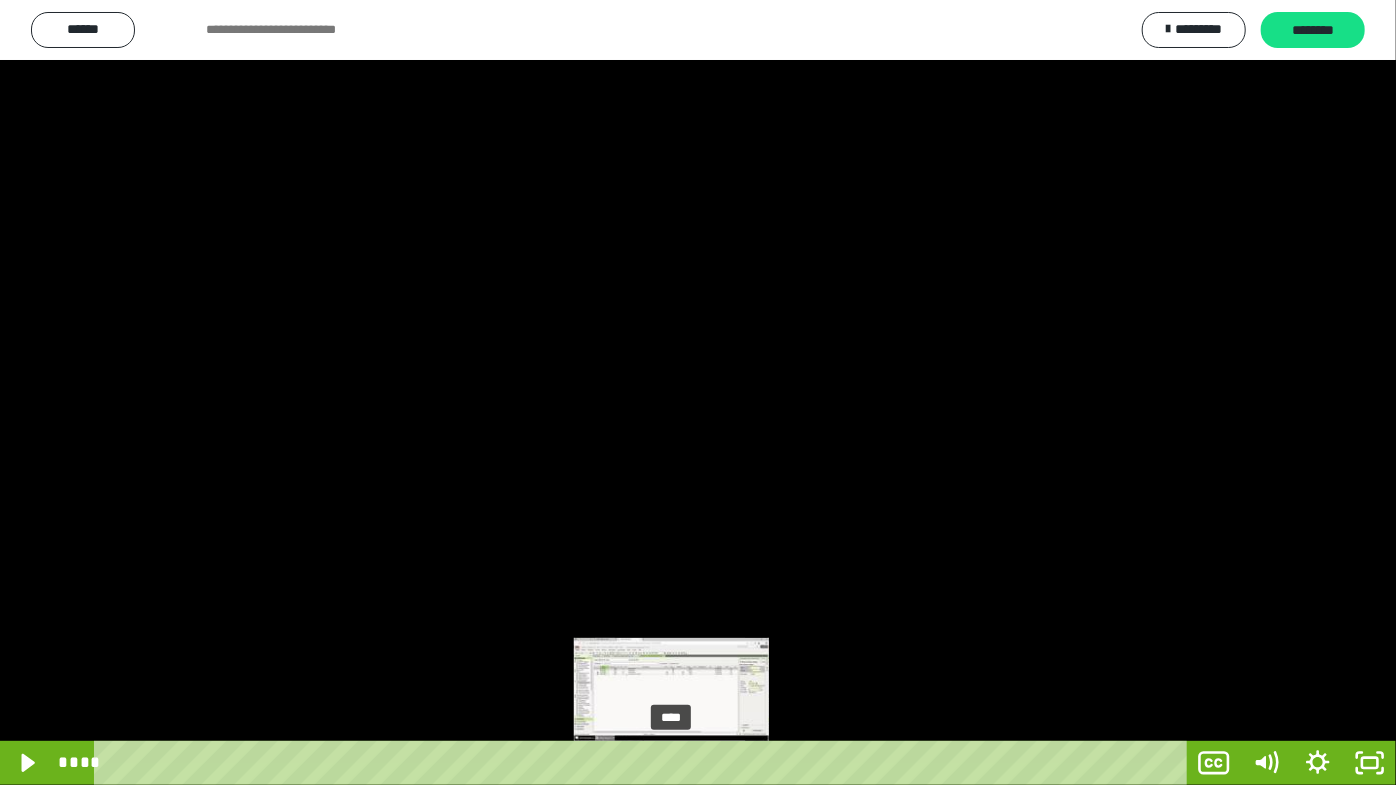 drag, startPoint x: 745, startPoint y: 766, endPoint x: 672, endPoint y: 763, distance: 73.061615 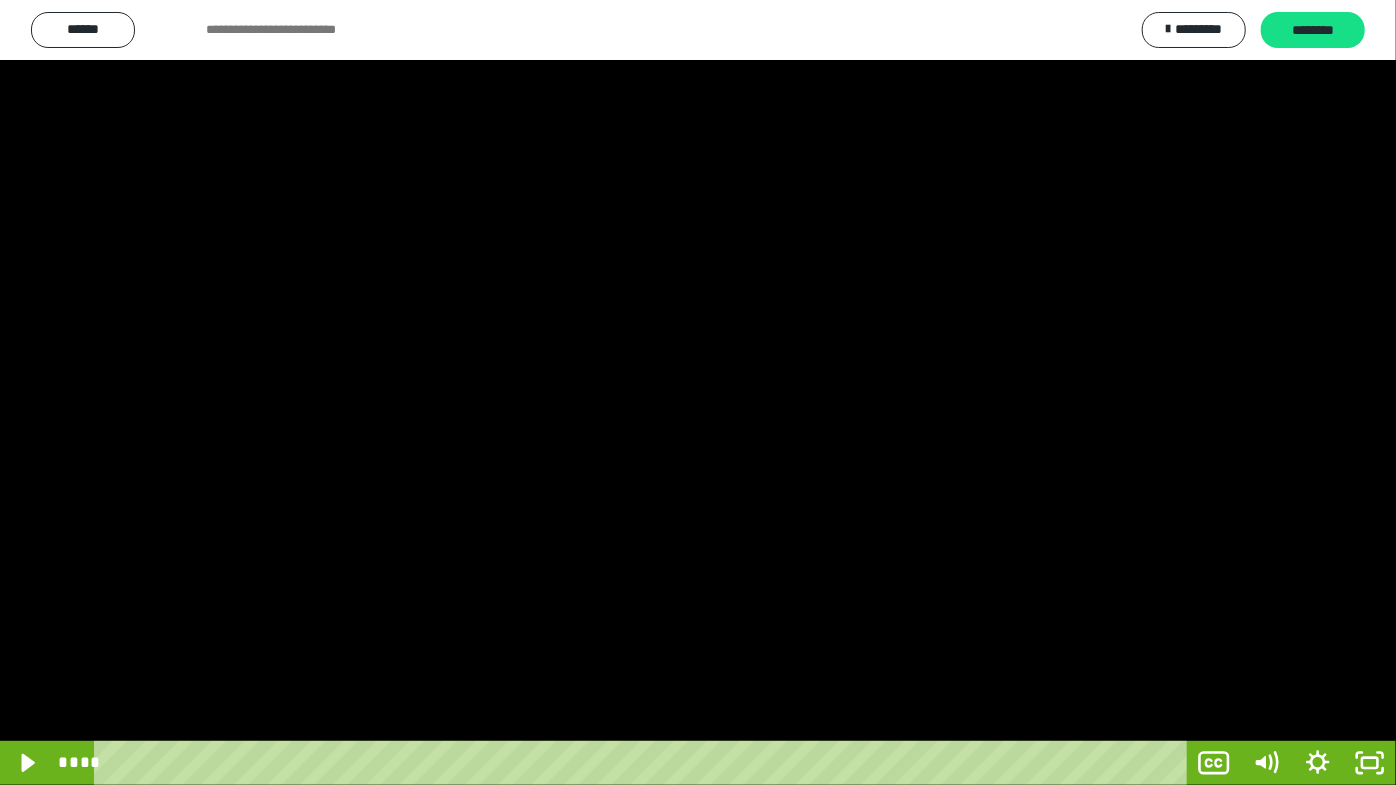 click at bounding box center (698, 392) 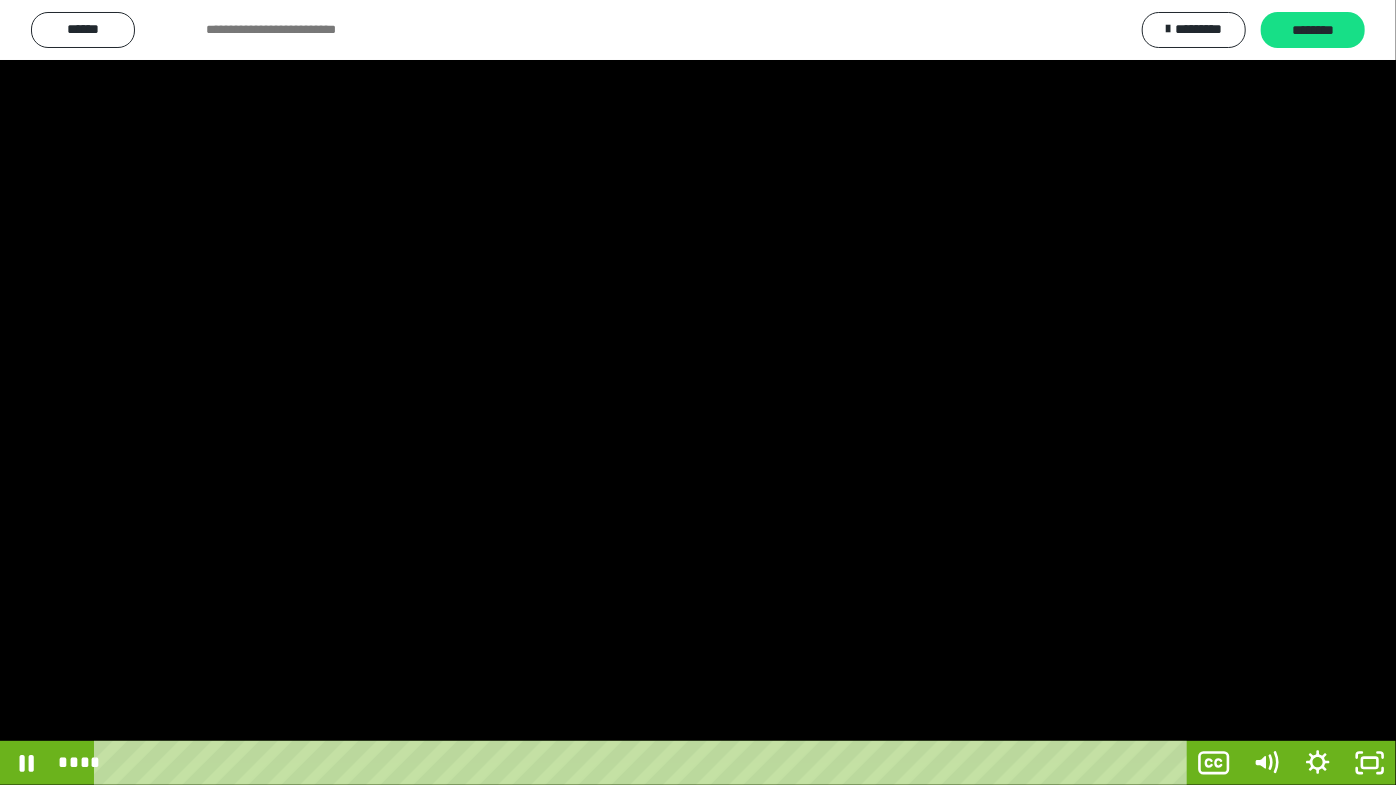 click at bounding box center (698, 392) 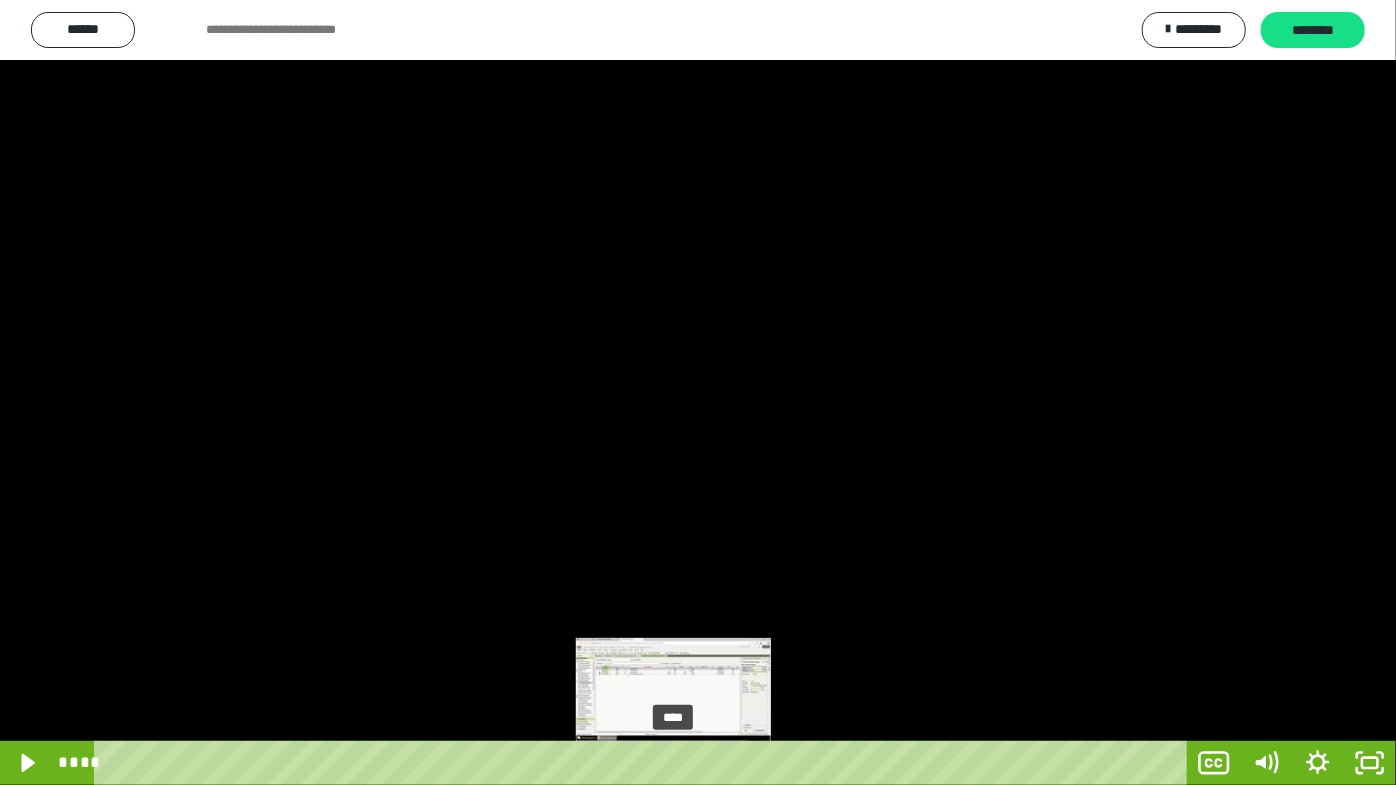 drag, startPoint x: 728, startPoint y: 764, endPoint x: 674, endPoint y: 768, distance: 54.147945 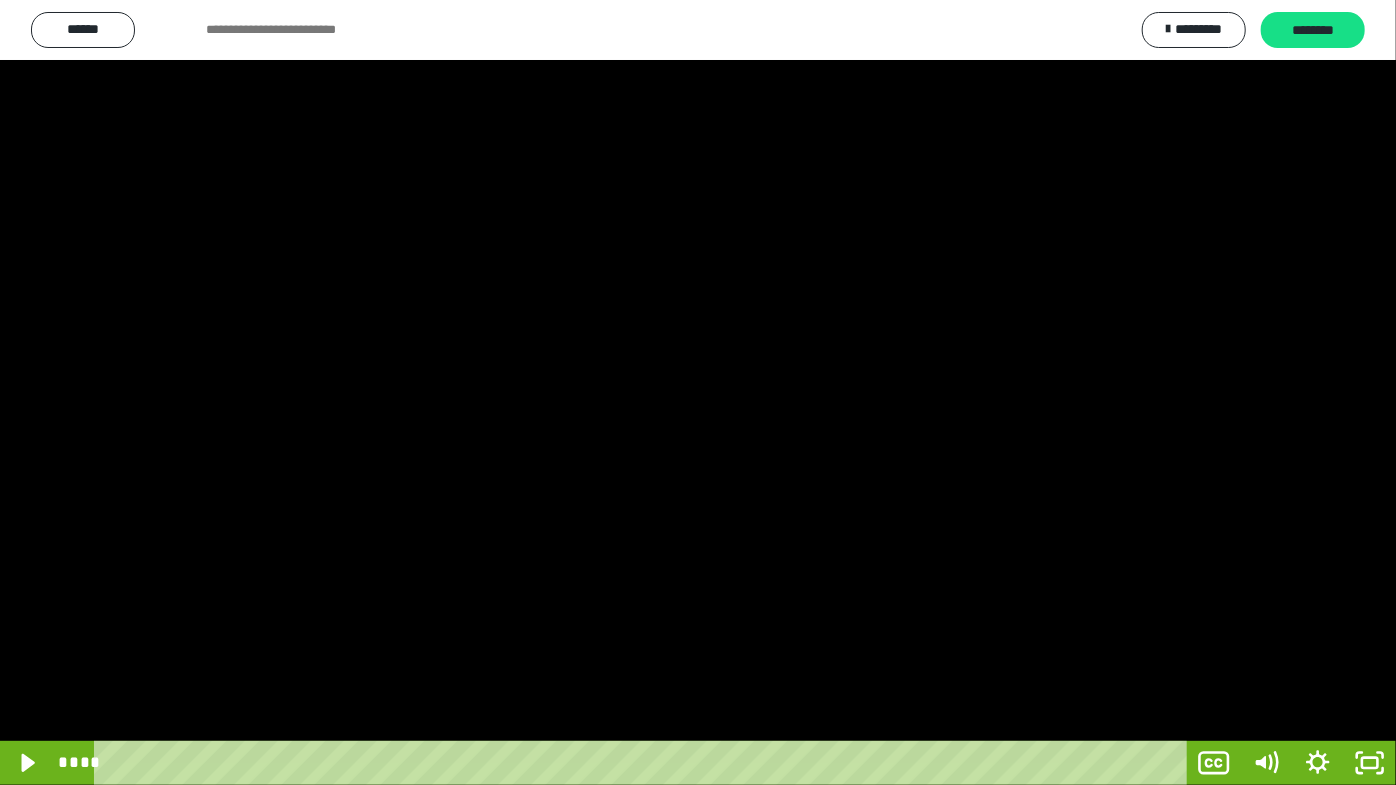 click at bounding box center (698, 392) 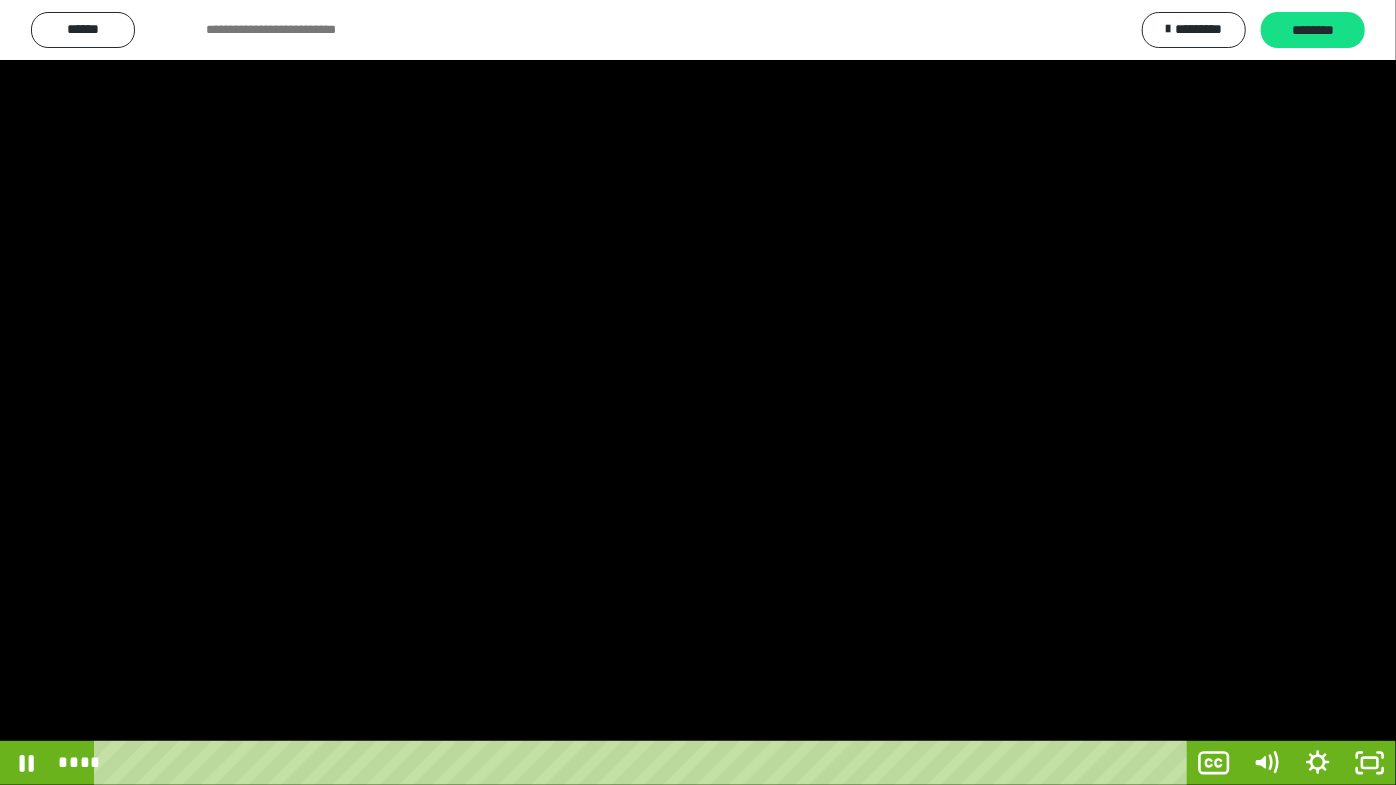 click at bounding box center [698, 392] 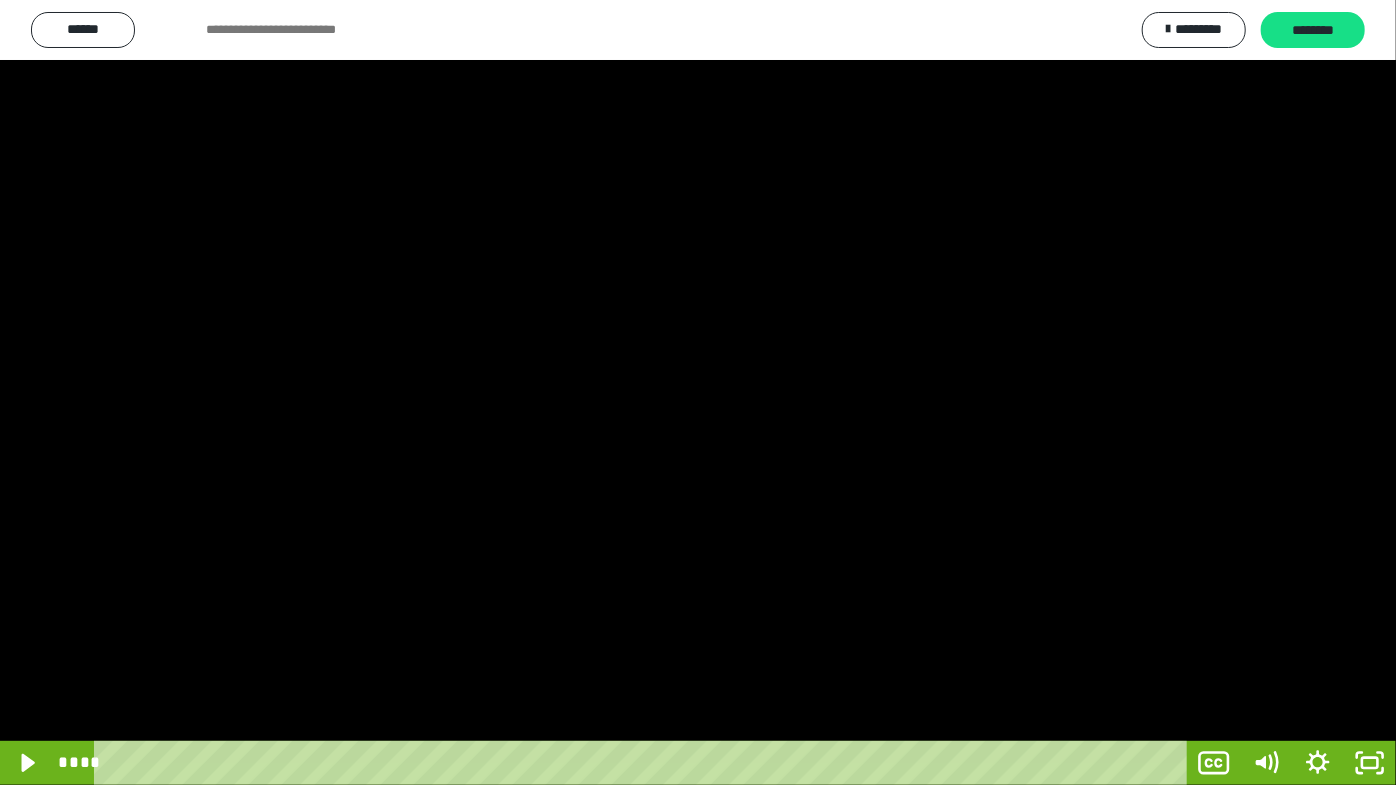 click at bounding box center [698, 392] 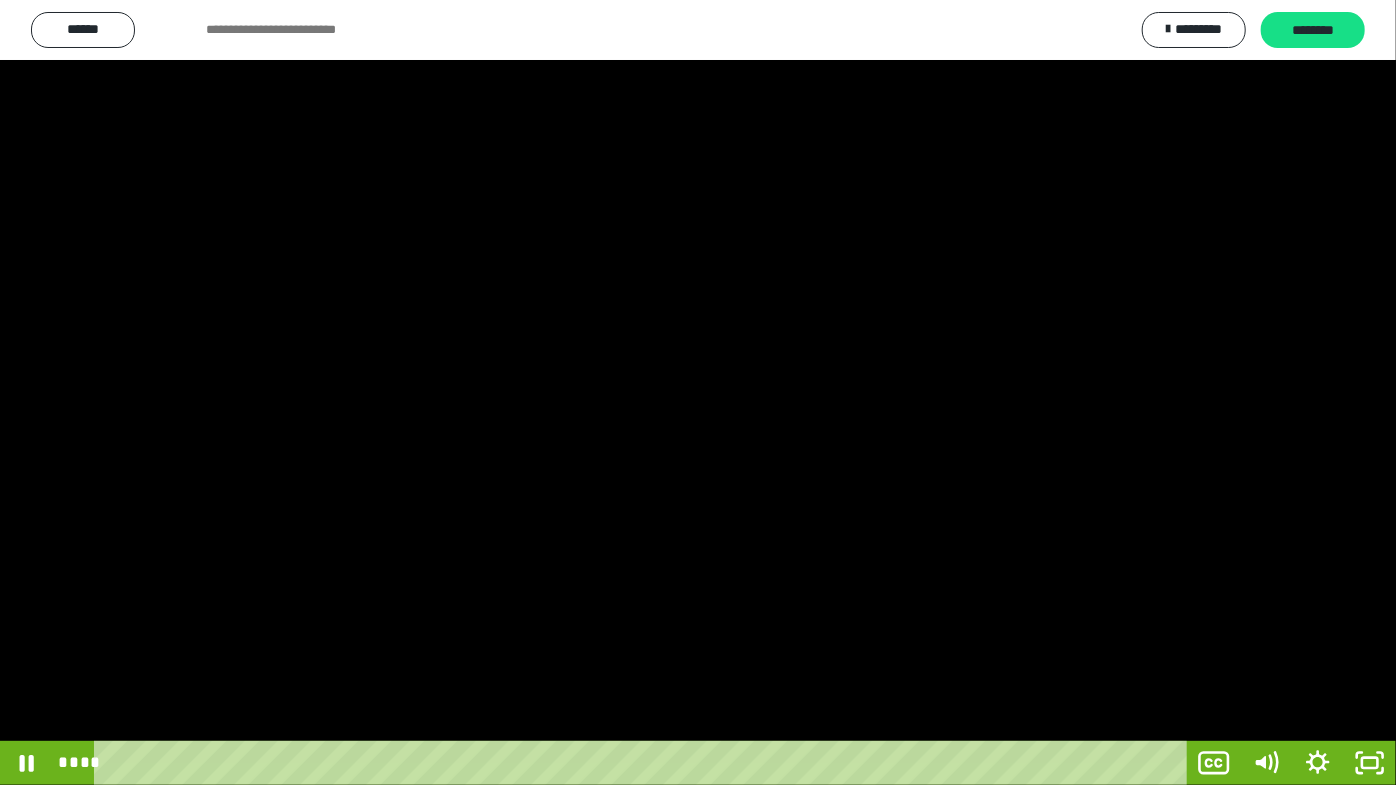click at bounding box center [698, 392] 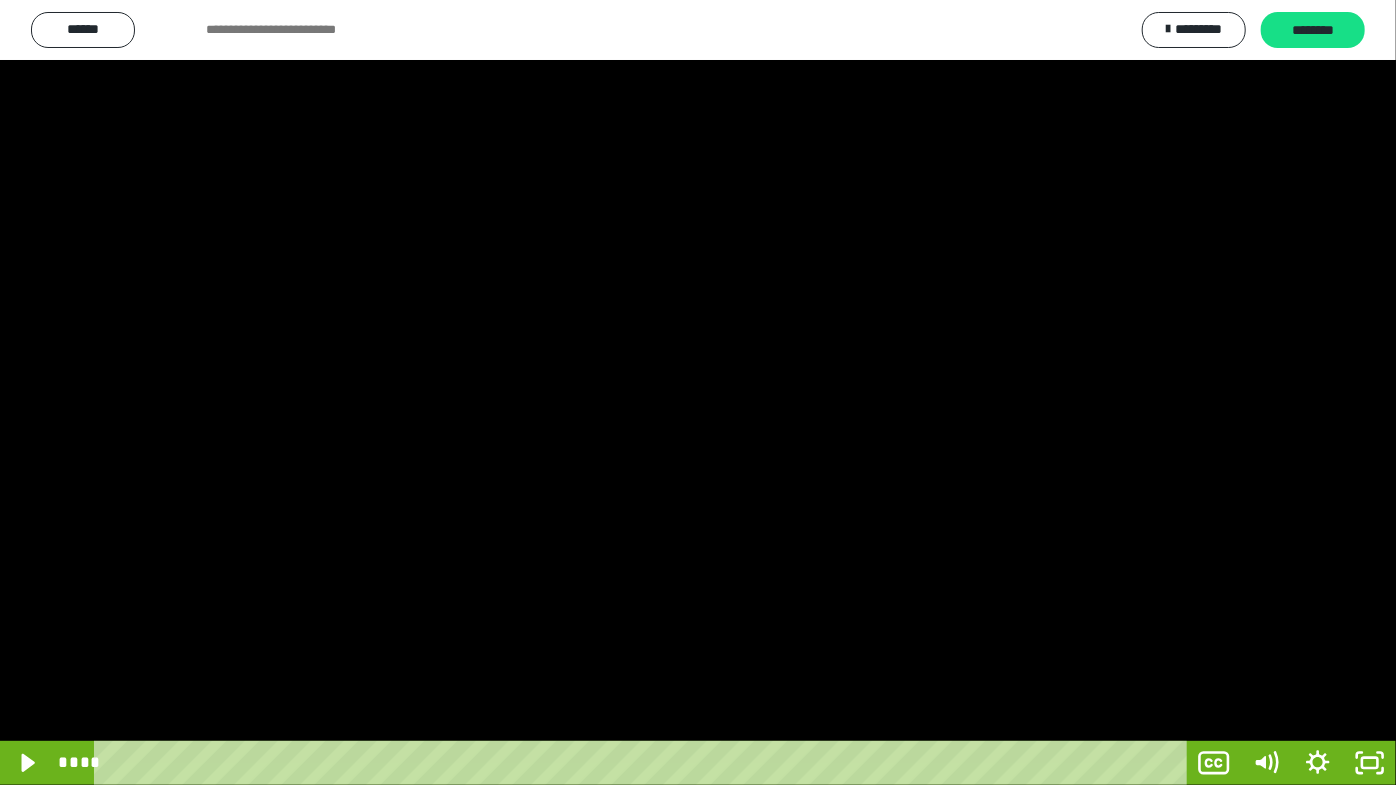 click at bounding box center (698, 392) 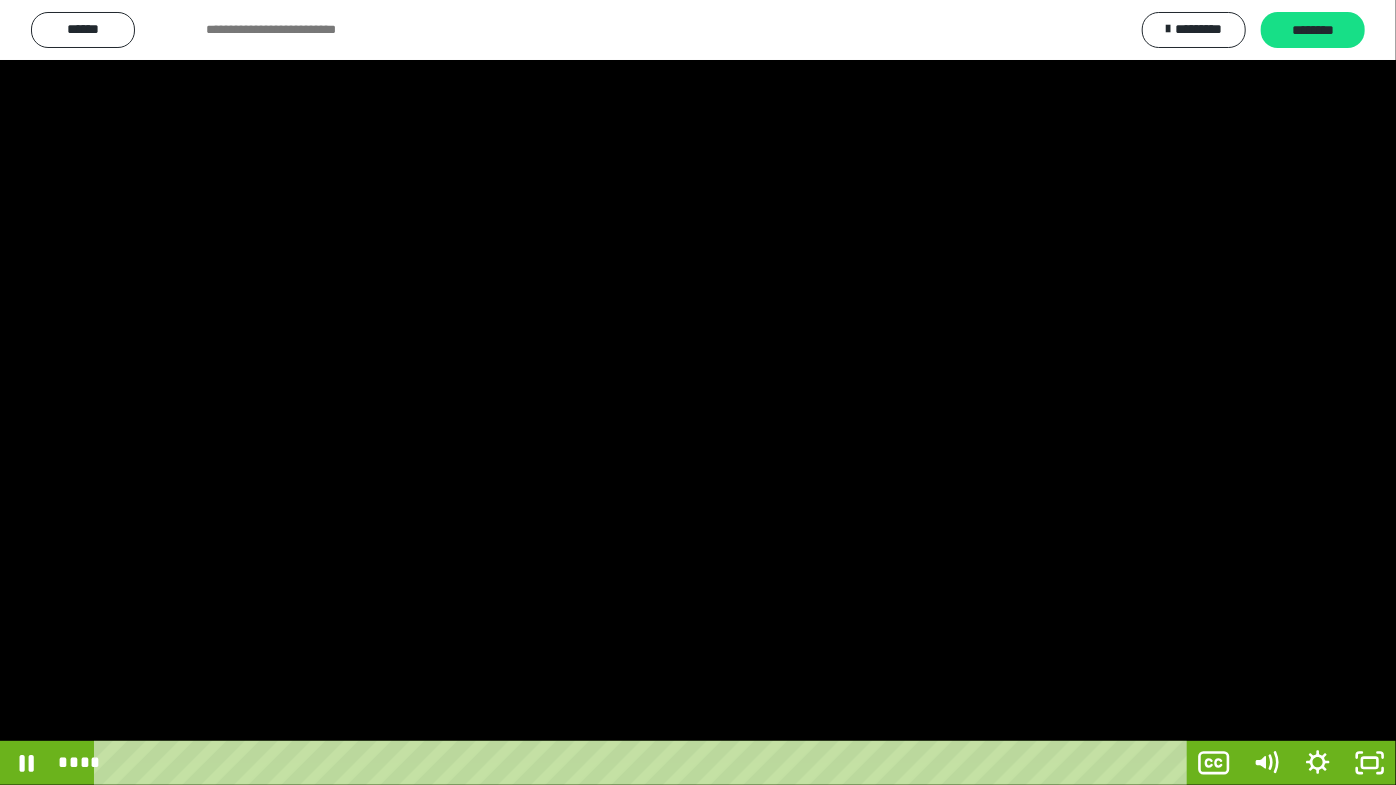 click at bounding box center (698, 392) 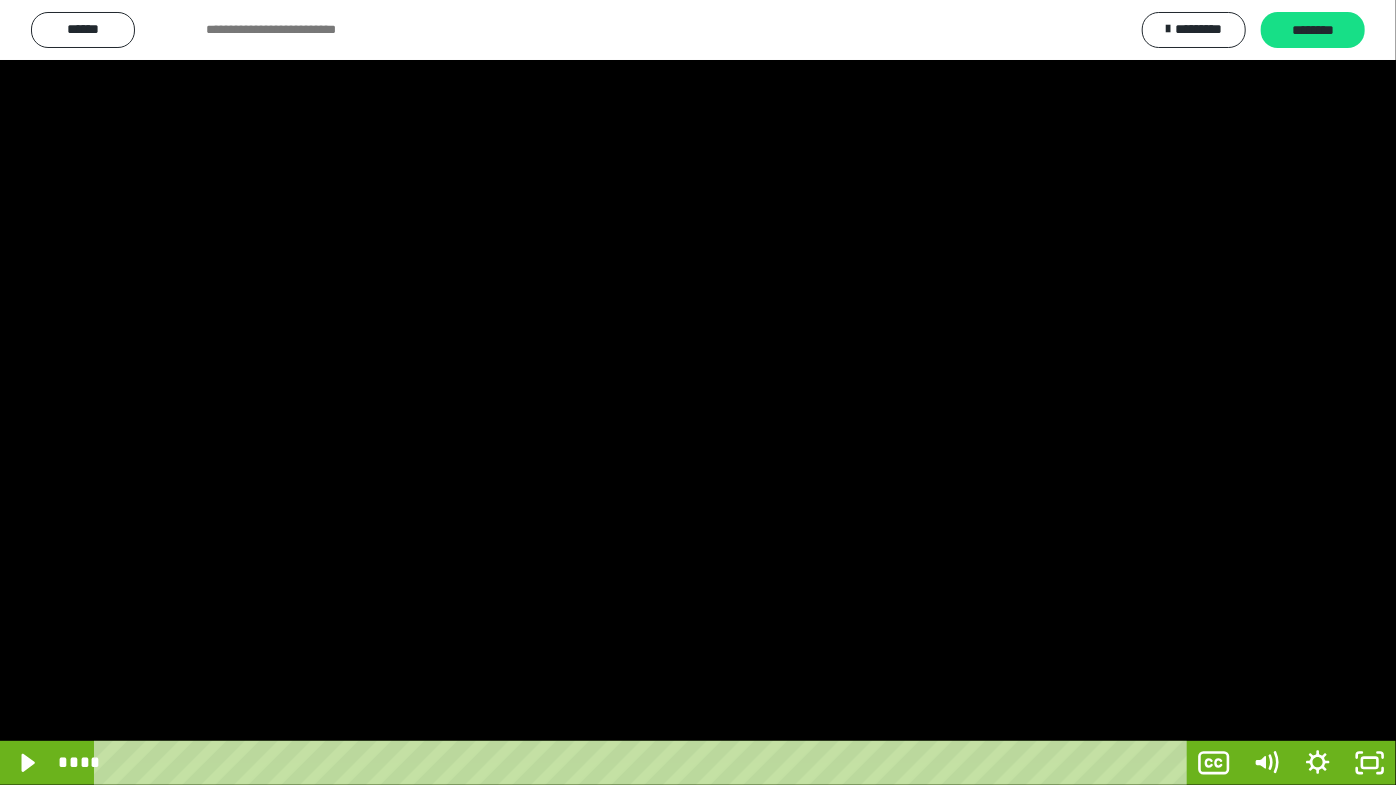 click at bounding box center (698, 392) 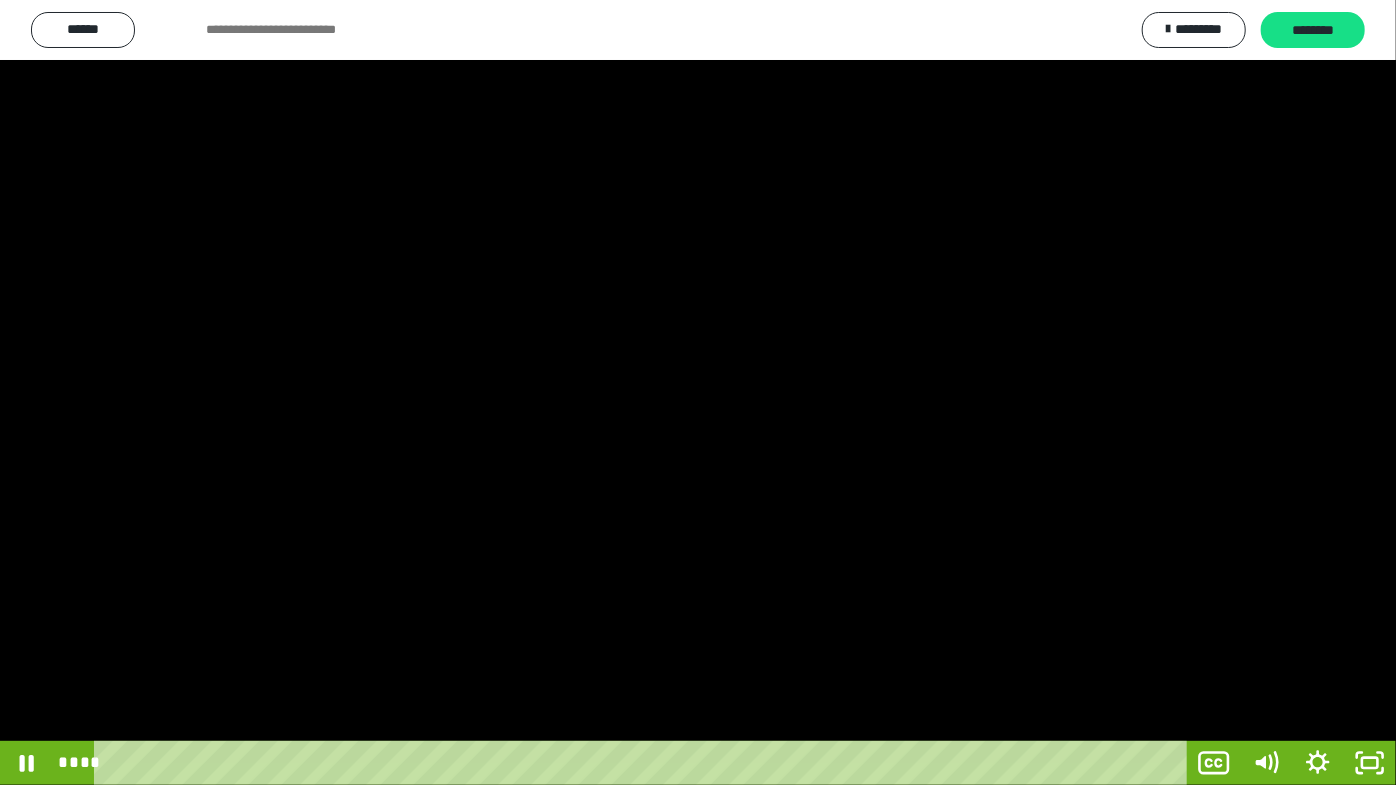 click at bounding box center [698, 392] 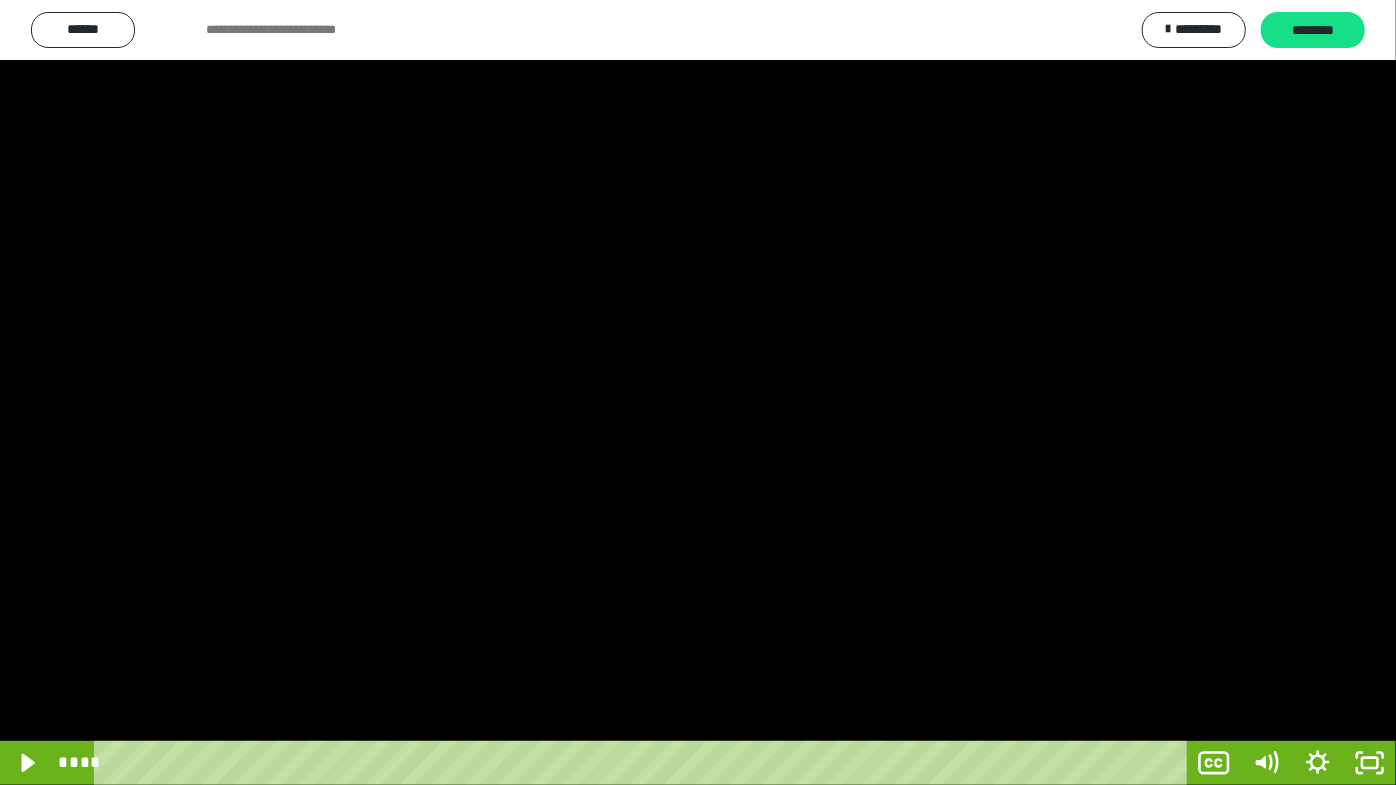 click at bounding box center (698, 392) 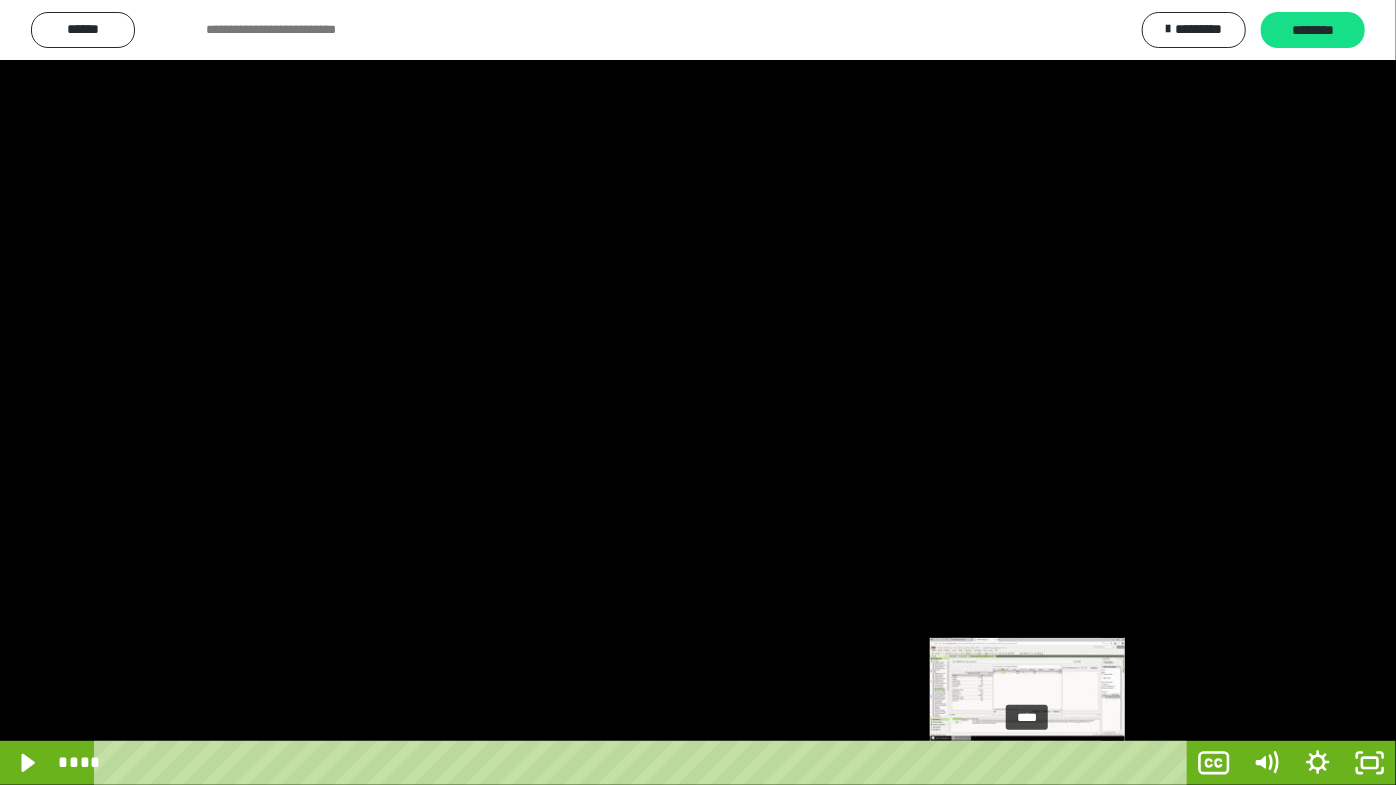 click on "****" at bounding box center [644, 763] 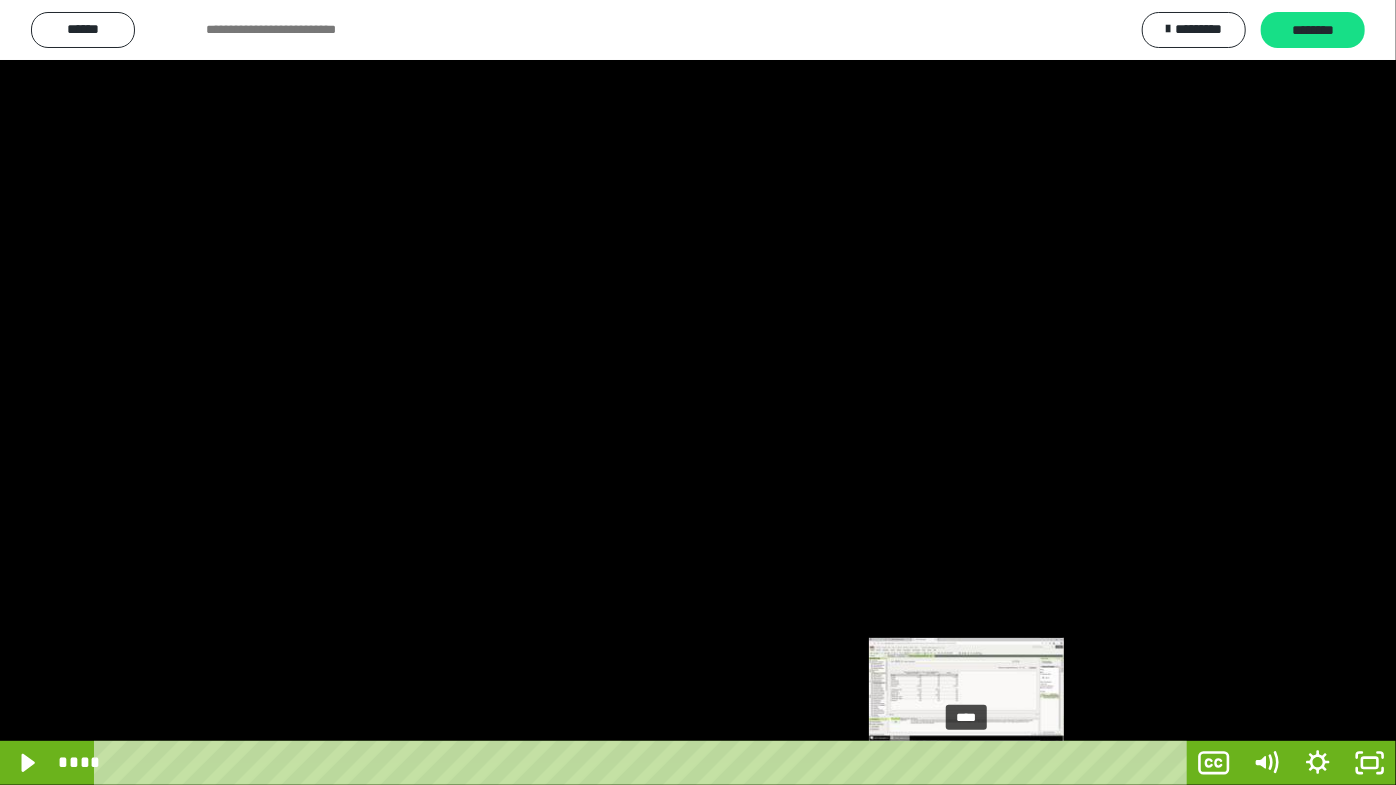 drag, startPoint x: 1028, startPoint y: 764, endPoint x: 967, endPoint y: 762, distance: 61.03278 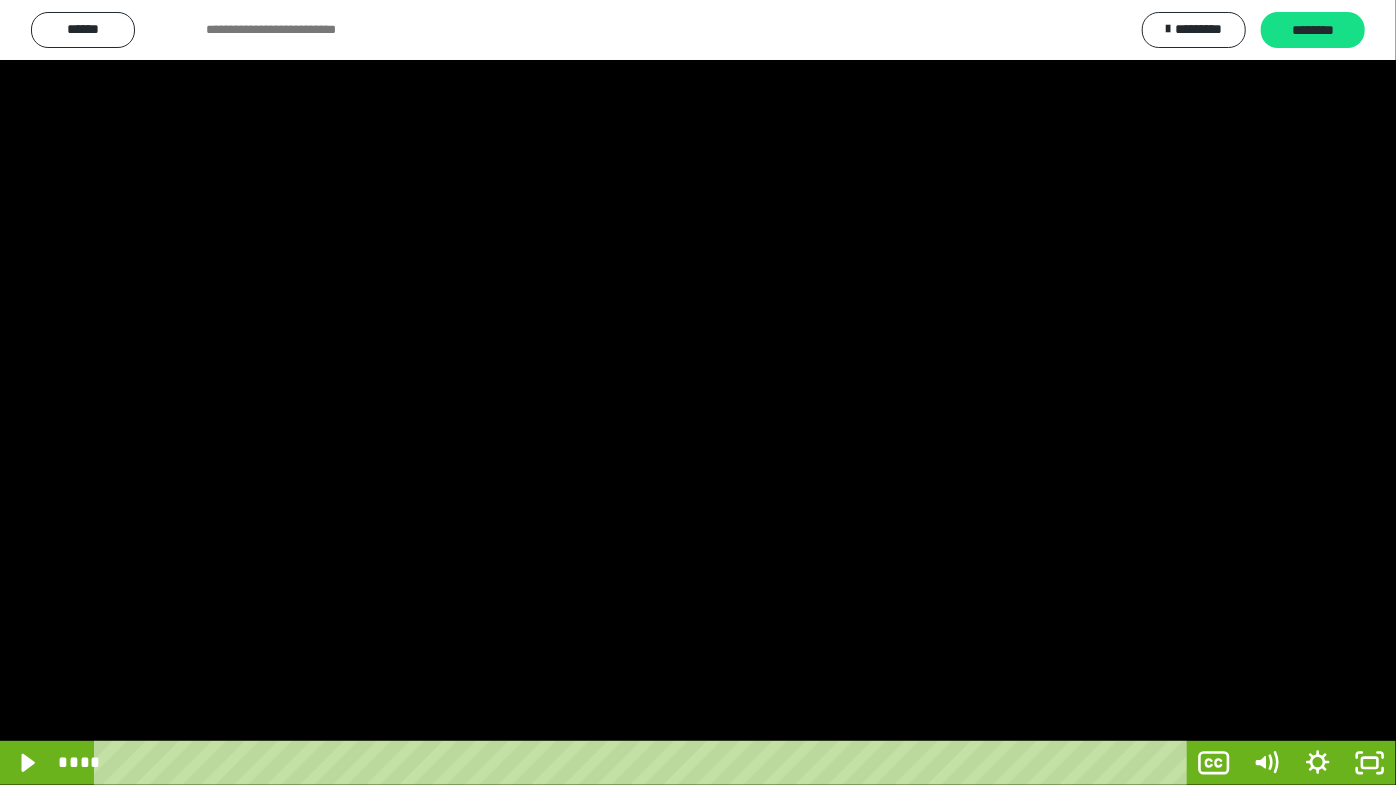 click at bounding box center (698, 392) 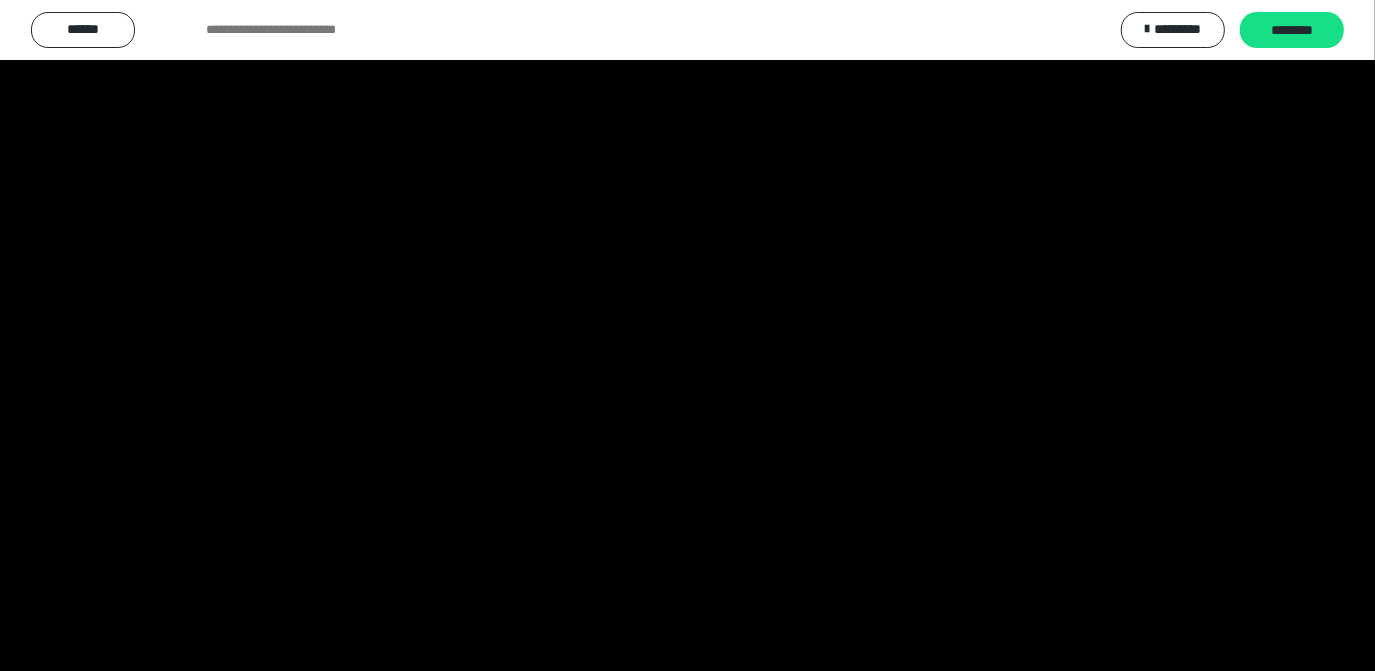 scroll, scrollTop: 4016, scrollLeft: 0, axis: vertical 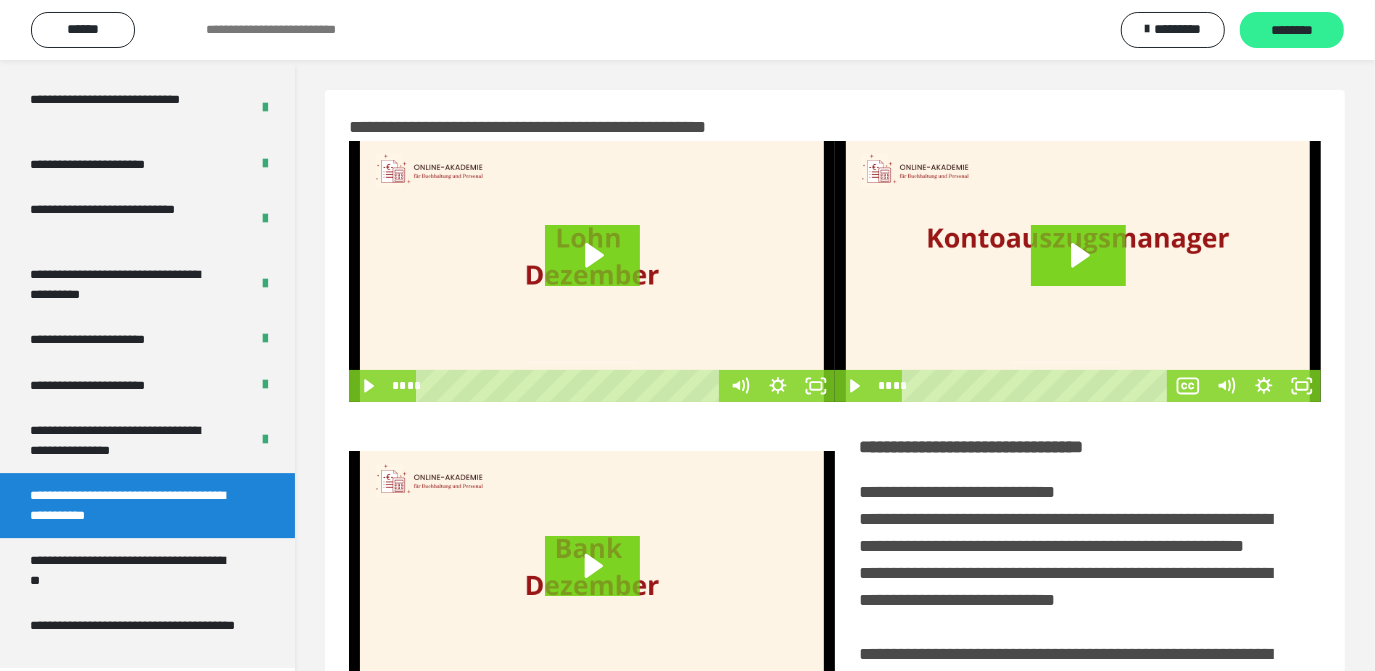 click on "********" at bounding box center [1292, 31] 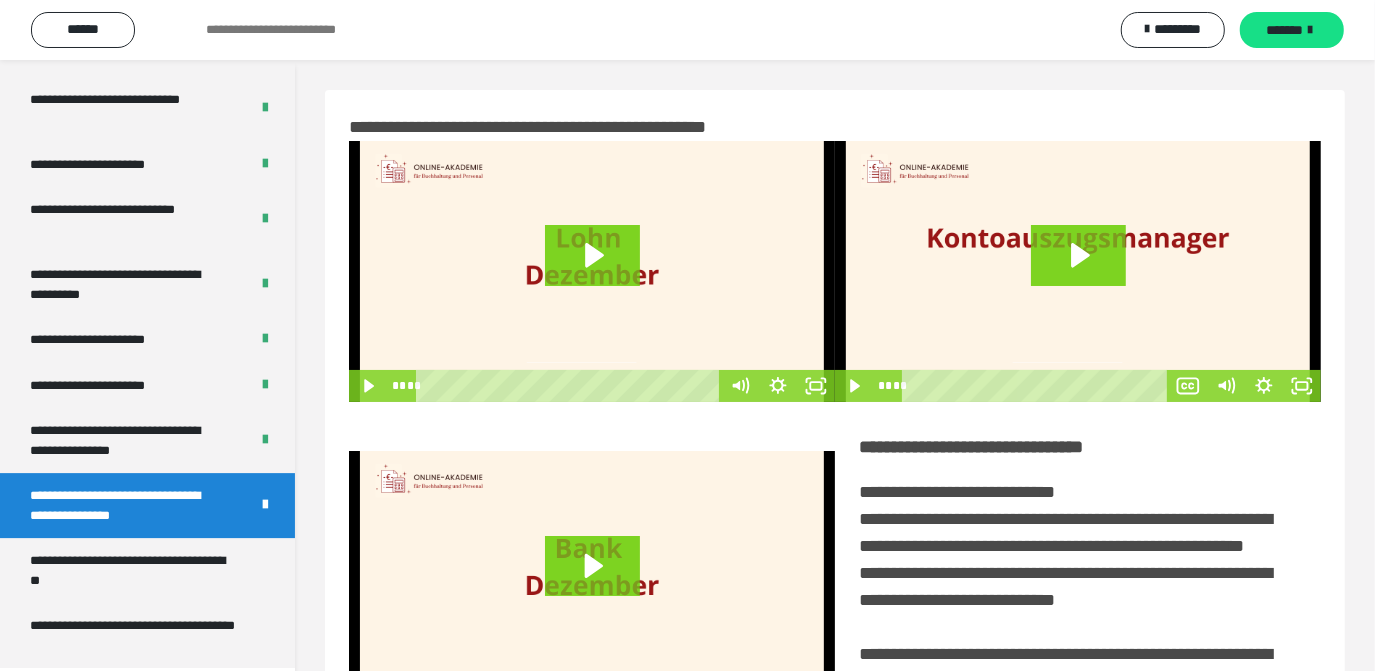 click at bounding box center [592, 581] 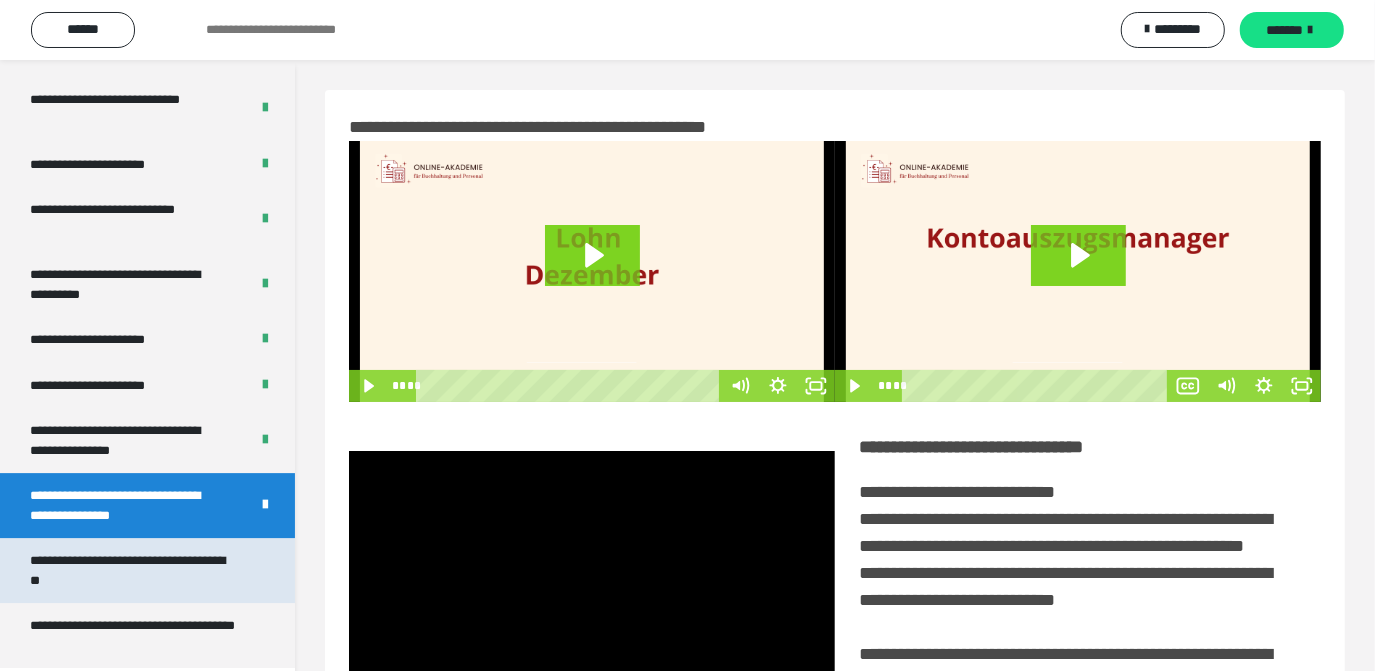 click on "**********" at bounding box center [132, 570] 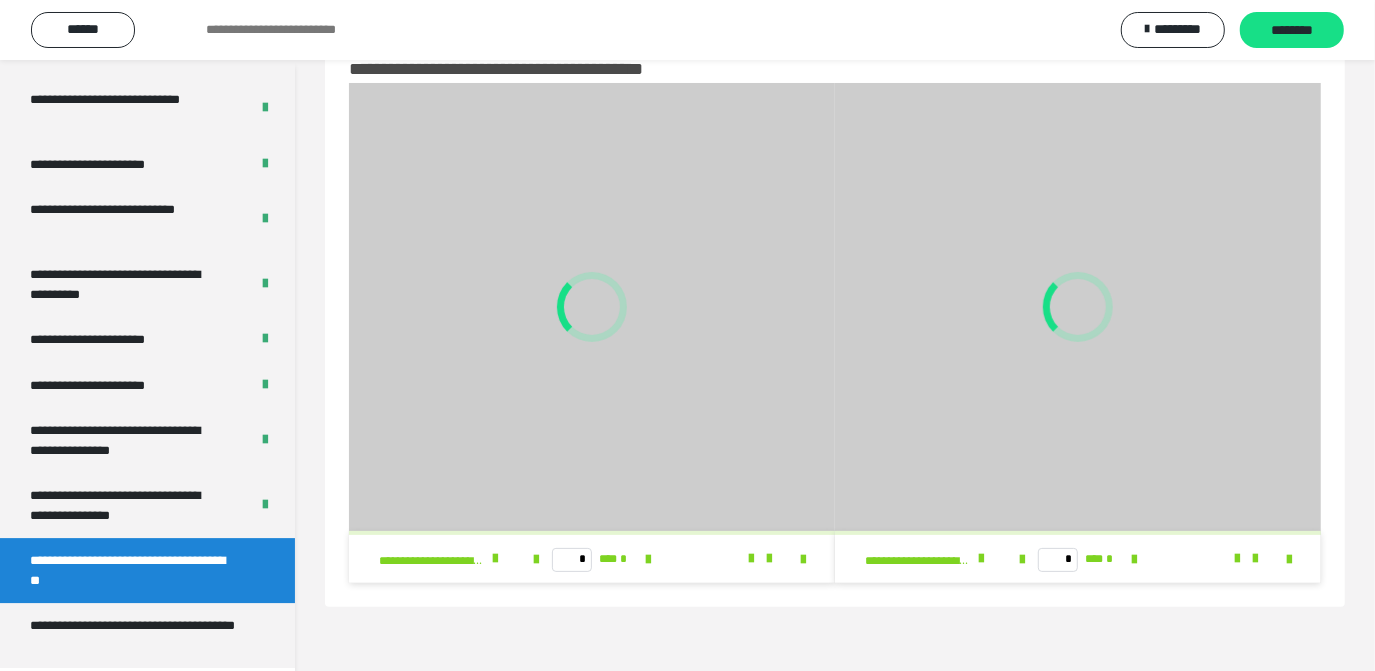 scroll, scrollTop: 60, scrollLeft: 0, axis: vertical 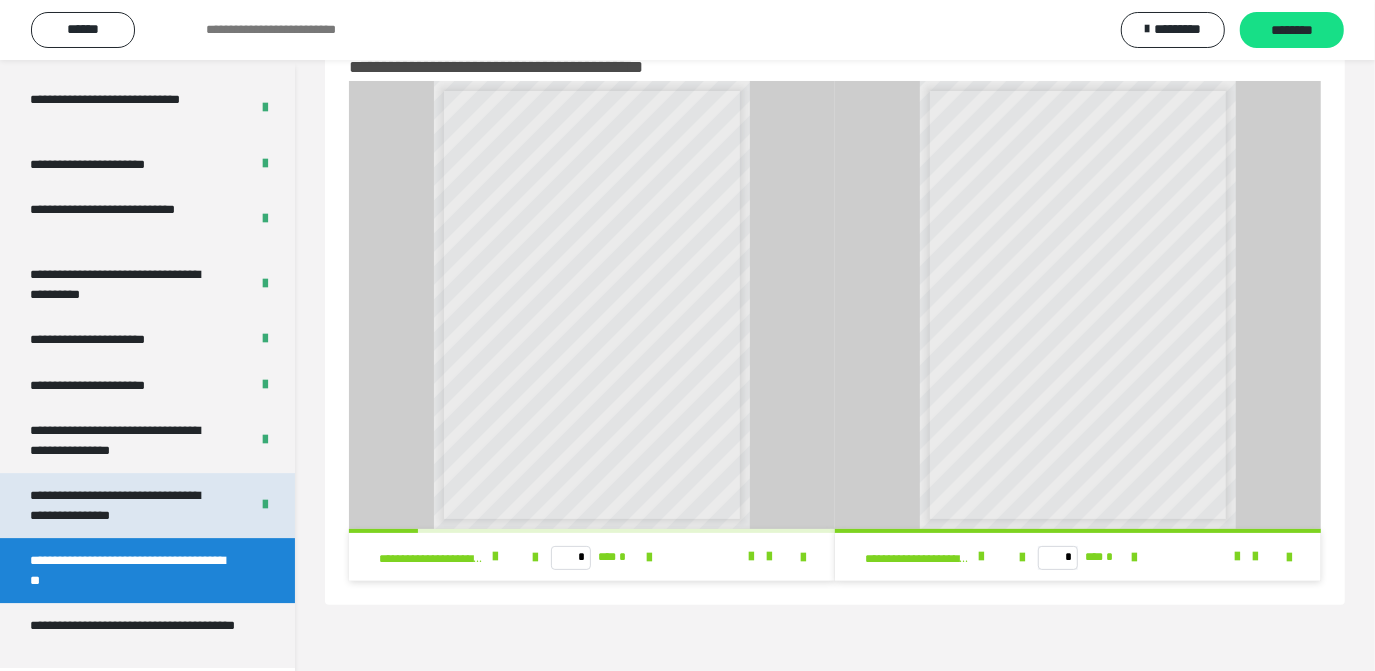 click on "**********" at bounding box center (124, 505) 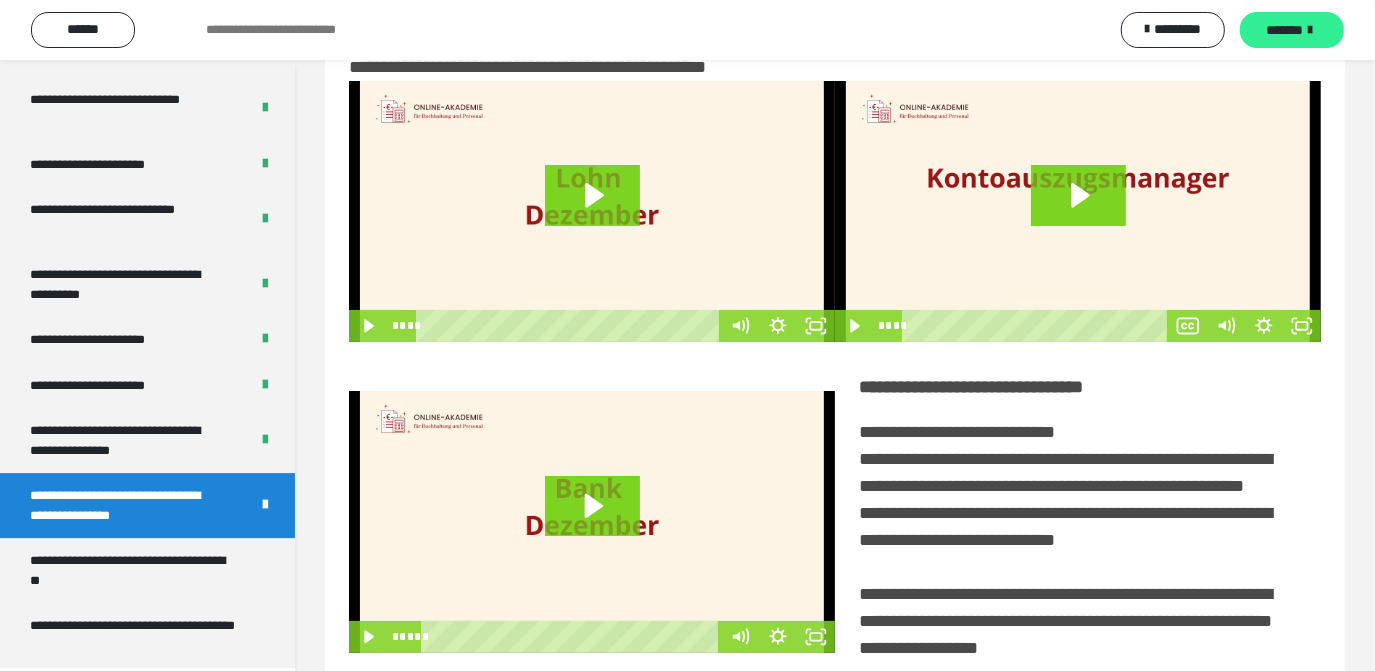 click on "*******" at bounding box center [1285, 30] 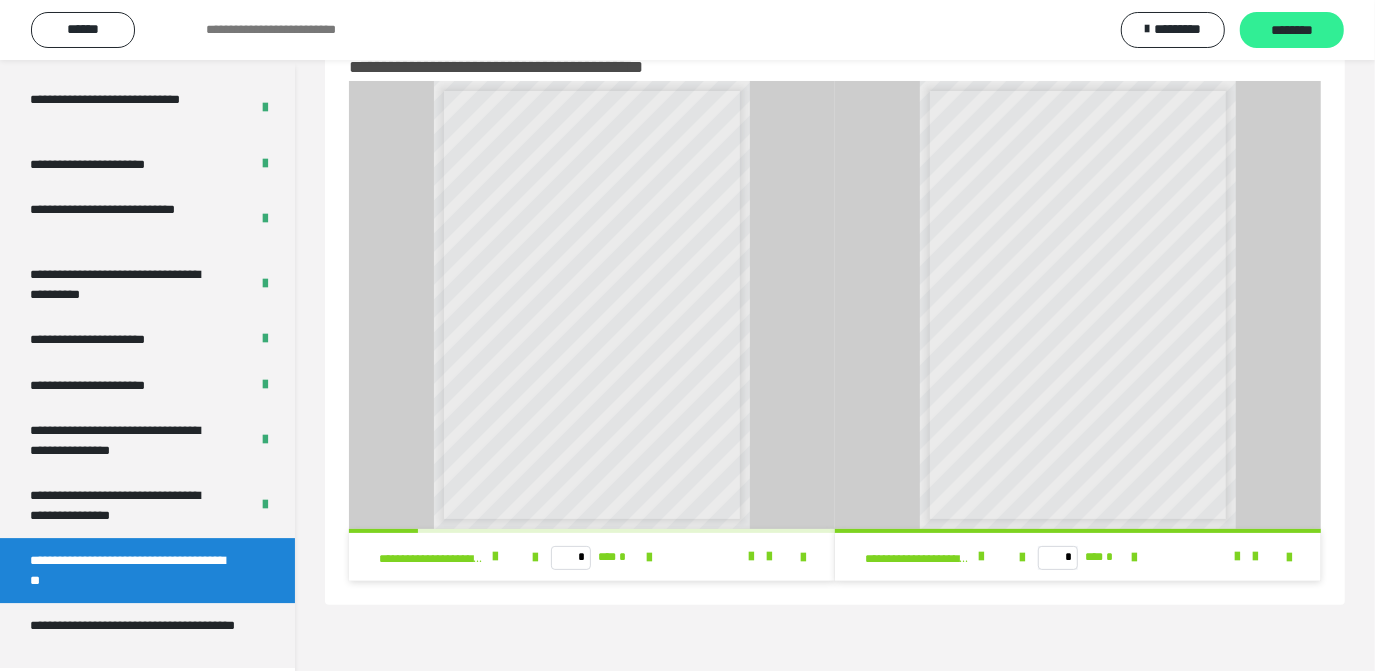 click on "********" at bounding box center [1292, 31] 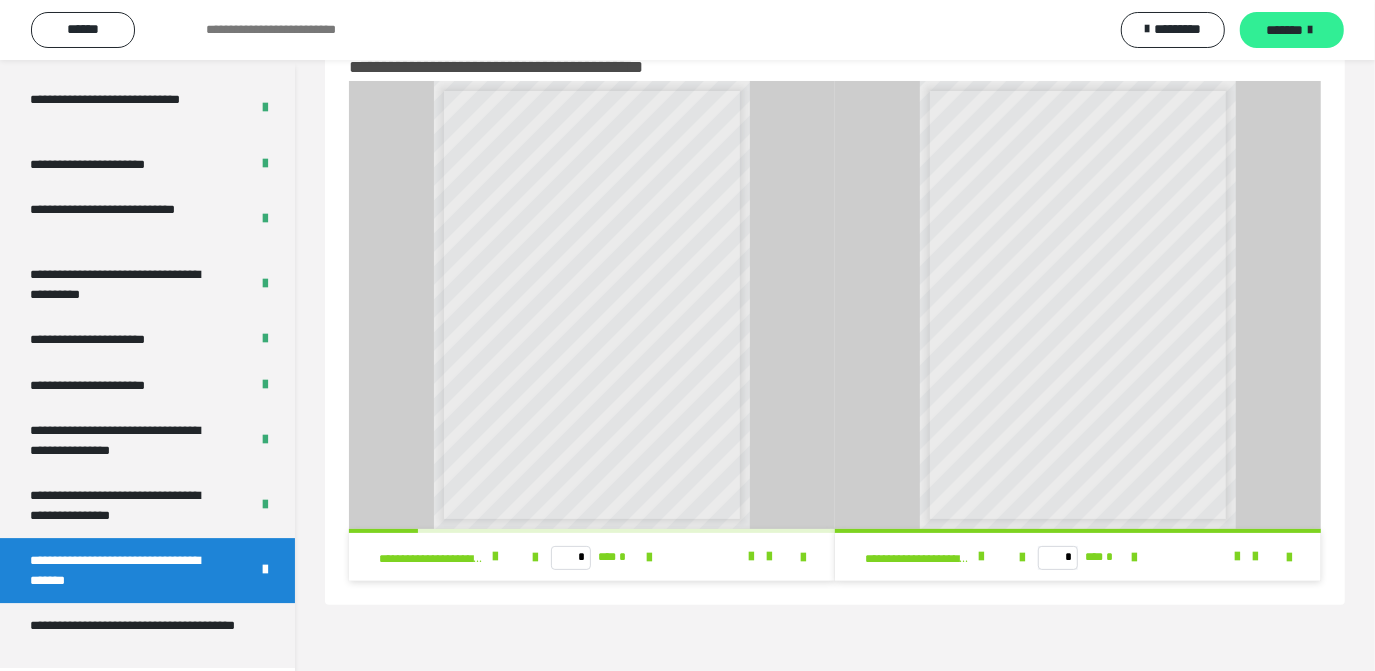 click on "*******" at bounding box center (1285, 30) 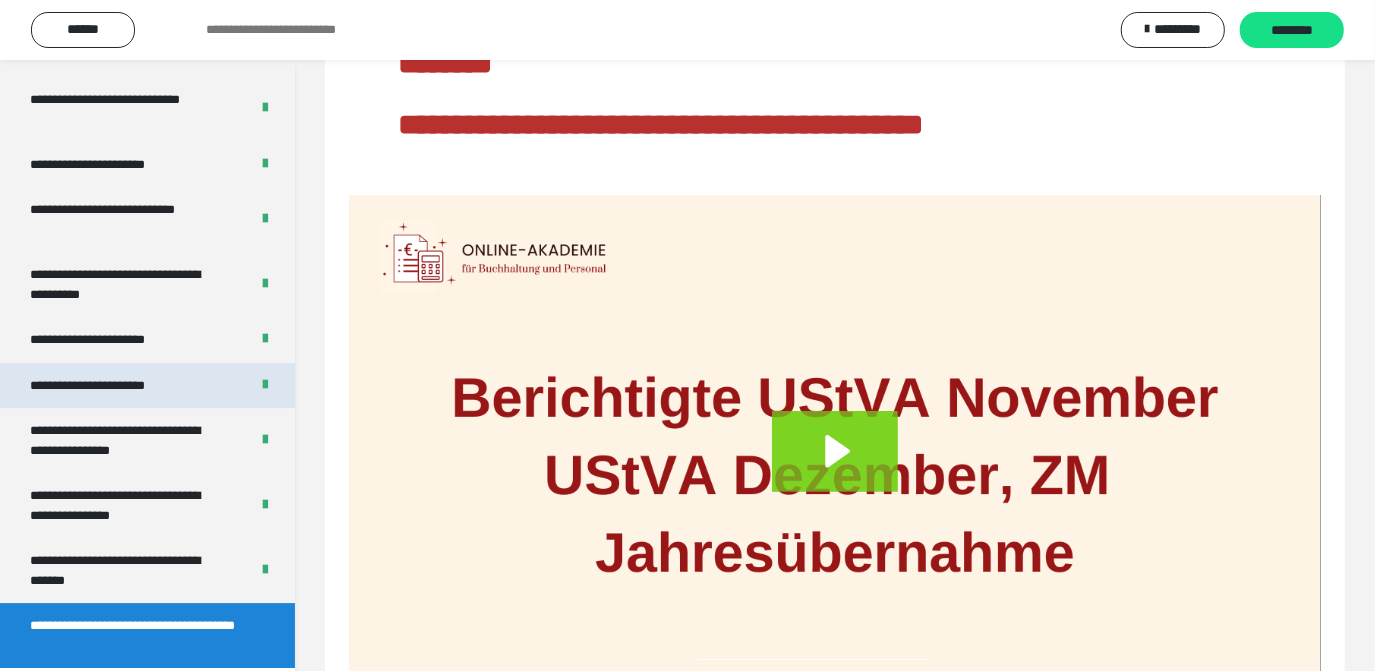 scroll, scrollTop: 274, scrollLeft: 0, axis: vertical 